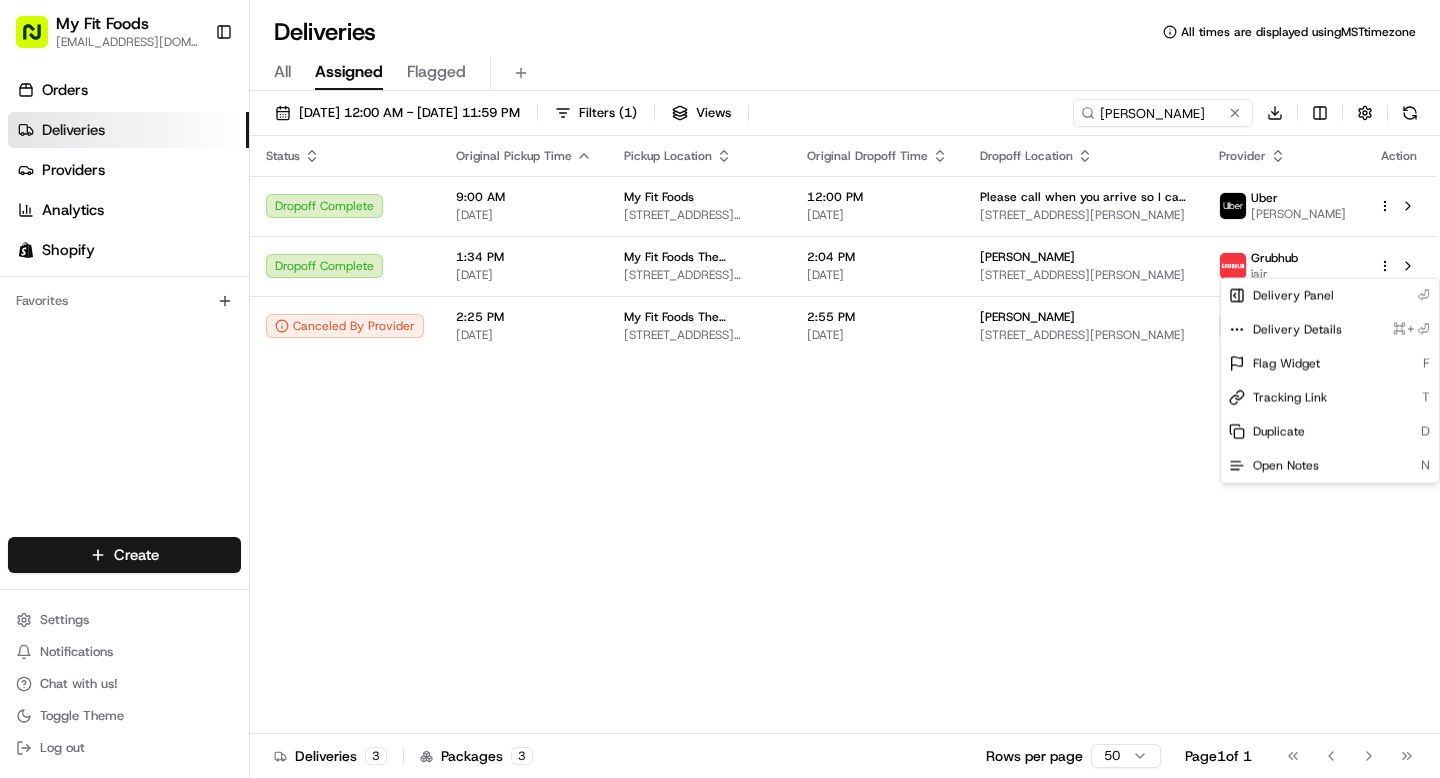 scroll, scrollTop: 0, scrollLeft: 0, axis: both 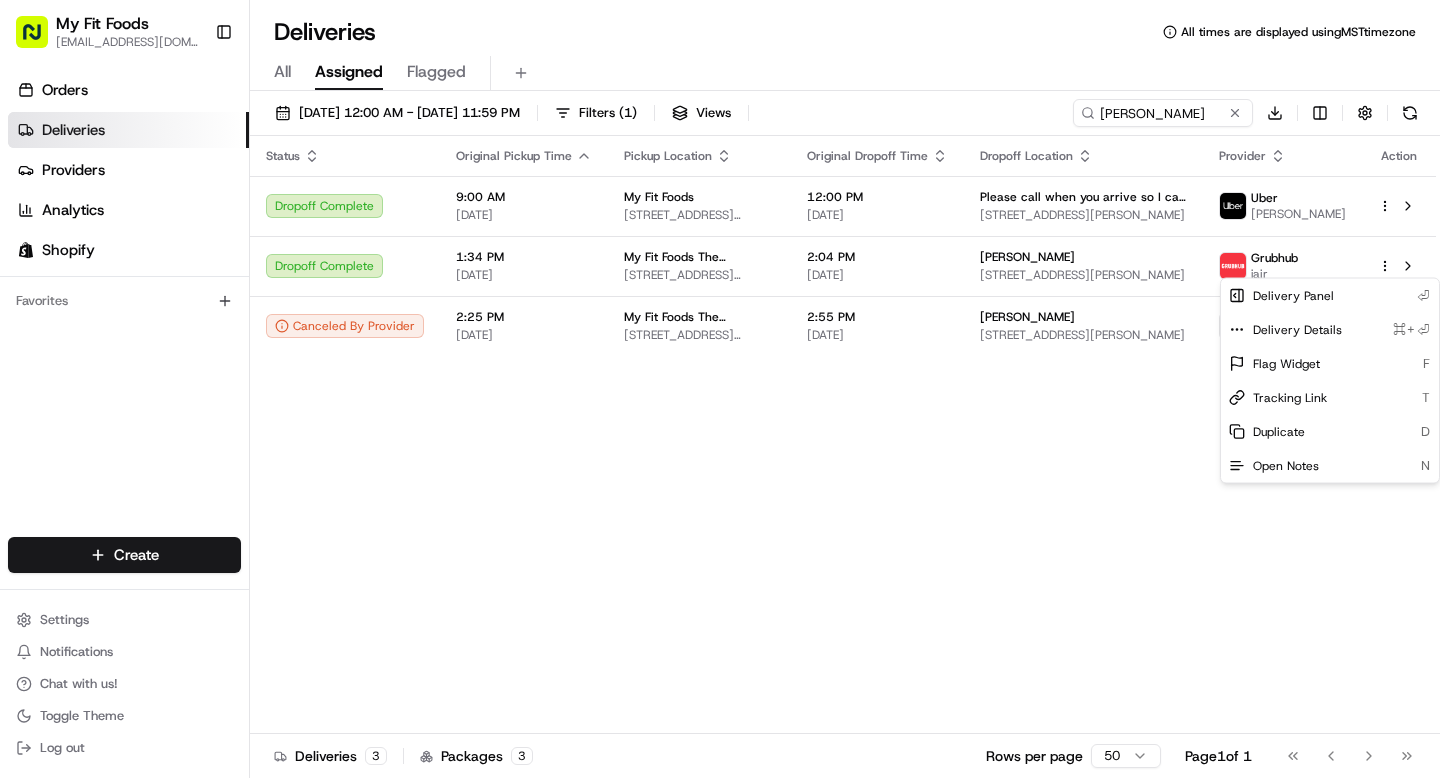 click on "My Fit Foods support@myfitfoods.com Toggle Sidebar Orders Deliveries Providers Analytics Shopify Favorites Main Menu Members & Organization Organization Users Roles Preferences Customization Tracking Orchestration Automations Dispatch Strategy Optimization Strategy Locations Pickup Locations Dropoff Locations Shifts Billing Billing Refund Requests Integrations Notification Triggers Webhooks API Keys Request Logs Create Settings Notifications Chat with us! Toggle Theme Log out Deliveries All times are displayed using  MST  timezone All Assigned Flagged 07/01/2025 12:00 AM - 07/31/2025 11:59 PM Filters ( 1 ) Views Mindy Download Status Original Pickup Time Pickup Location Original Dropoff Time Dropoff Location Provider Action Dropoff Complete 9:00 AM 07/12/2025 My Fit Foods 3024 N Speer Blvd, Denver, CO 80211, USA 12:00 PM 07/12/2025 Please call when you arrive so I can let you in the building. 1489 Steele St APT 109, Denver, CO 80206, USA Uber LUIS G. Dropoff Complete 1:34 PM 07/12/2025 2:04 PM" at bounding box center [720, 389] 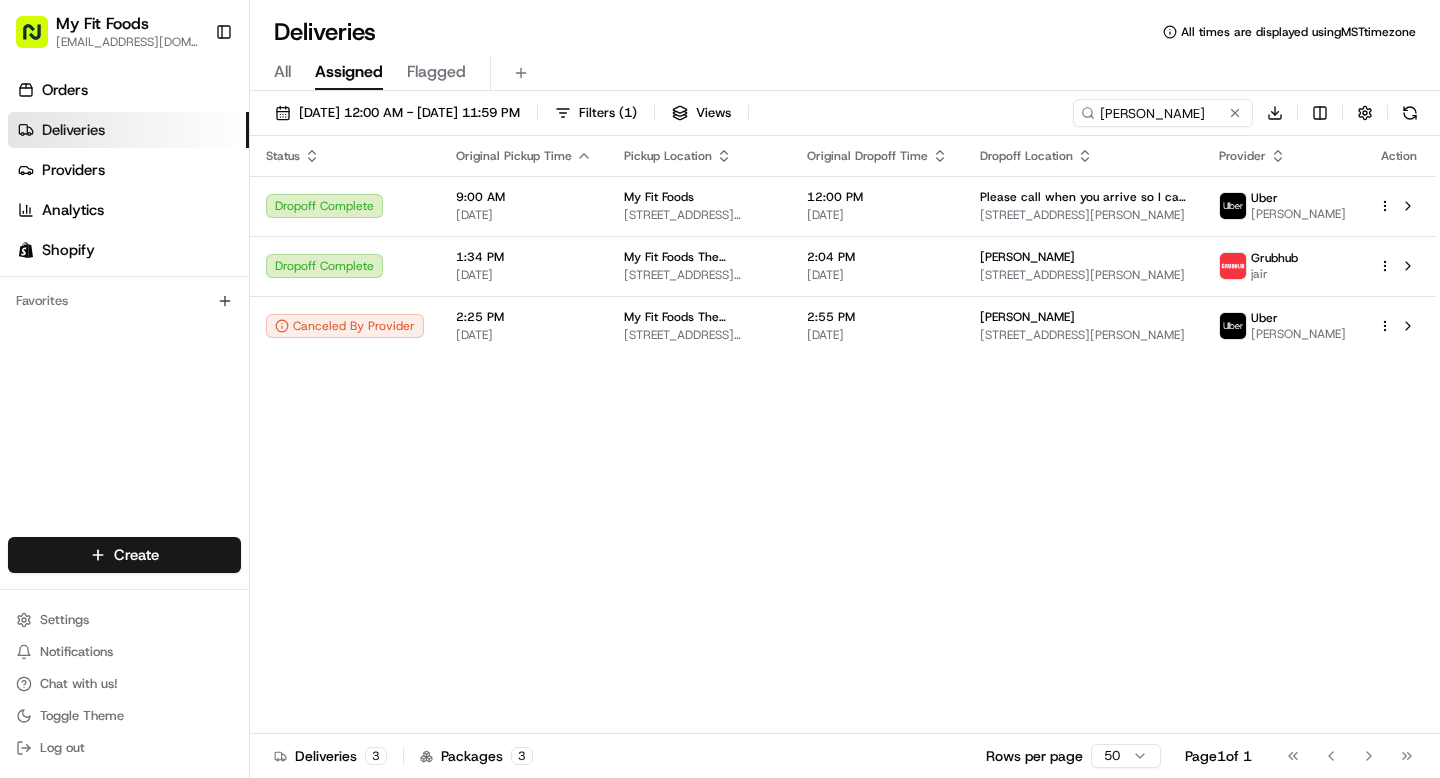 click on "Deliveries" at bounding box center (73, 130) 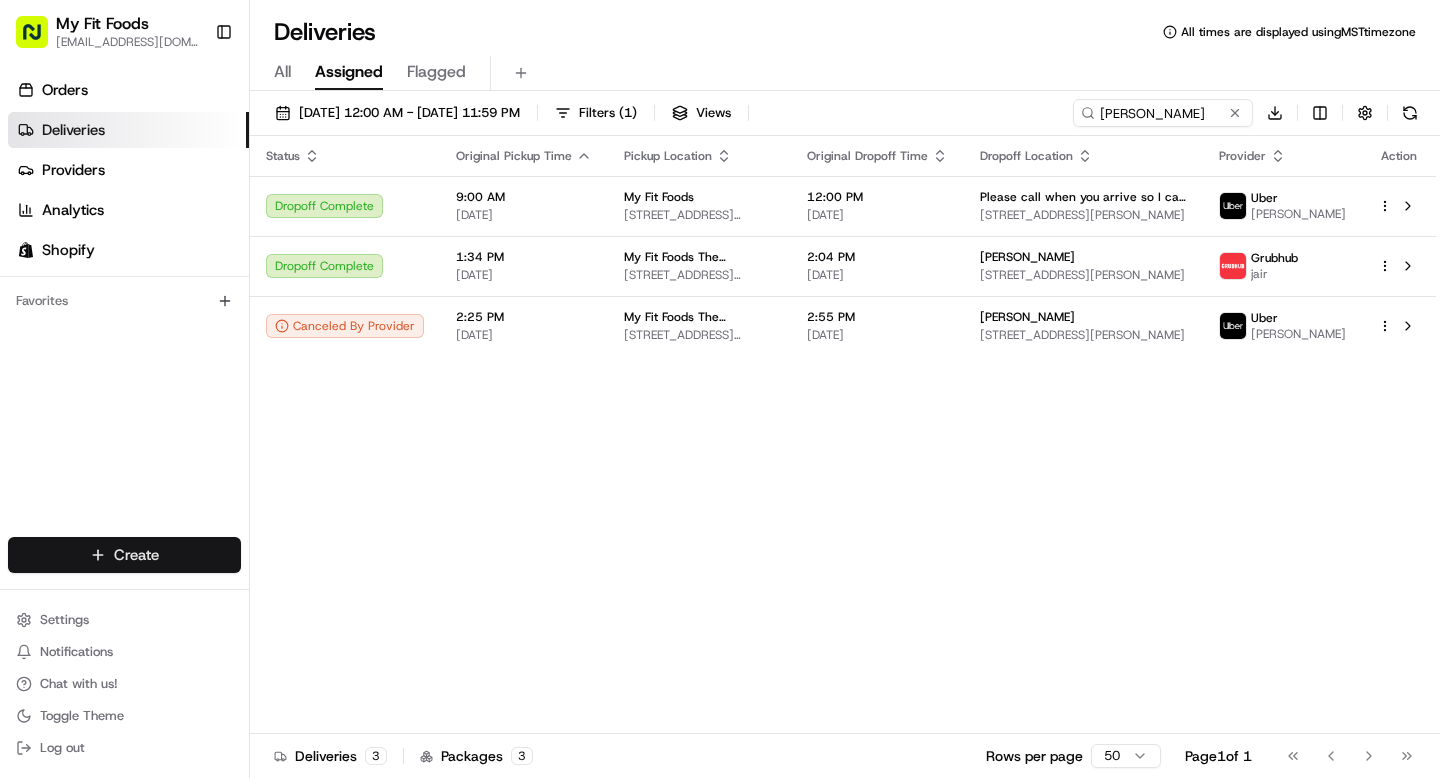 click on "My Fit Foods support@myfitfoods.com Toggle Sidebar Orders Deliveries Providers Analytics Shopify Favorites Main Menu Members & Organization Organization Users Roles Preferences Customization Tracking Orchestration Automations Dispatch Strategy Optimization Strategy Locations Pickup Locations Dropoff Locations Shifts Billing Billing Refund Requests Integrations Notification Triggers Webhooks API Keys Request Logs Create Settings Notifications Chat with us! Toggle Theme Log out Deliveries All times are displayed using  MST  timezone All Assigned Flagged 07/01/2025 12:00 AM - 07/31/2025 11:59 PM Filters ( 1 ) Views Mindy Download Status Original Pickup Time Pickup Location Original Dropoff Time Dropoff Location Provider Action Dropoff Complete 9:00 AM 07/12/2025 My Fit Foods 3024 N Speer Blvd, Denver, CO 80211, USA 12:00 PM 07/12/2025 Please call when you arrive so I can let you in the building. 1489 Steele St APT 109, Denver, CO 80206, USA Uber LUIS G. Dropoff Complete 1:34 PM 07/12/2025 2:04 PM" at bounding box center [720, 389] 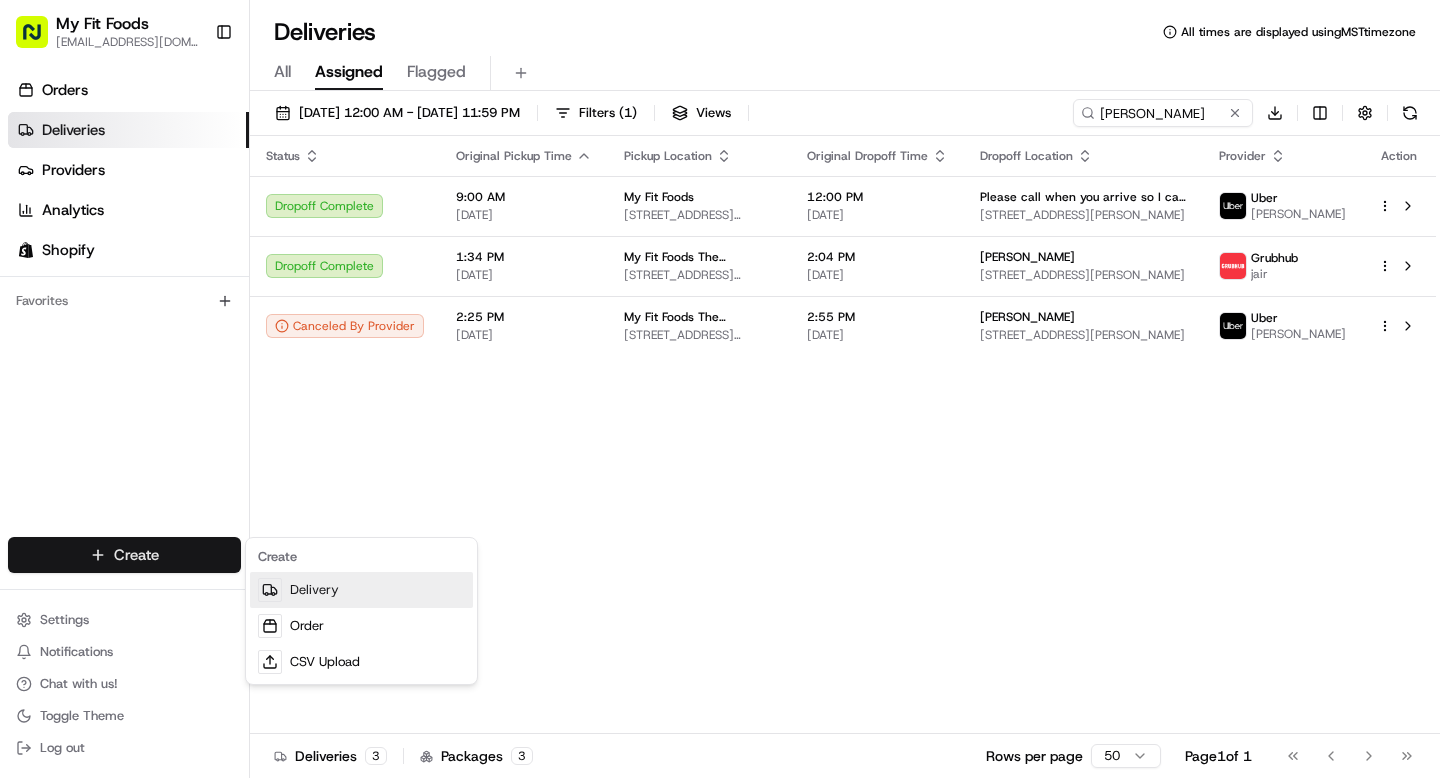 click on "Delivery" at bounding box center (361, 590) 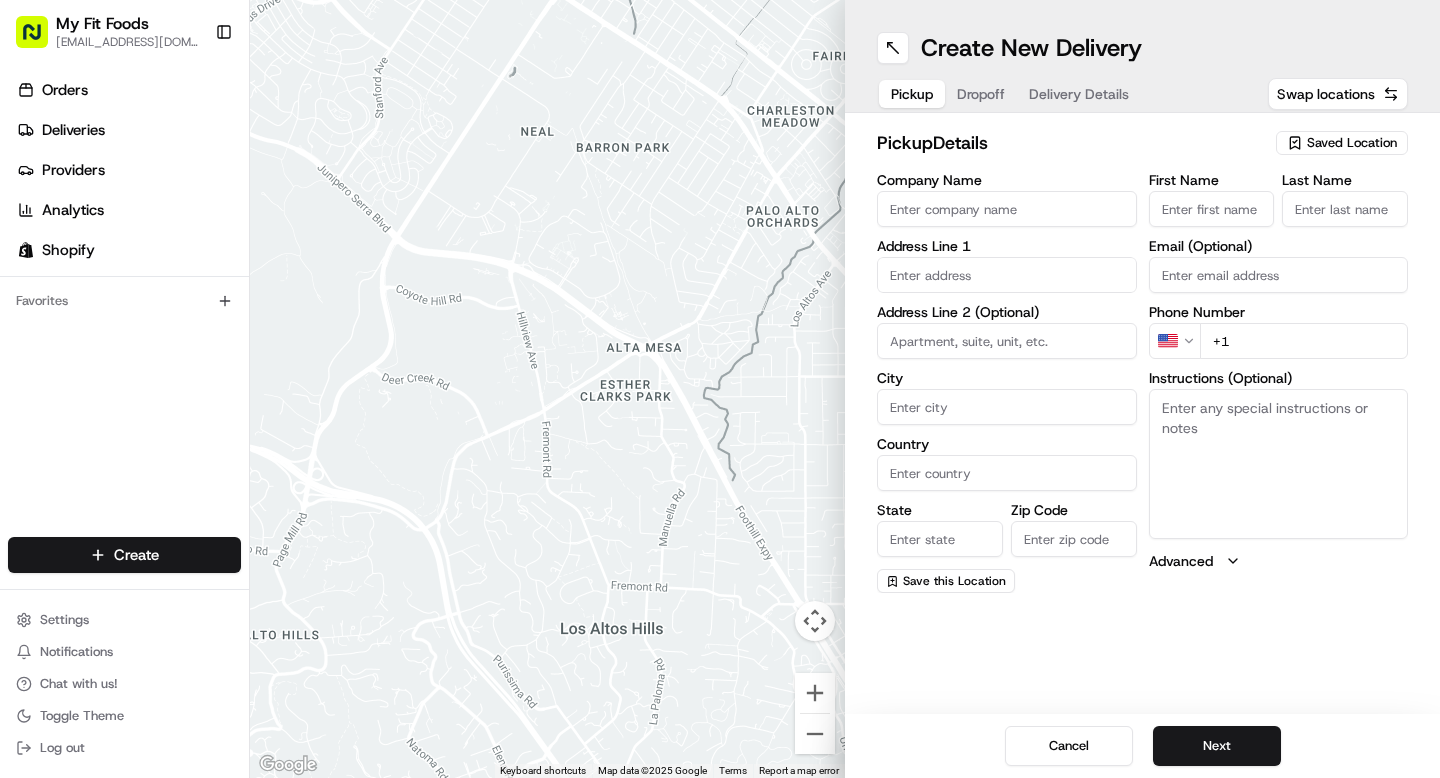 click on "Saved Location" at bounding box center (1342, 143) 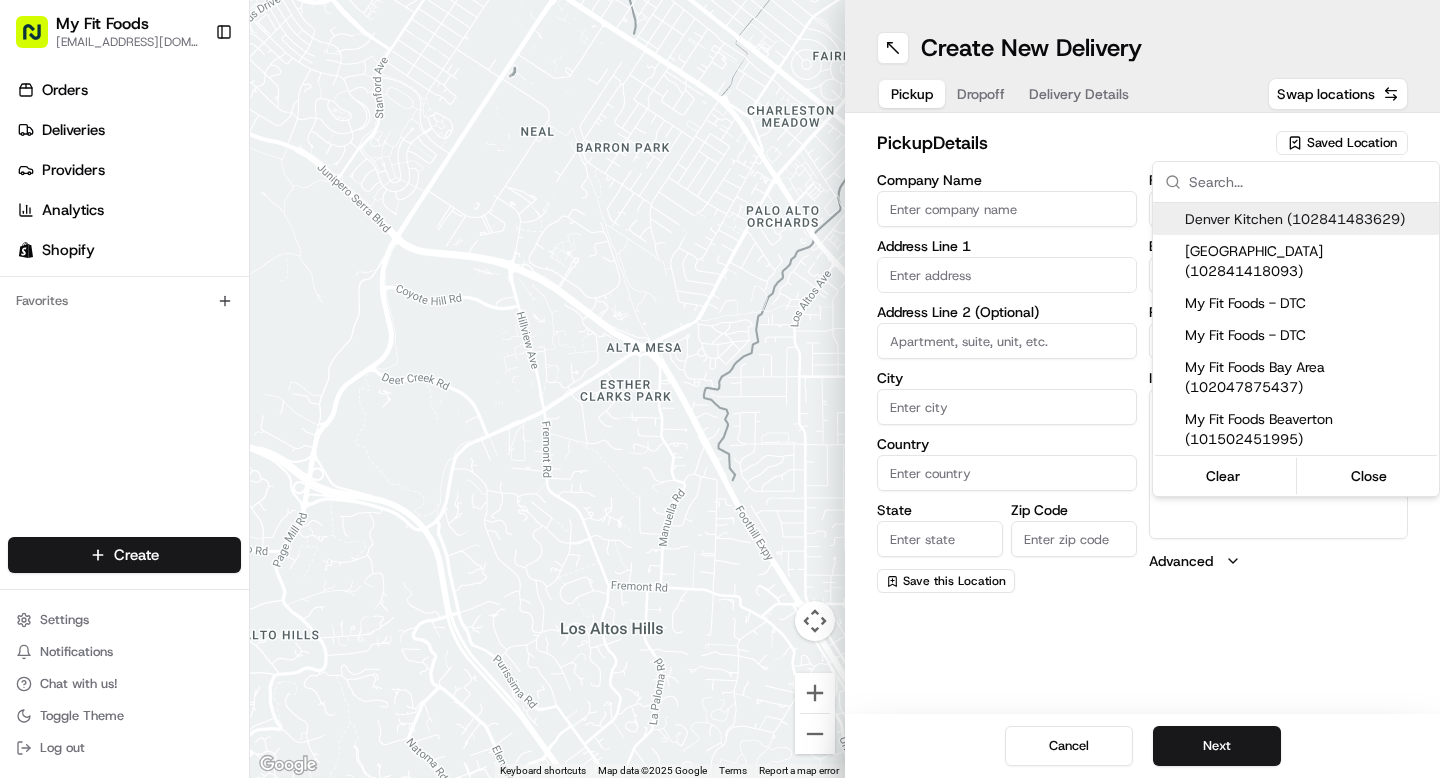 click on "My Fit Foods support@myfitfoods.com Toggle Sidebar Orders Deliveries Providers Analytics Shopify Favorites Main Menu Members & Organization Organization Users Roles Preferences Customization Tracking Orchestration Automations Dispatch Strategy Optimization Strategy Locations Pickup Locations Dropoff Locations Shifts Billing Billing Refund Requests Integrations Notification Triggers Webhooks API Keys Request Logs Create Settings Notifications Chat with us! Toggle Theme Log out ← Move left → Move right ↑ Move up ↓ Move down + Zoom in - Zoom out Home Jump left by 75% End Jump right by 75% Page Up Jump up by 75% Page Down Jump down by 75% Keyboard shortcuts Map Data Map data ©2025 Google Map data ©2025 Google 500 m  Click to toggle between metric and imperial units Terms Report a map error Create New Delivery Pickup Dropoff Delivery Details Swap locations pickup  Details Saved Location Company Name Address Line 1 Address Line 2 (Optional) City Country State Zip Code Save this Location" at bounding box center [720, 389] 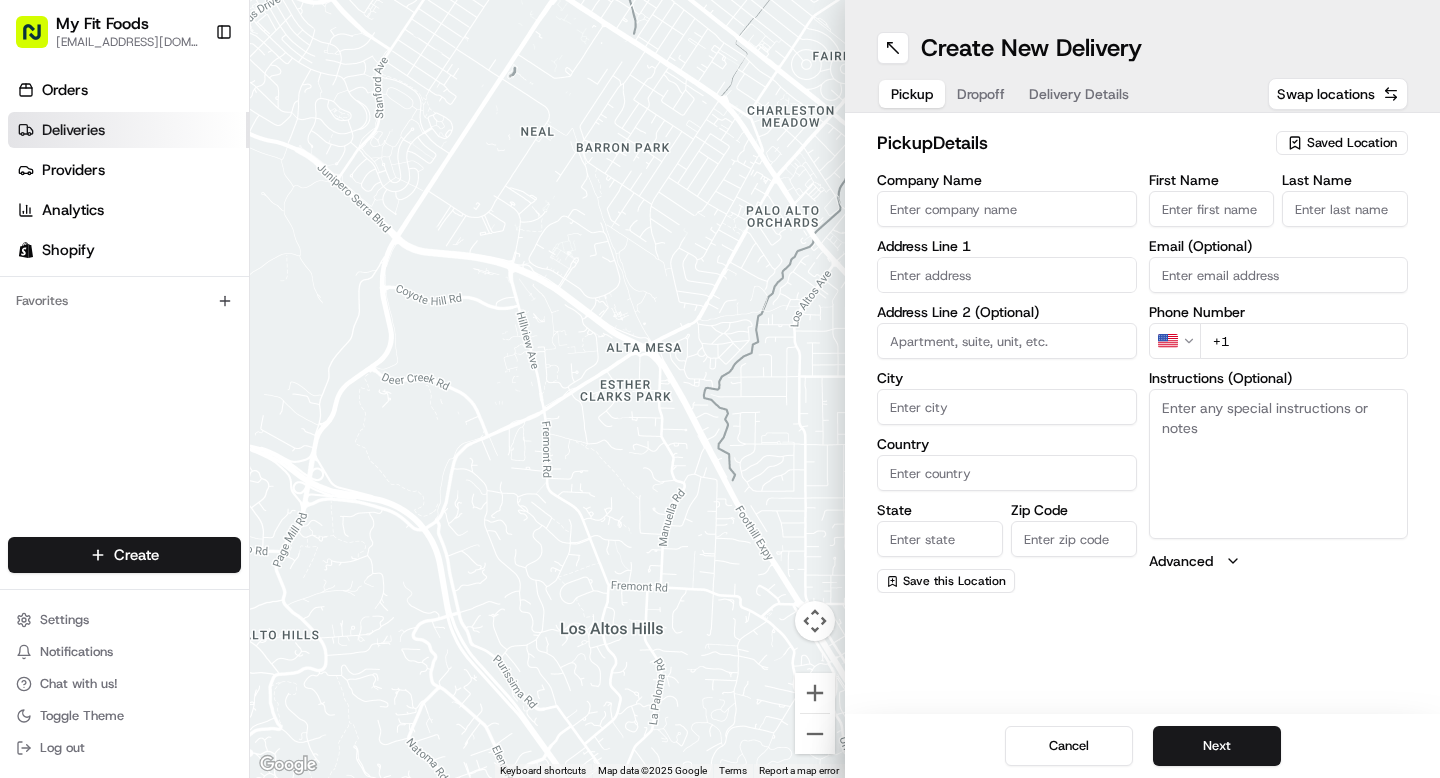 click on "Deliveries" at bounding box center (73, 130) 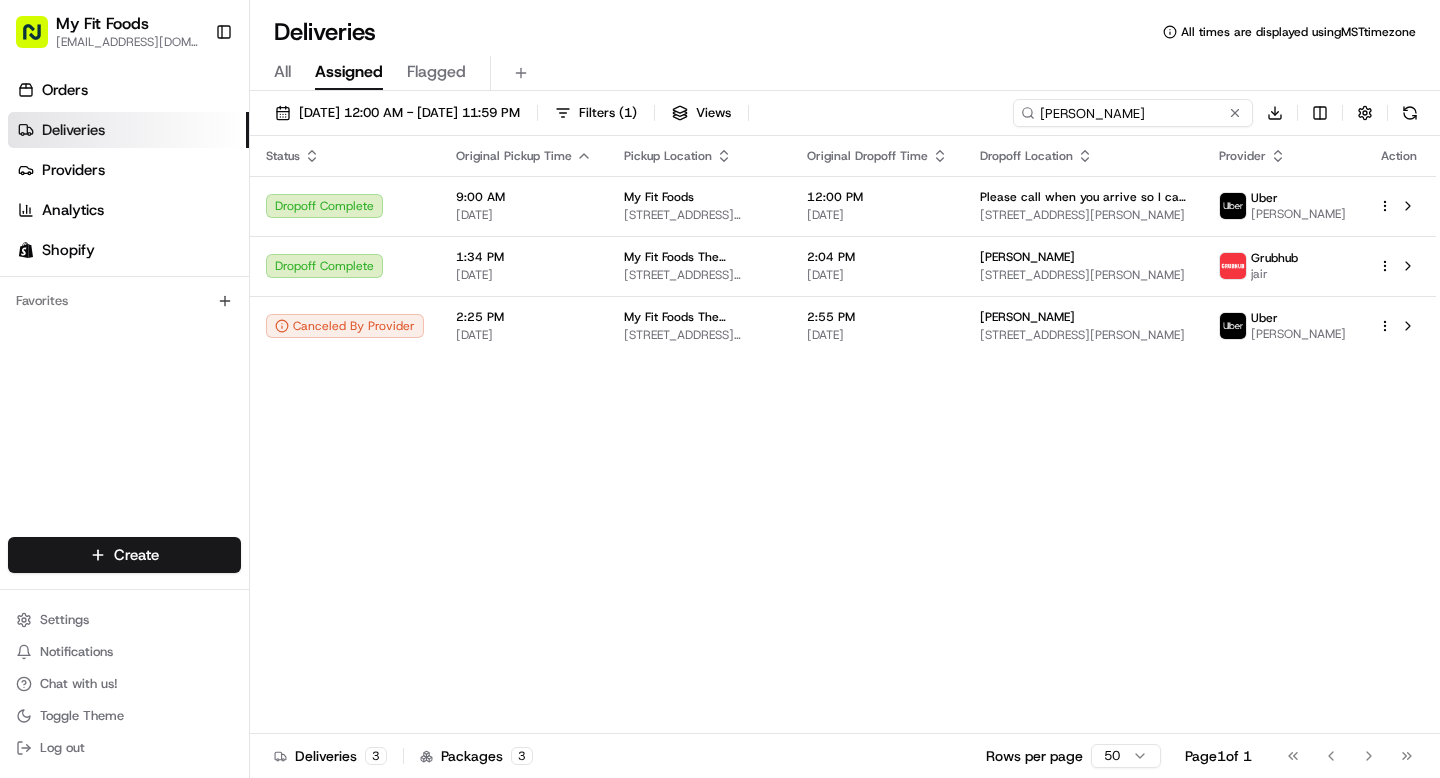 click on "Mindy" at bounding box center (1133, 113) 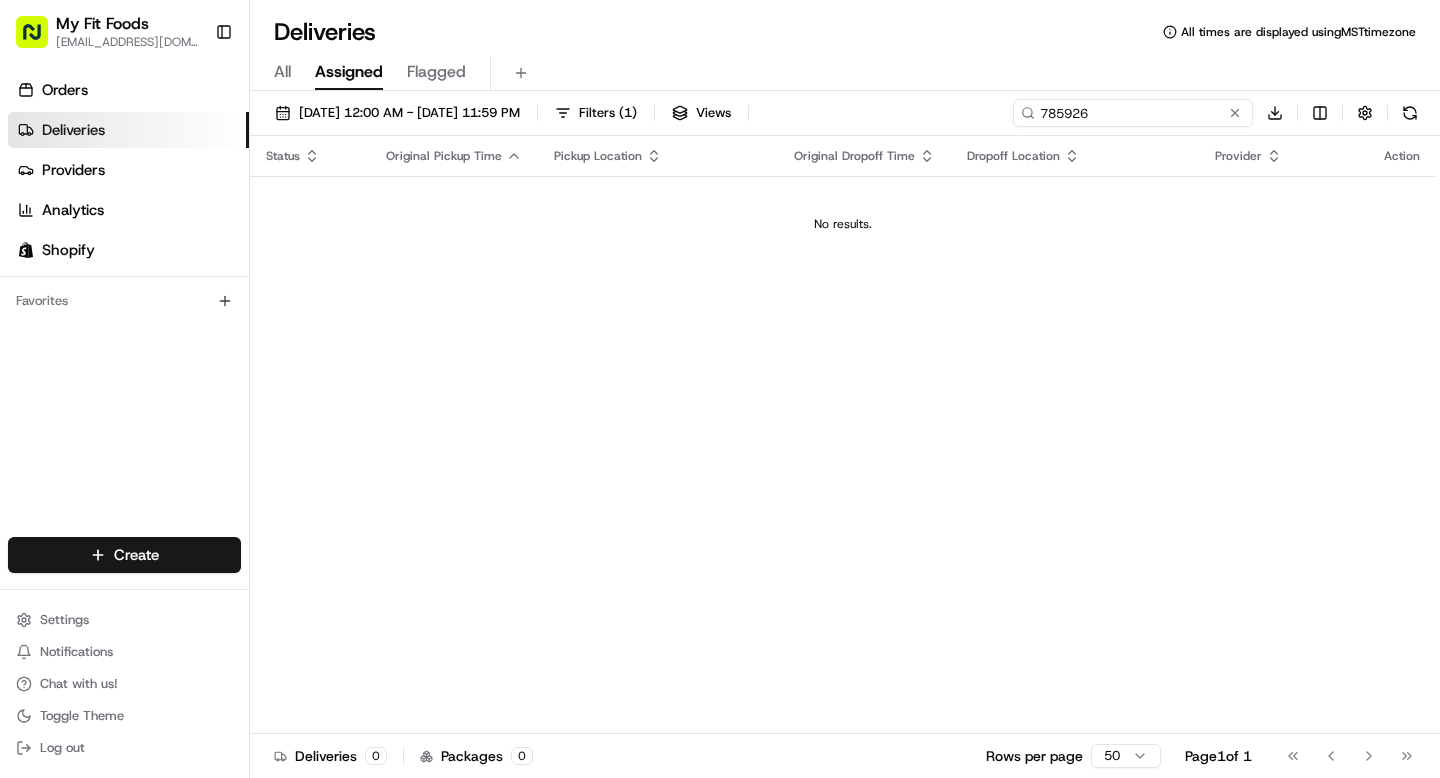 type on "785926" 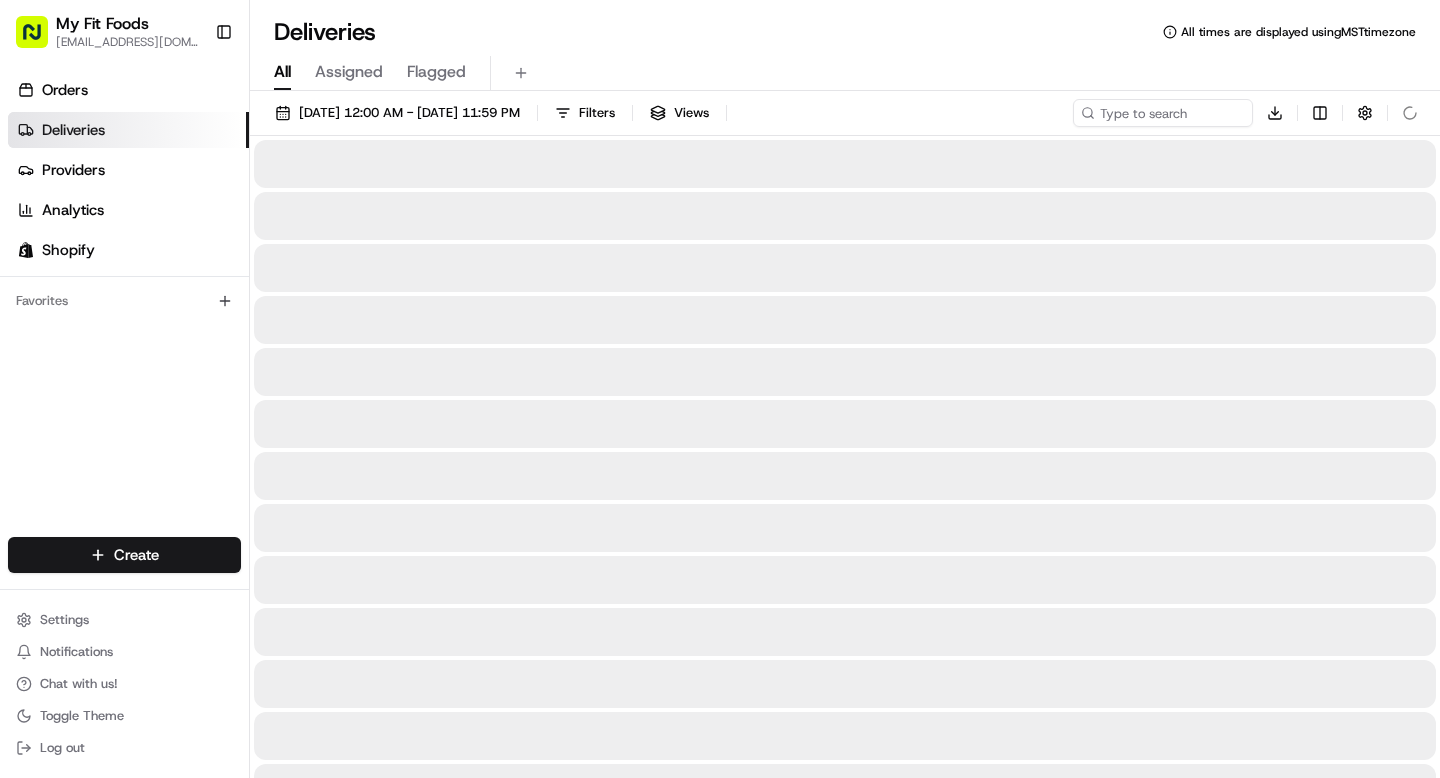 click on "All" at bounding box center (282, 72) 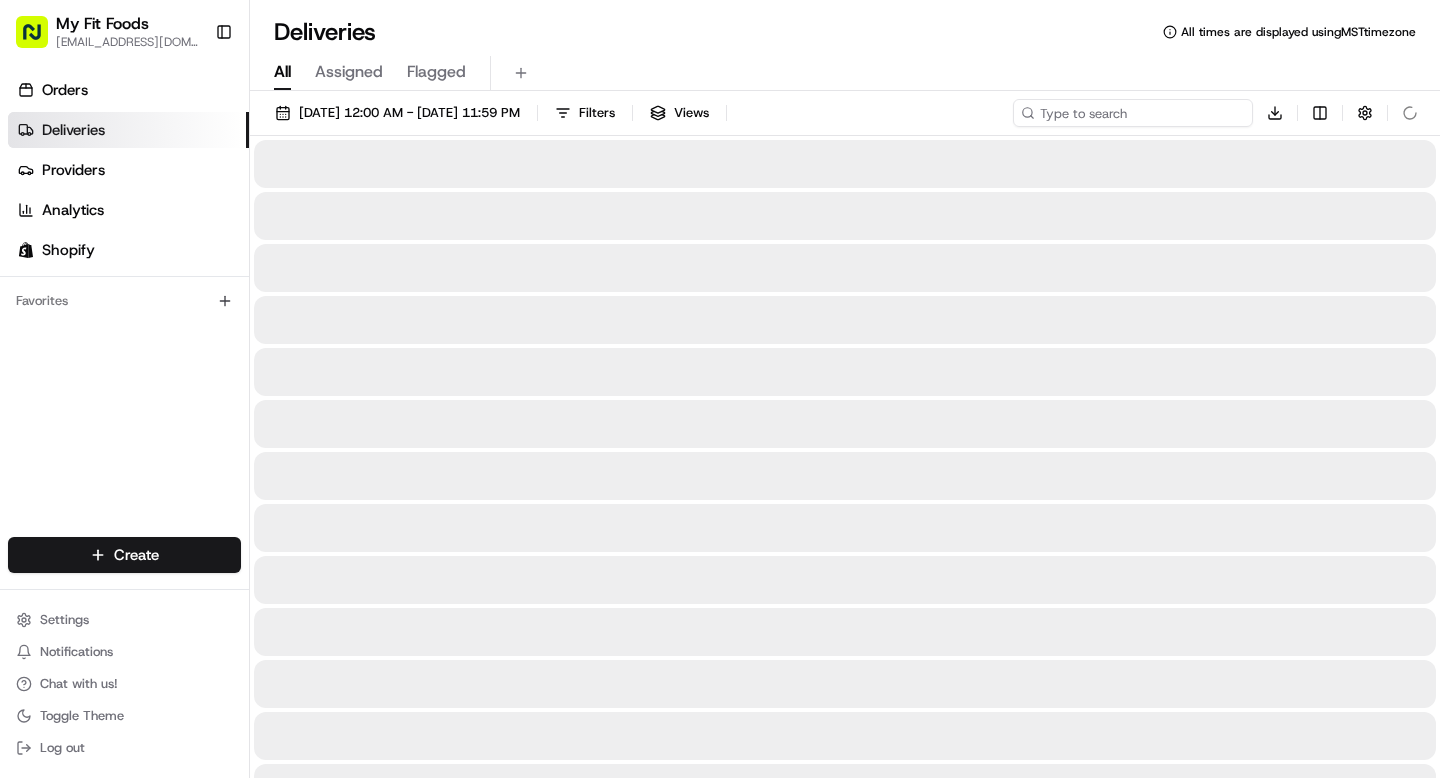 click at bounding box center [1133, 113] 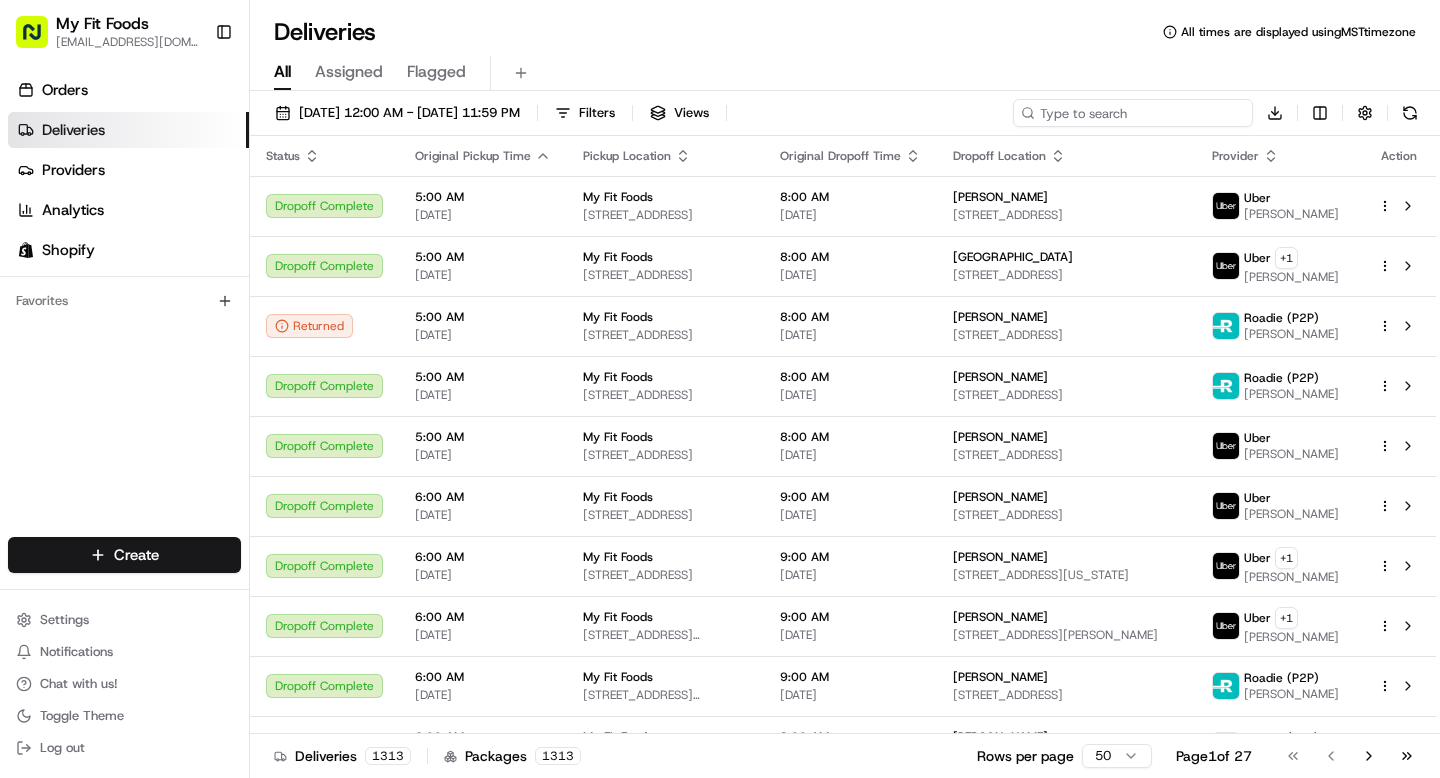 paste on "785926" 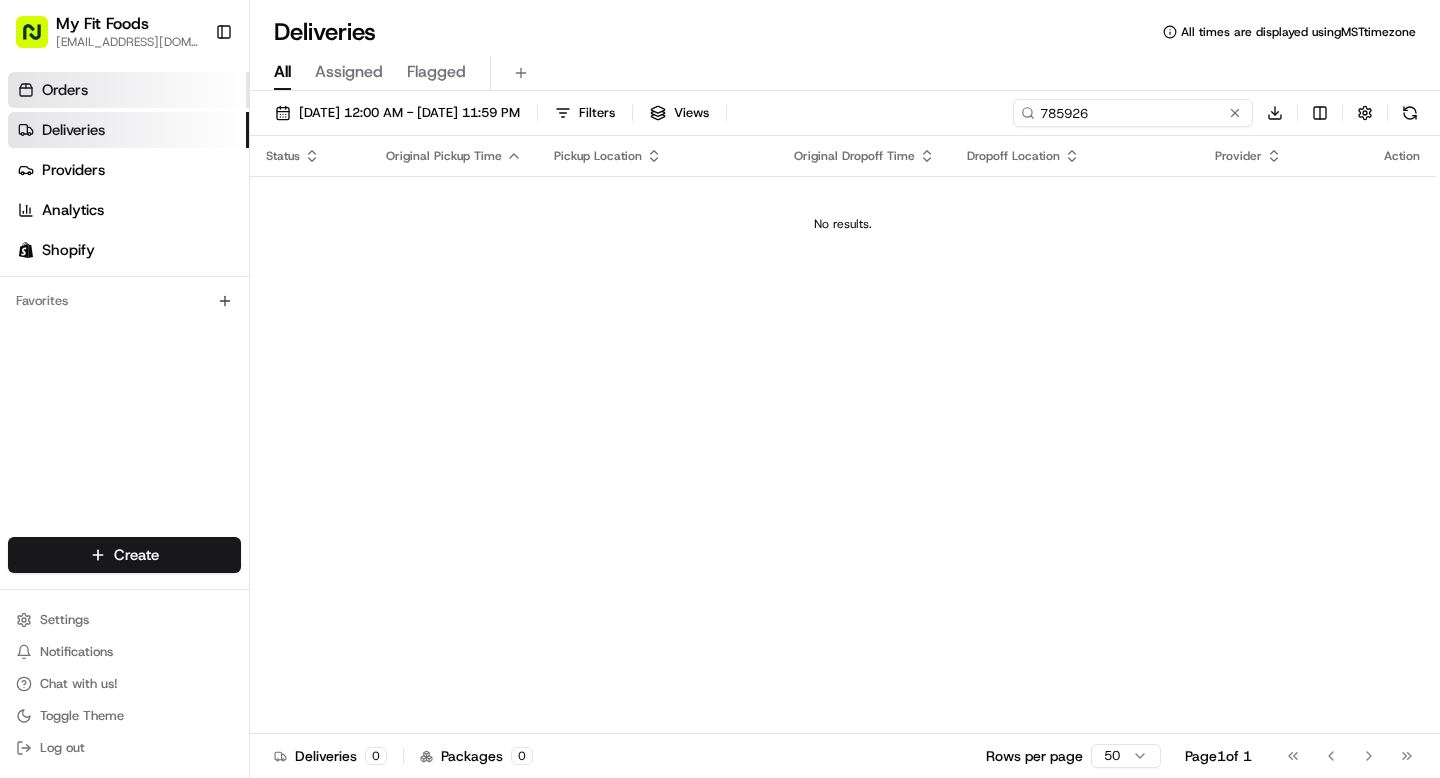 type on "785926" 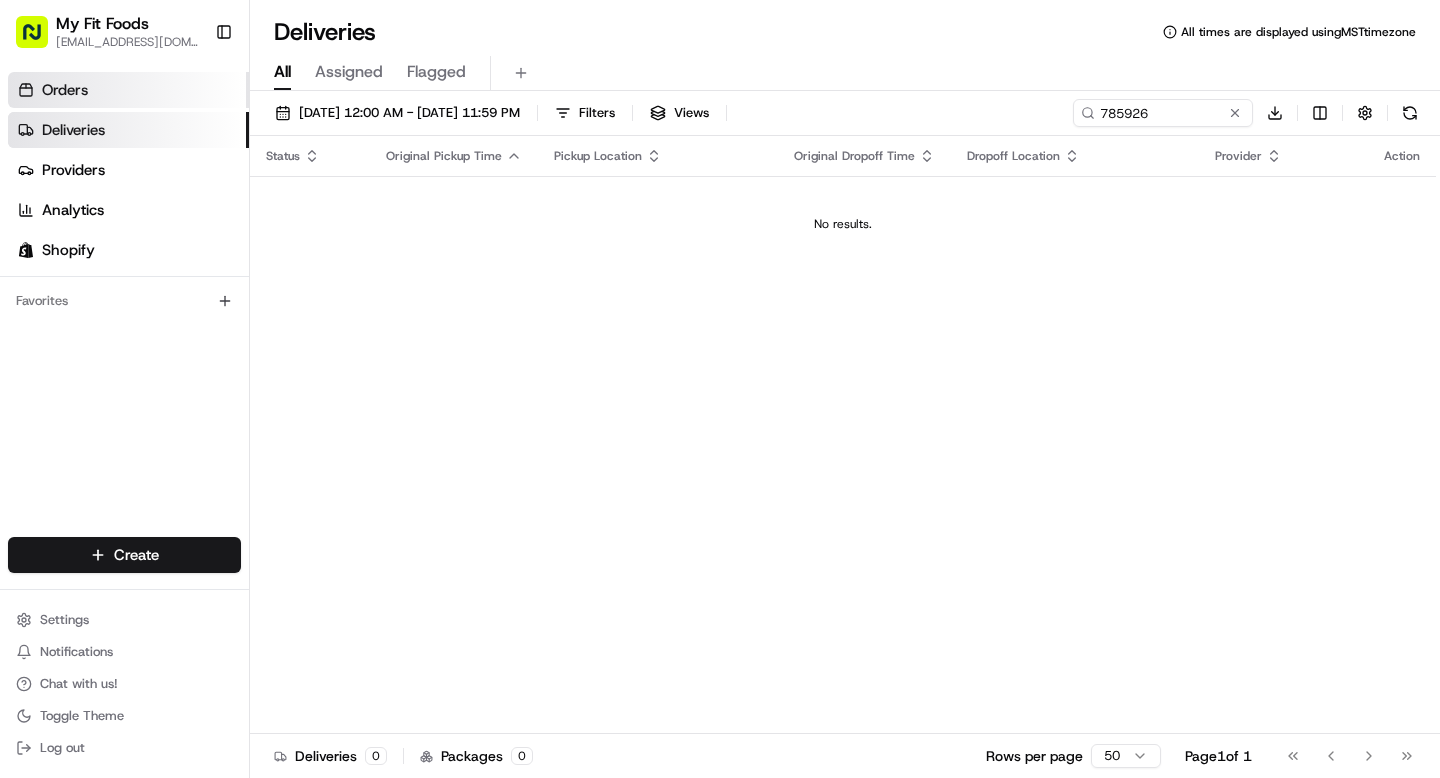 click on "Orders" at bounding box center (65, 90) 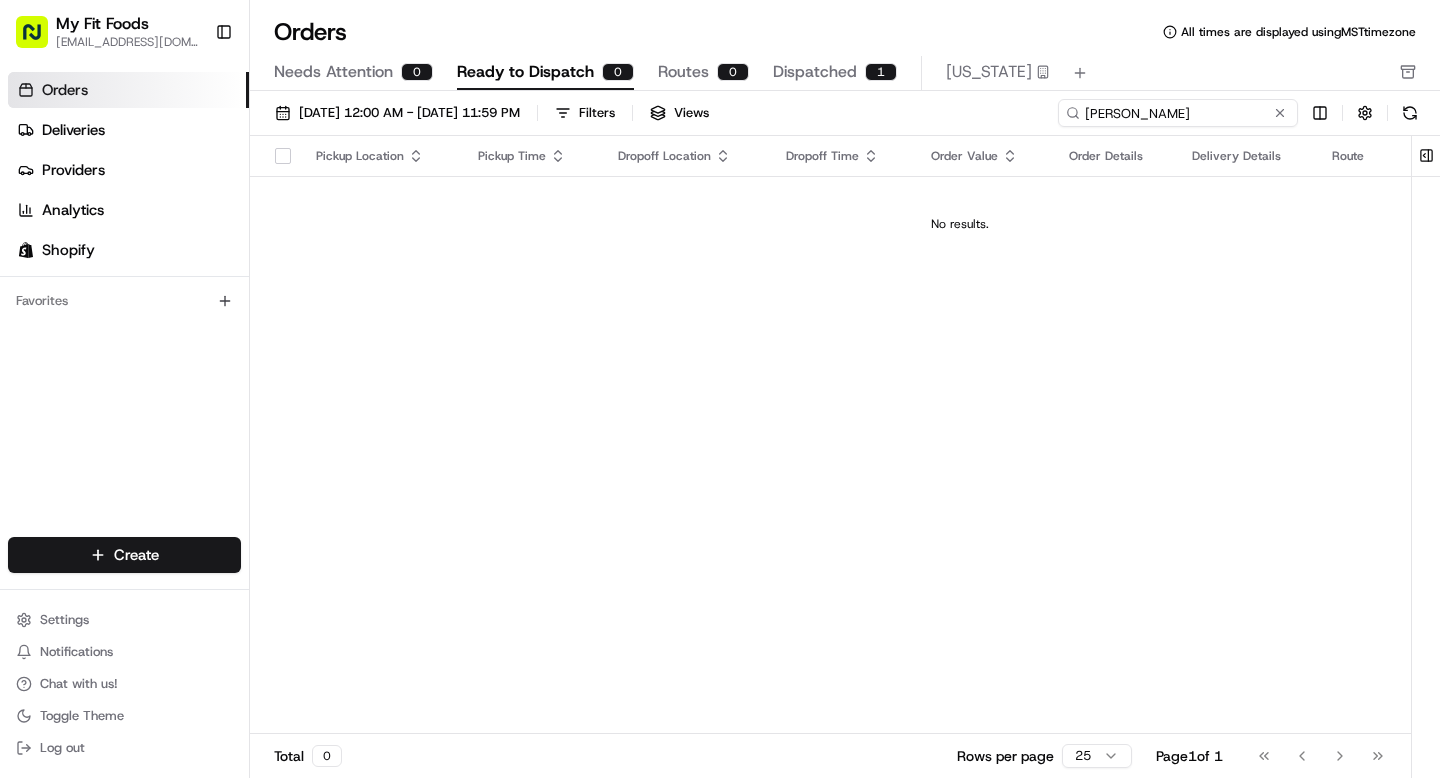 click on "Mindy" at bounding box center [1178, 113] 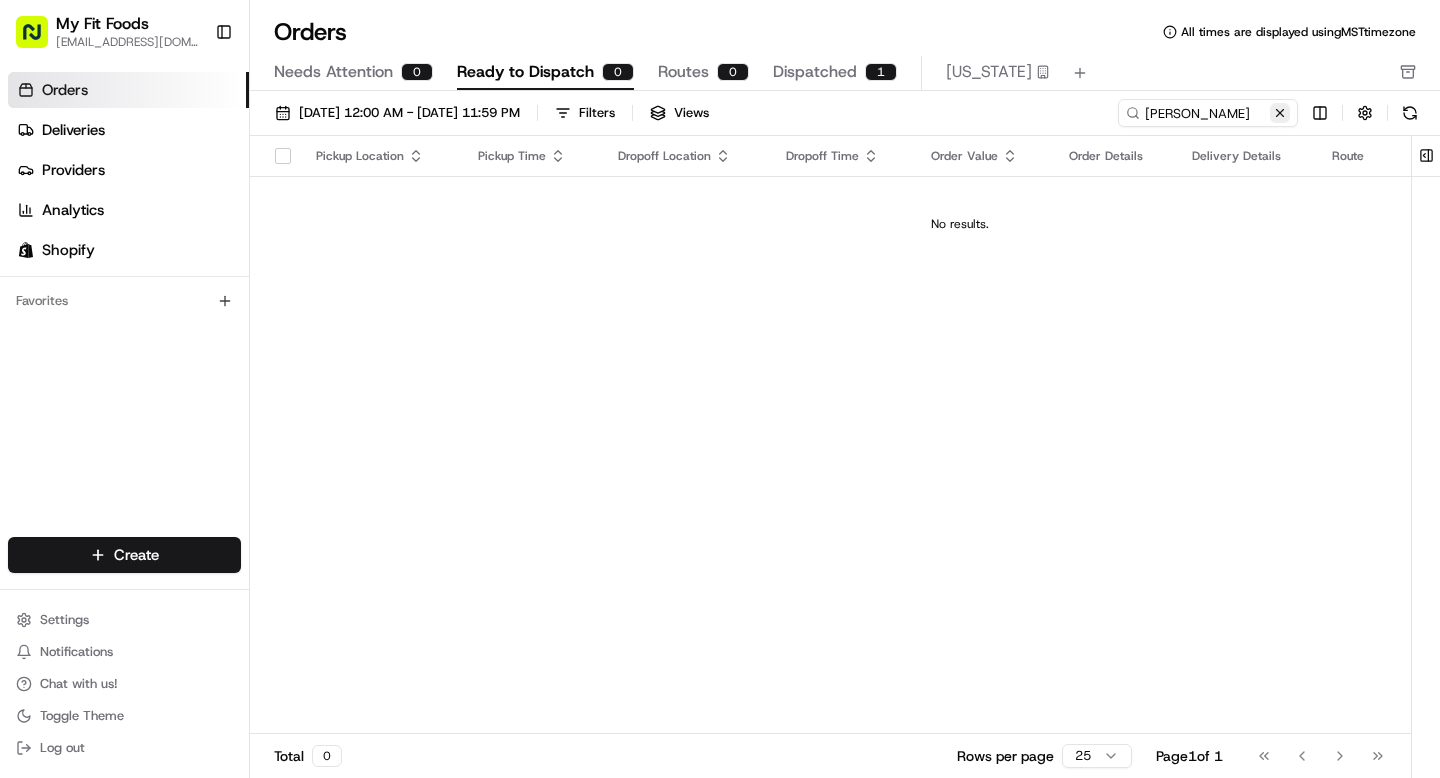 click at bounding box center (1280, 113) 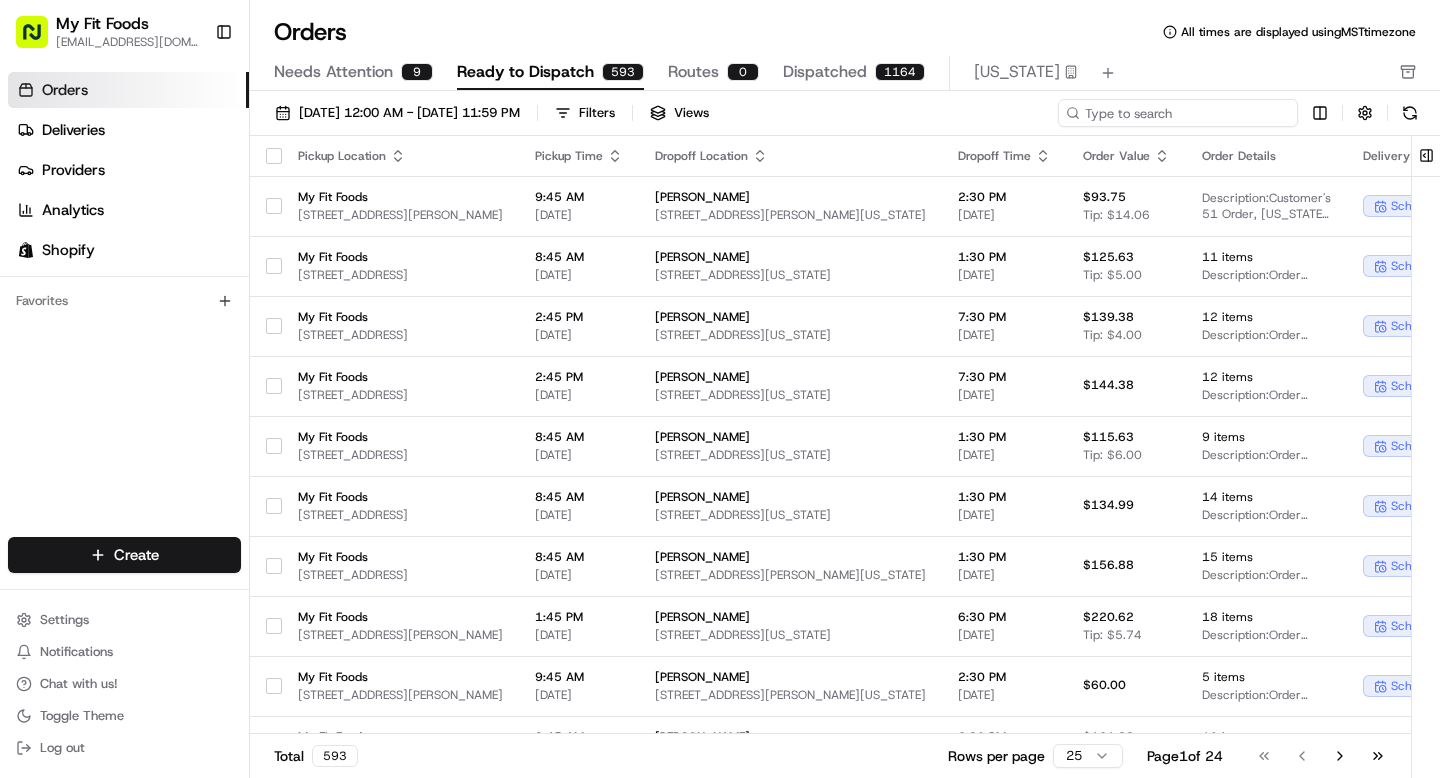 click at bounding box center (1178, 113) 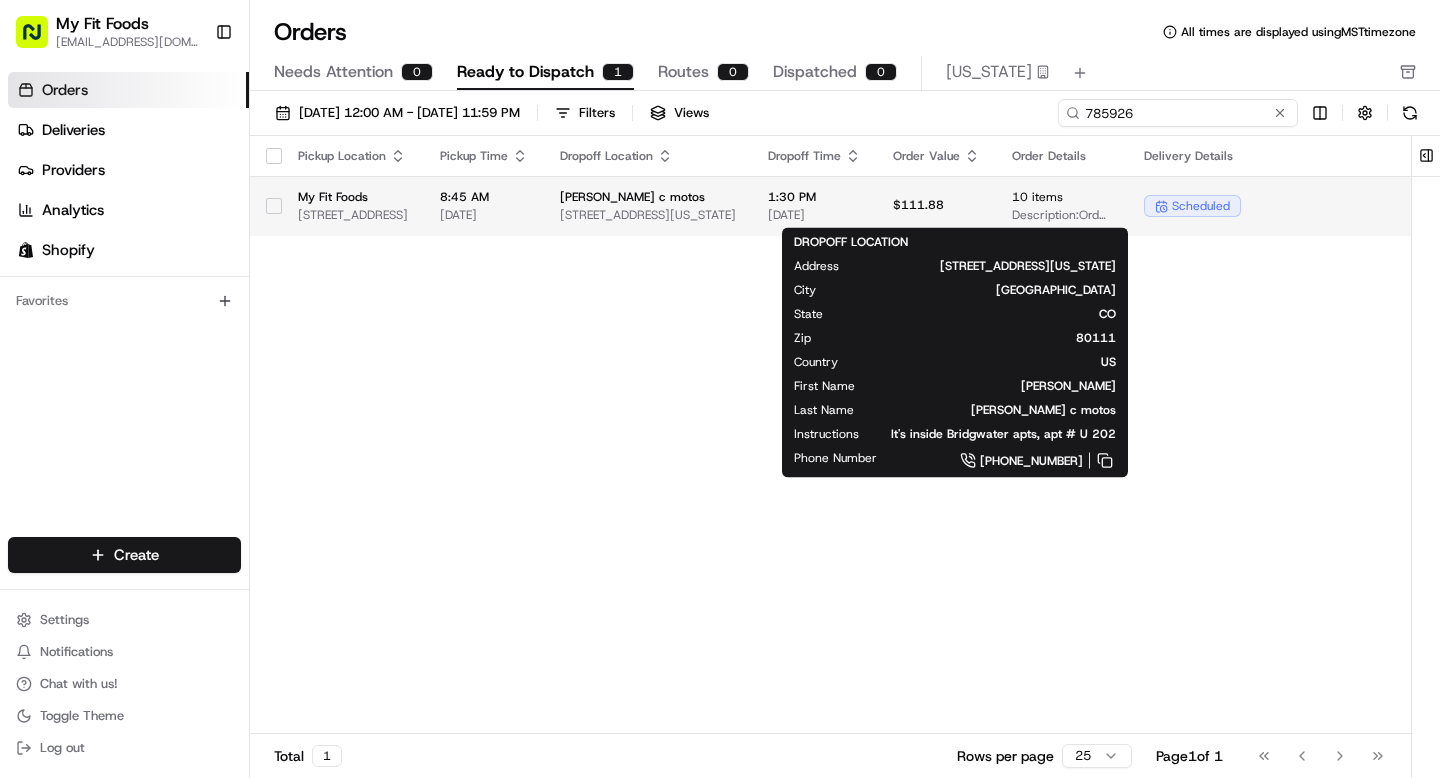 type on "785926" 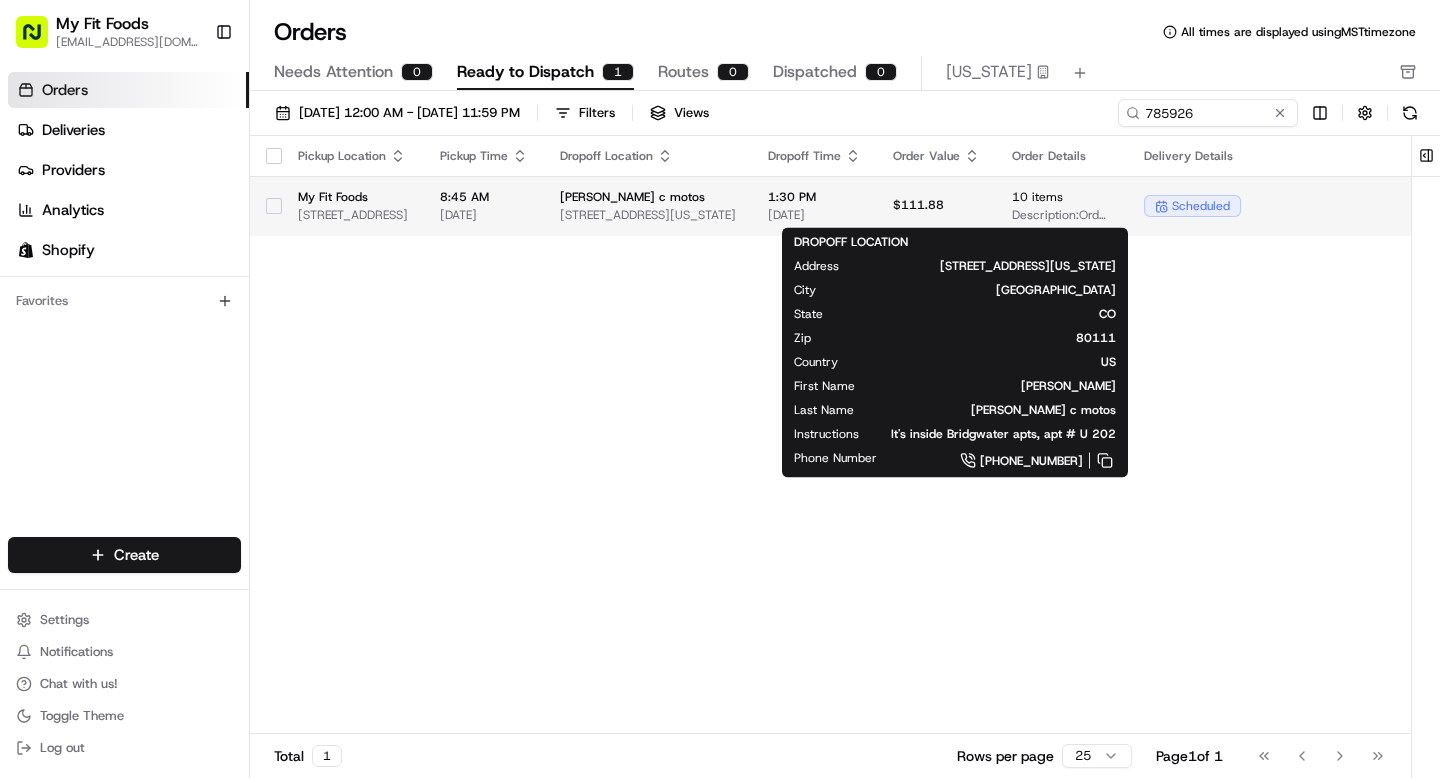 click on "Maria Socorro c motos 6401 South Boston Street, U 202, Greenwood Village, Colorado, 80111, USA" at bounding box center (648, 206) 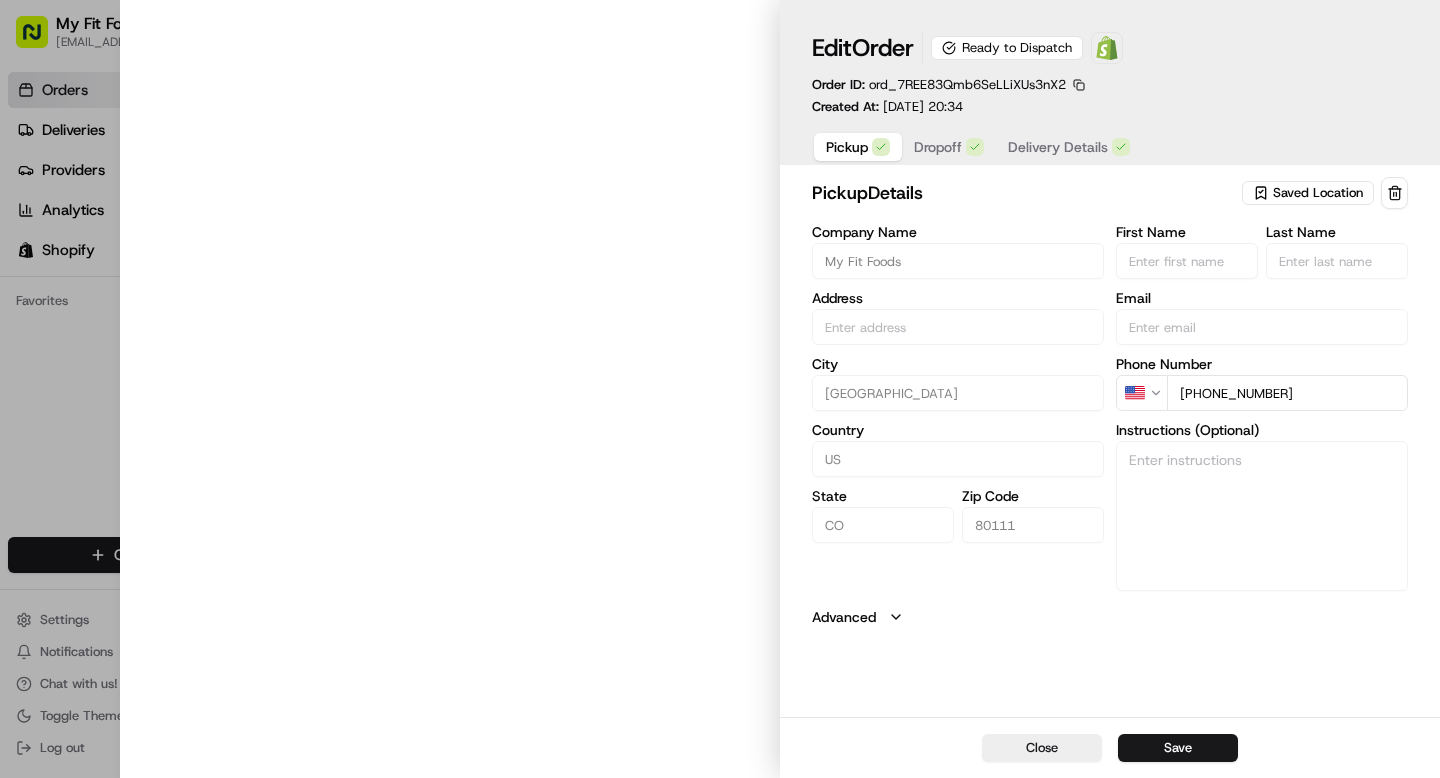 type on "[STREET_ADDRESS]" 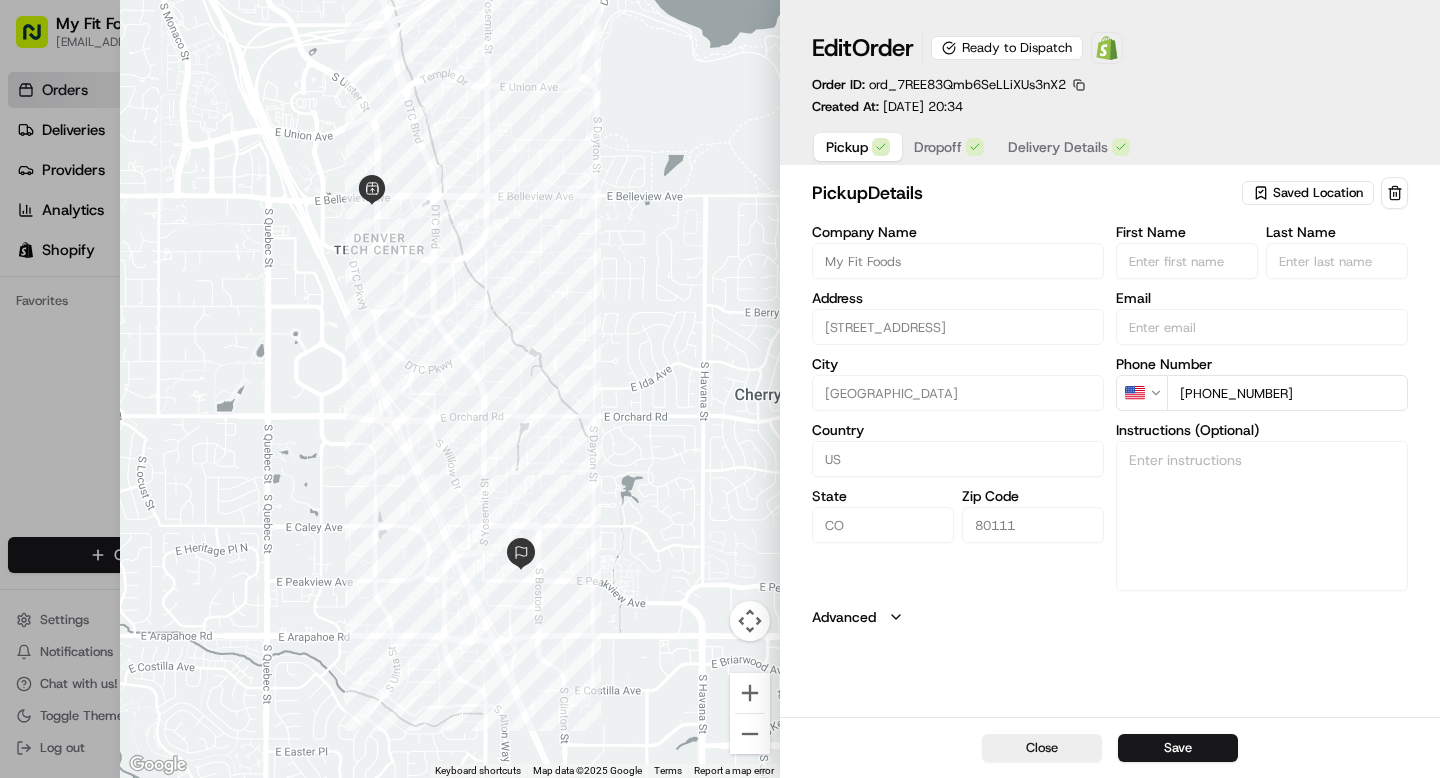 click on "Delivery Details" at bounding box center (1058, 147) 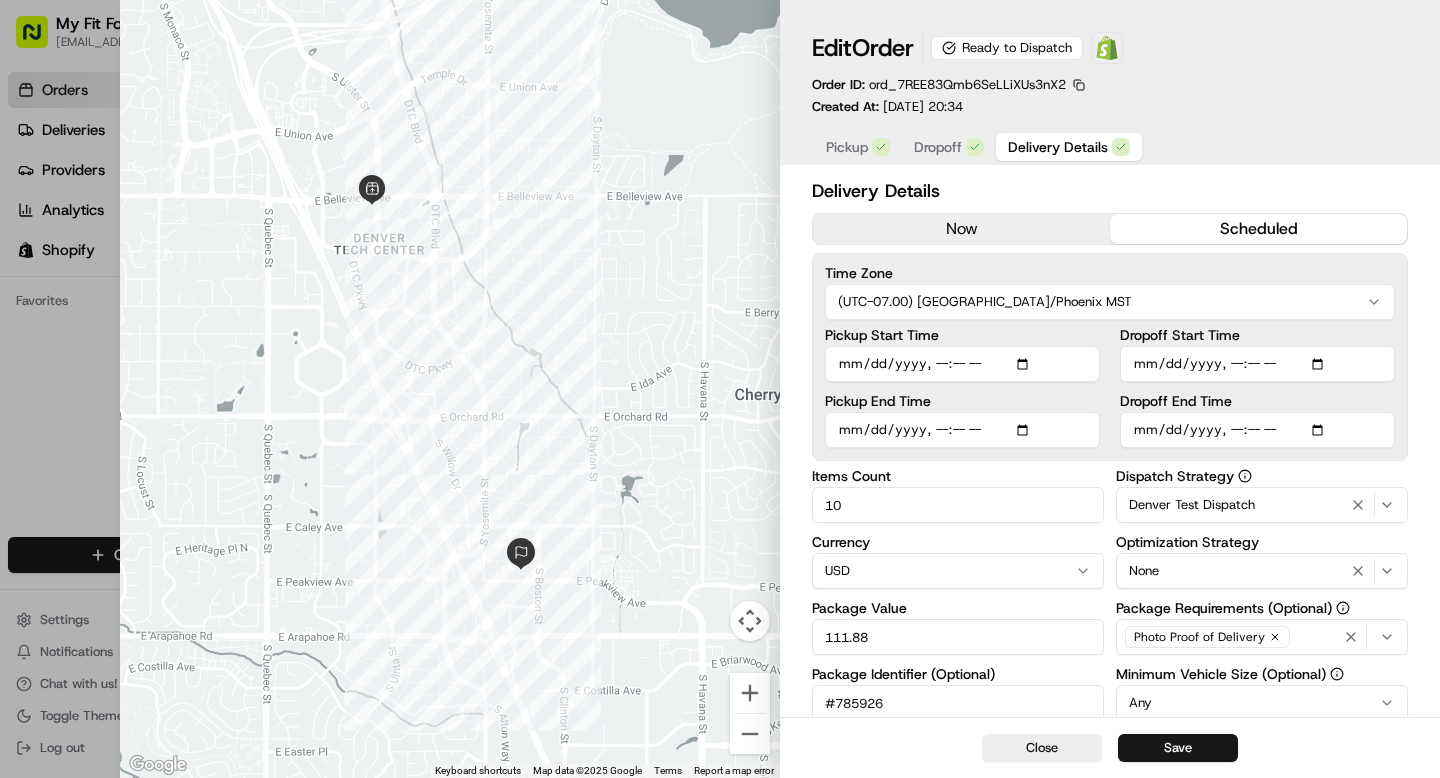 click on "now" at bounding box center (961, 229) 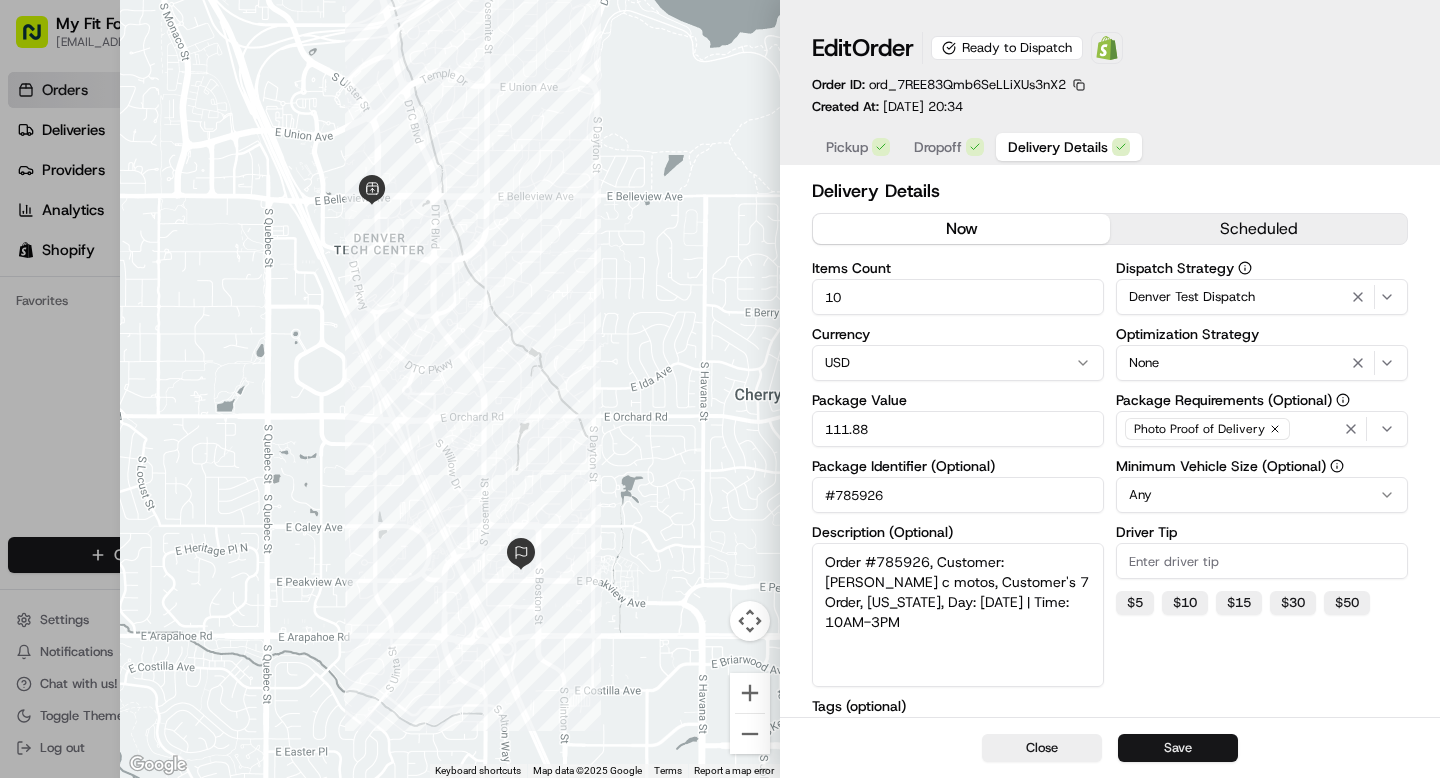 click on "Save" at bounding box center [1178, 748] 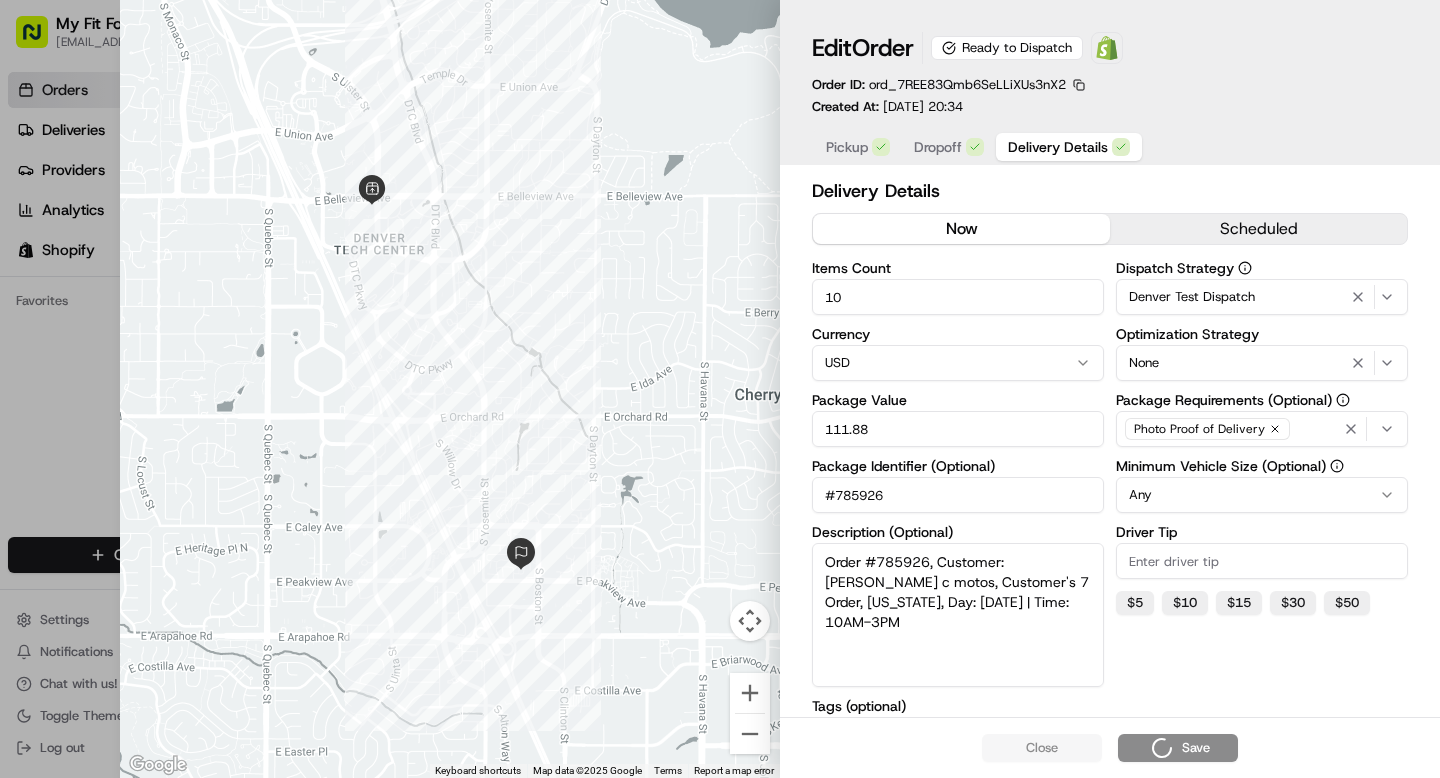 type on "1" 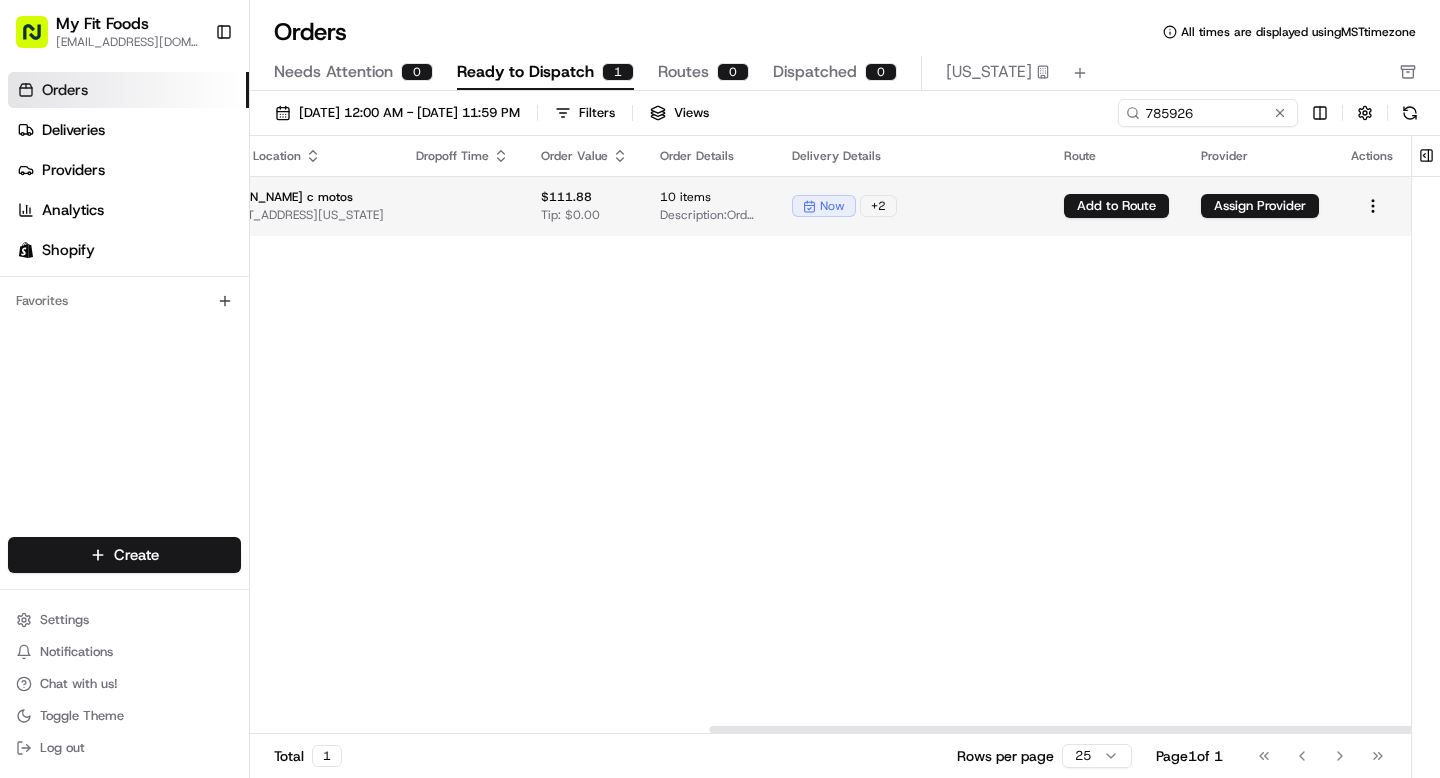 scroll, scrollTop: 0, scrollLeft: 831, axis: horizontal 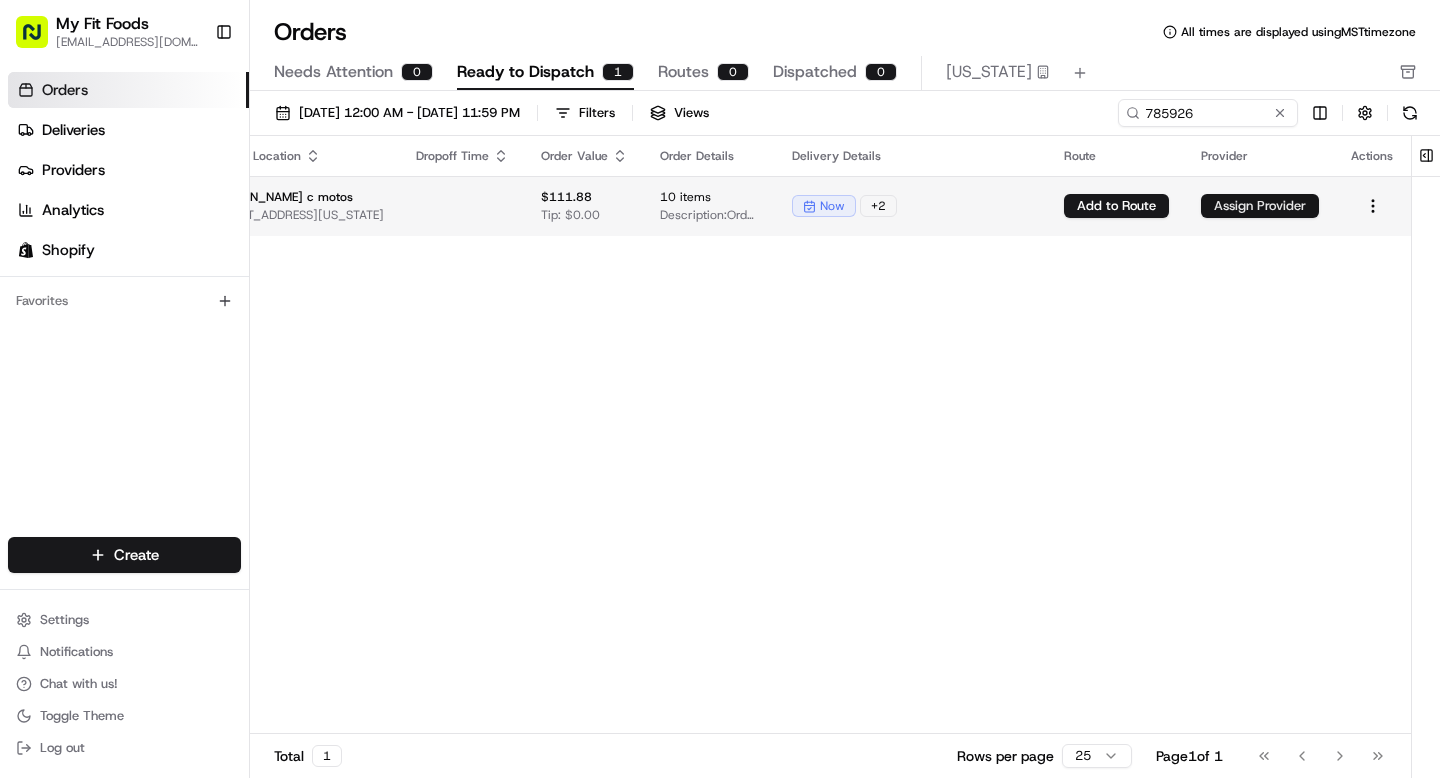 click on "Assign Provider" at bounding box center (1260, 206) 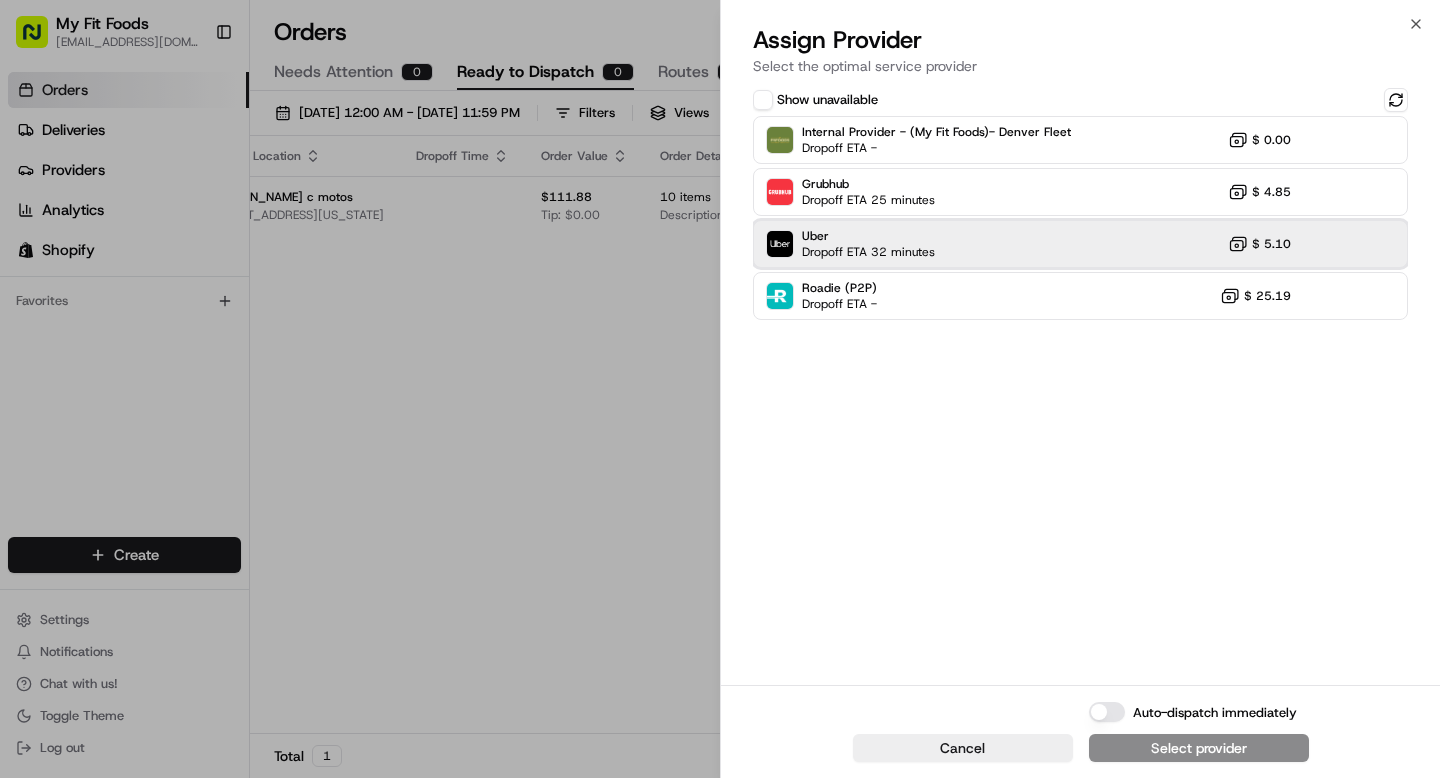 click on "Uber Dropoff ETA   32 minutes $   5.10" at bounding box center [1080, 244] 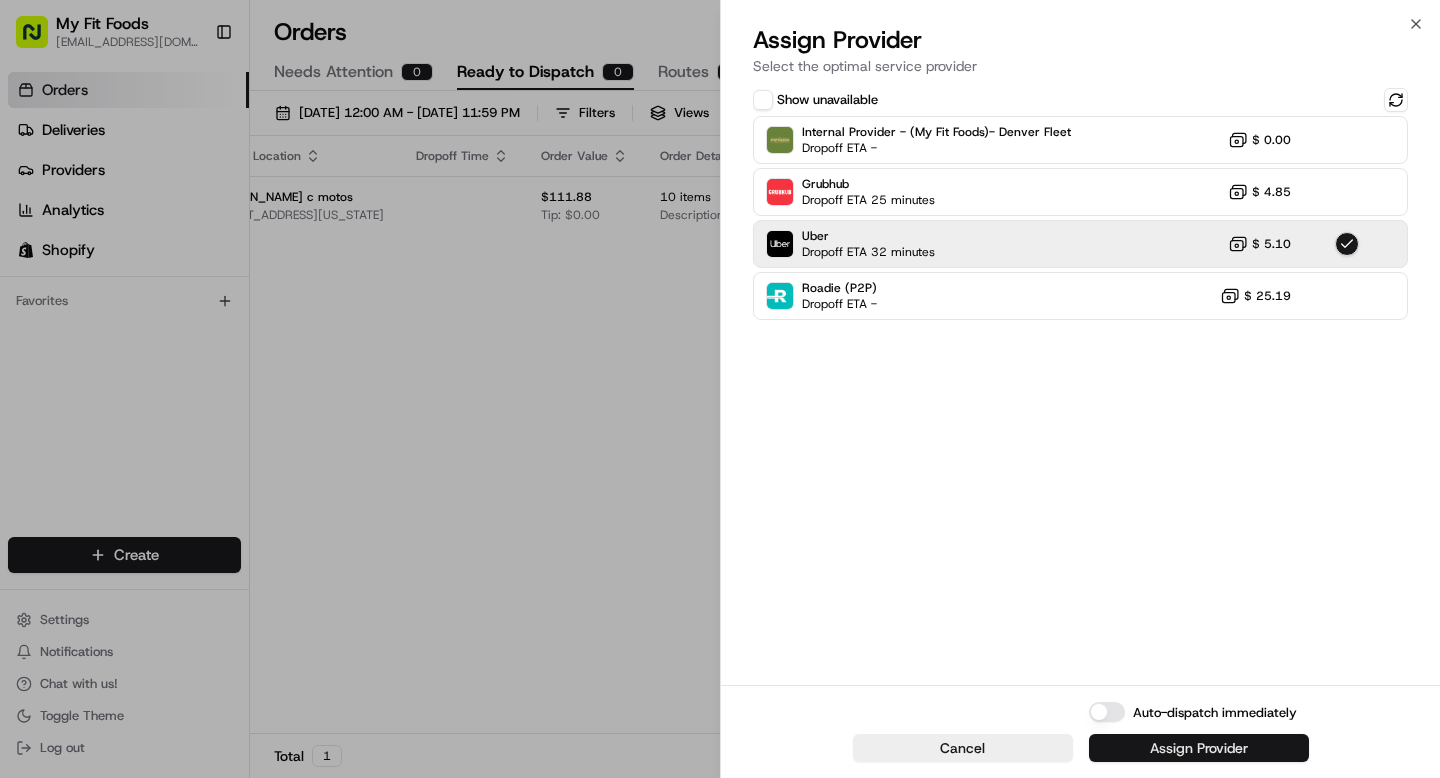 click on "Assign Provider" at bounding box center (1199, 748) 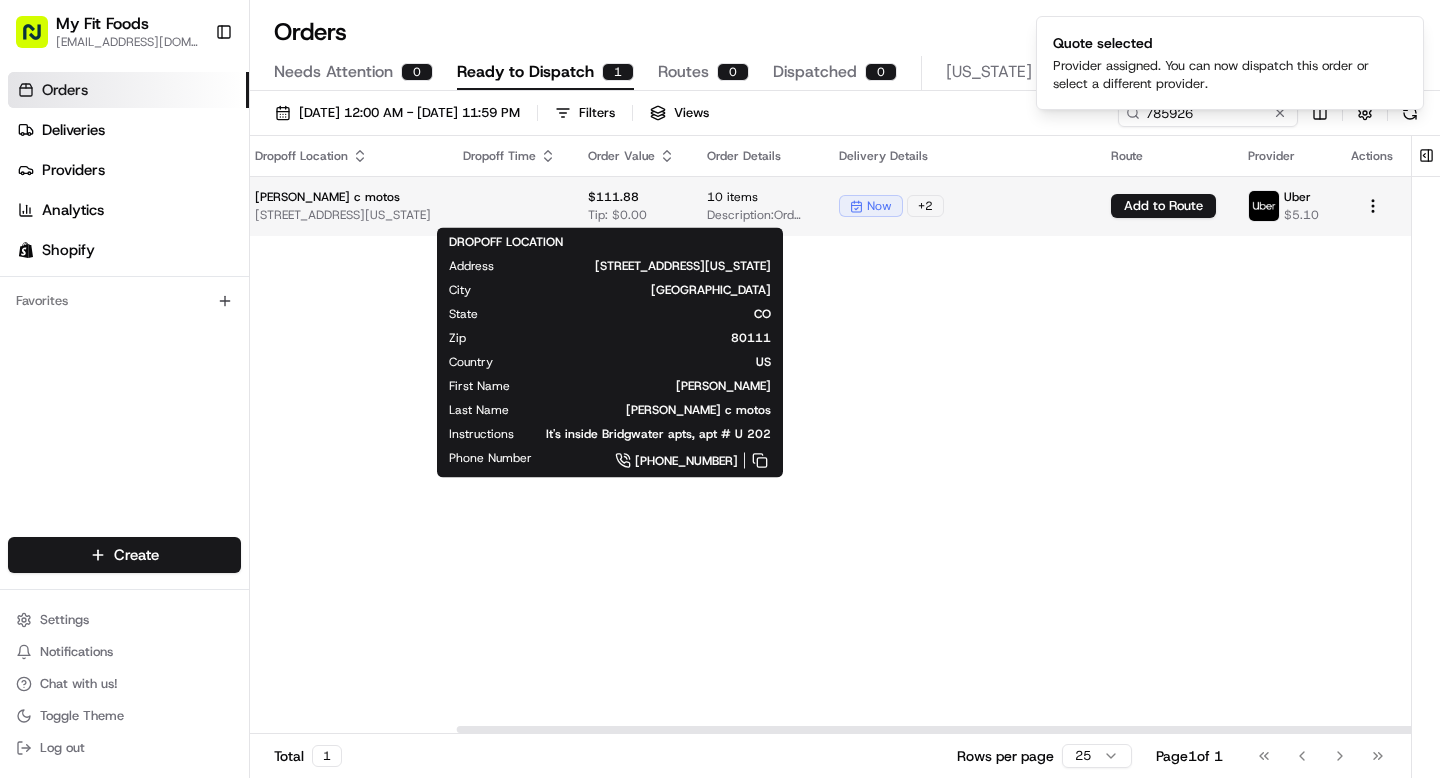 scroll, scrollTop: 0, scrollLeft: 782, axis: horizontal 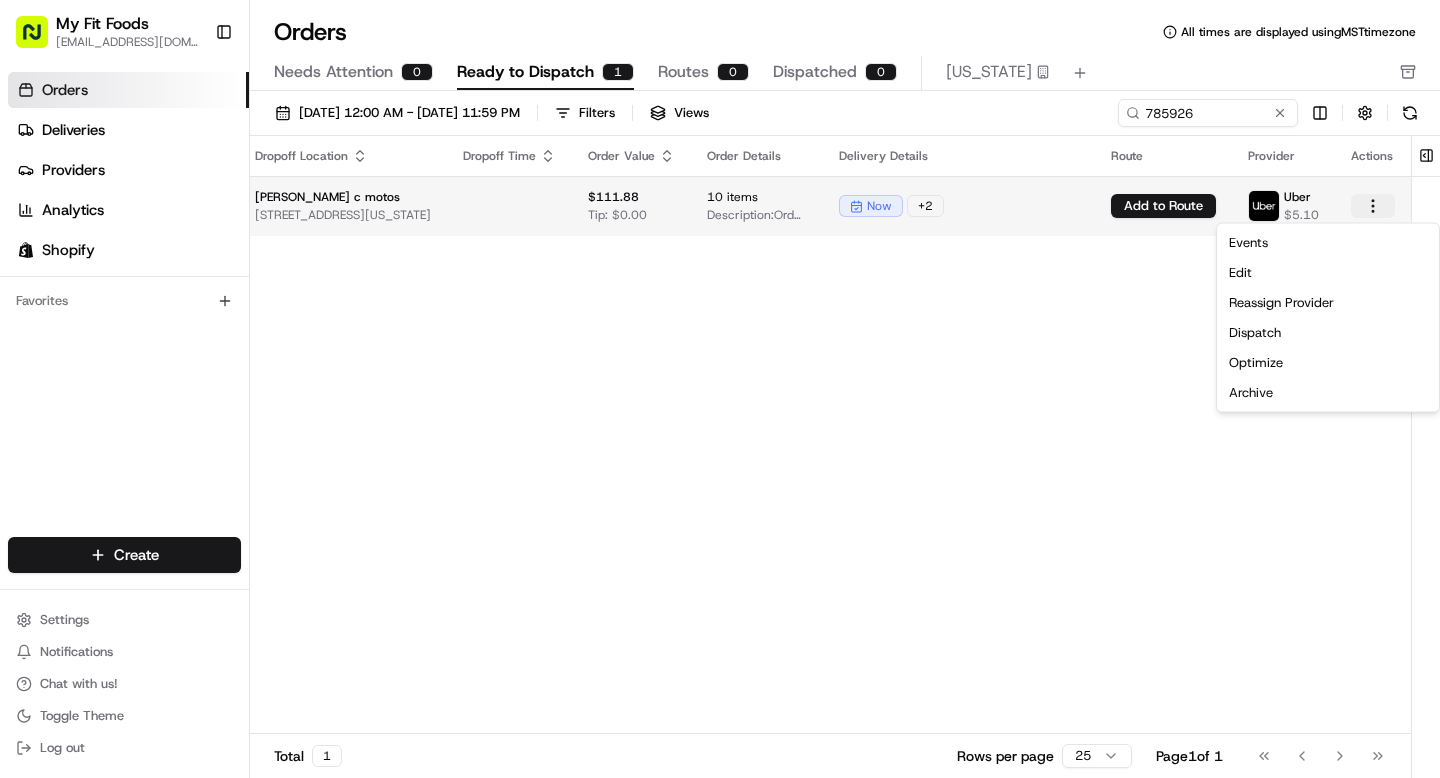 click on "My Fit Foods support@myfitfoods.com Toggle Sidebar Orders Deliveries Providers Analytics Shopify Favorites Main Menu Members & Organization Organization Users Roles Preferences Customization Tracking Orchestration Automations Dispatch Strategy Optimization Strategy Locations Pickup Locations Dropoff Locations Shifts Billing Billing Refund Requests Integrations Notification Triggers Webhooks API Keys Request Logs Create Settings Notifications Chat with us! Toggle Theme Log out Orders All times are displayed using  MST  timezone Needs Attention 0 Ready to Dispatch 1 Routes 0 Dispatched 0 Colorado 07/01/2025 12:00 AM - 07/31/2025 11:59 PM Filters Views 785926 Pickup Location Pickup Time Dropoff Location Dropoff Time Order Value Order Details Delivery Details Route Provider Actions My Fit Foods 8000 E Belleview Ave, d60, Greenwood Village, CO 80111, US Maria Socorro c motos 6401 South Boston Street, U 202, Greenwood Village, Colorado, 80111, USA $111.88 Tip: $0.00 10   items Description:  now + 2" at bounding box center (720, 389) 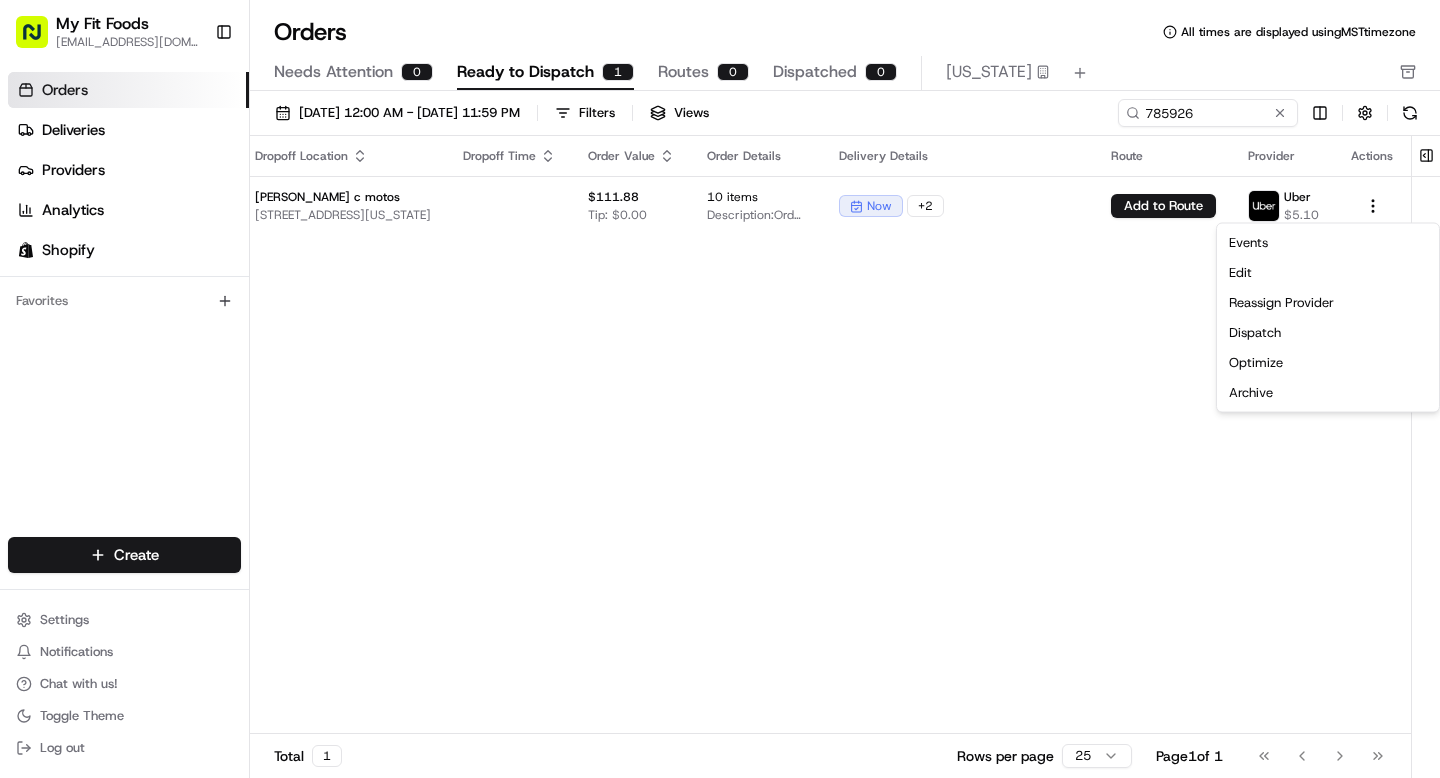 click on "My Fit Foods support@myfitfoods.com Toggle Sidebar Orders Deliveries Providers Analytics Shopify Favorites Main Menu Members & Organization Organization Users Roles Preferences Customization Tracking Orchestration Automations Dispatch Strategy Optimization Strategy Locations Pickup Locations Dropoff Locations Shifts Billing Billing Refund Requests Integrations Notification Triggers Webhooks API Keys Request Logs Create Settings Notifications Chat with us! Toggle Theme Log out Orders All times are displayed using  MST  timezone Needs Attention 0 Ready to Dispatch 1 Routes 0 Dispatched 0 Colorado 07/01/2025 12:00 AM - 07/31/2025 11:59 PM Filters Views 785926 Pickup Location Pickup Time Dropoff Location Dropoff Time Order Value Order Details Delivery Details Route Provider Actions My Fit Foods 8000 E Belleview Ave, d60, Greenwood Village, CO 80111, US Maria Socorro c motos 6401 South Boston Street, U 202, Greenwood Village, Colorado, 80111, USA $111.88 Tip: $0.00 10   items Description:  now + 2" at bounding box center [720, 389] 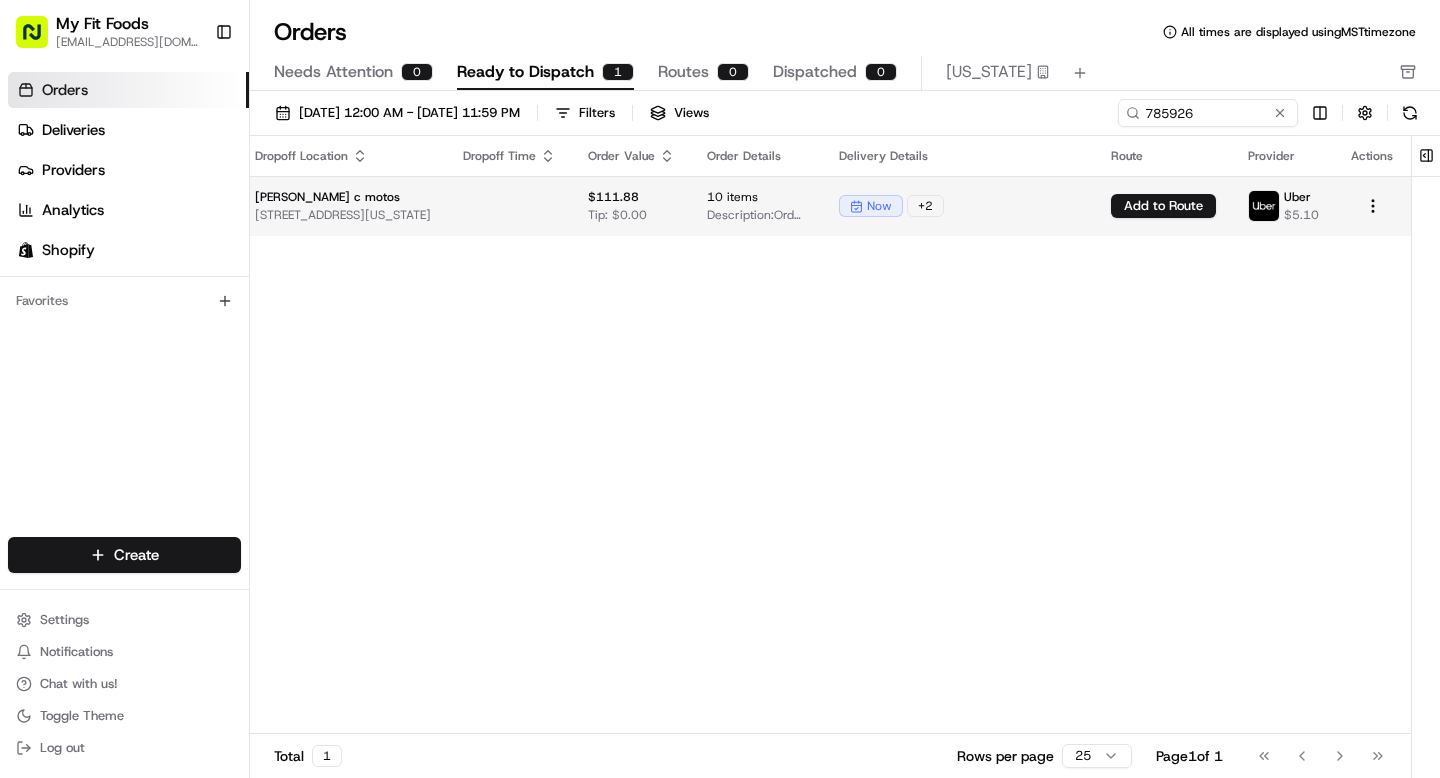 click at bounding box center [509, 206] 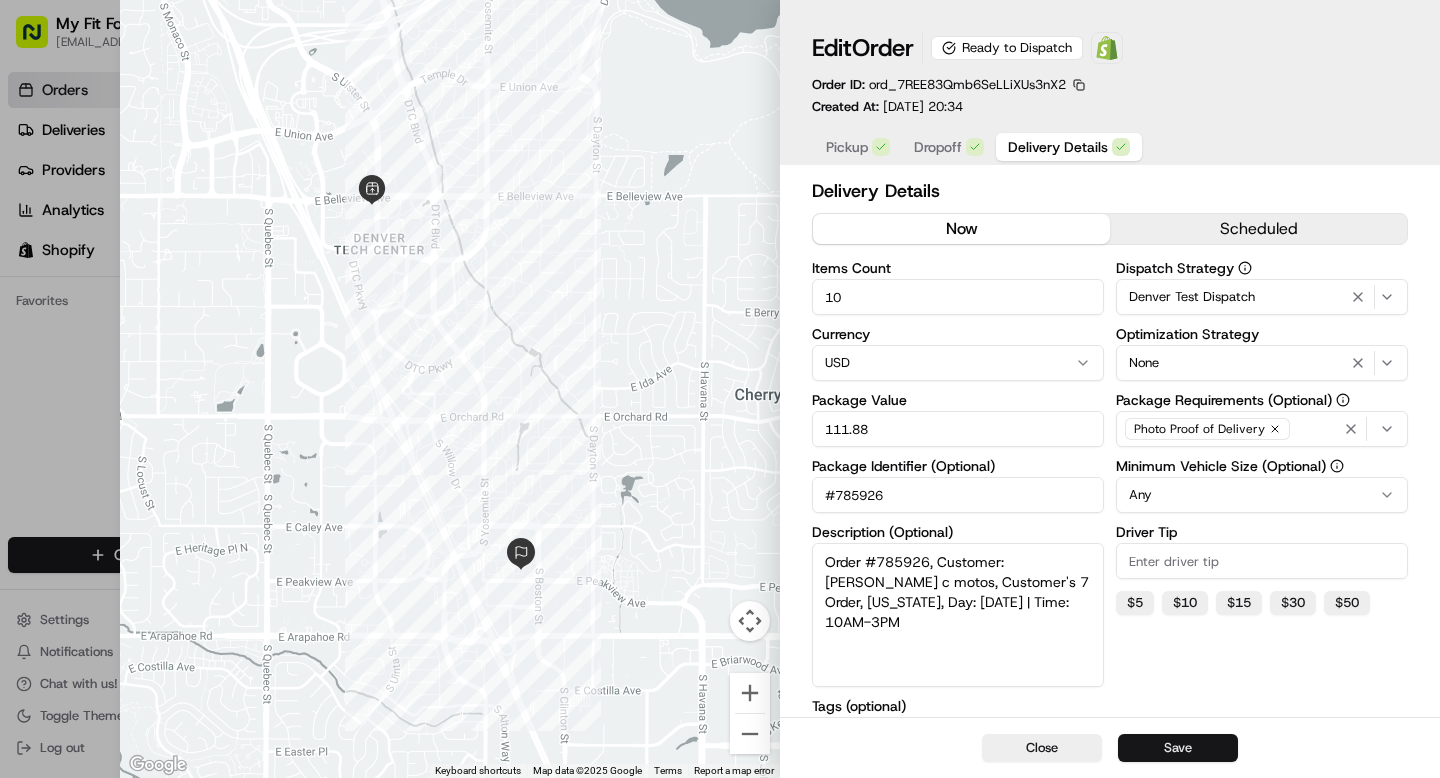 click on "Save" at bounding box center (1178, 748) 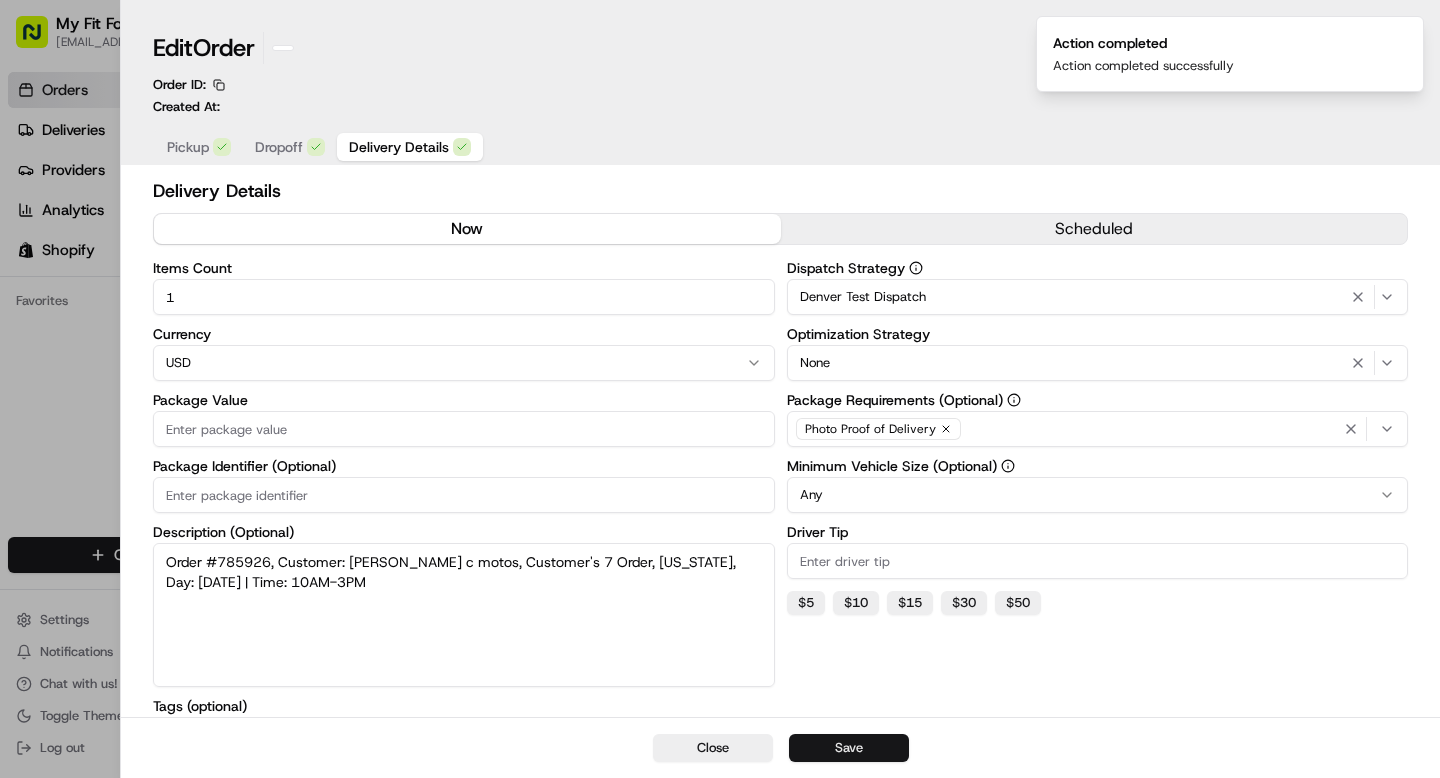 type on "1" 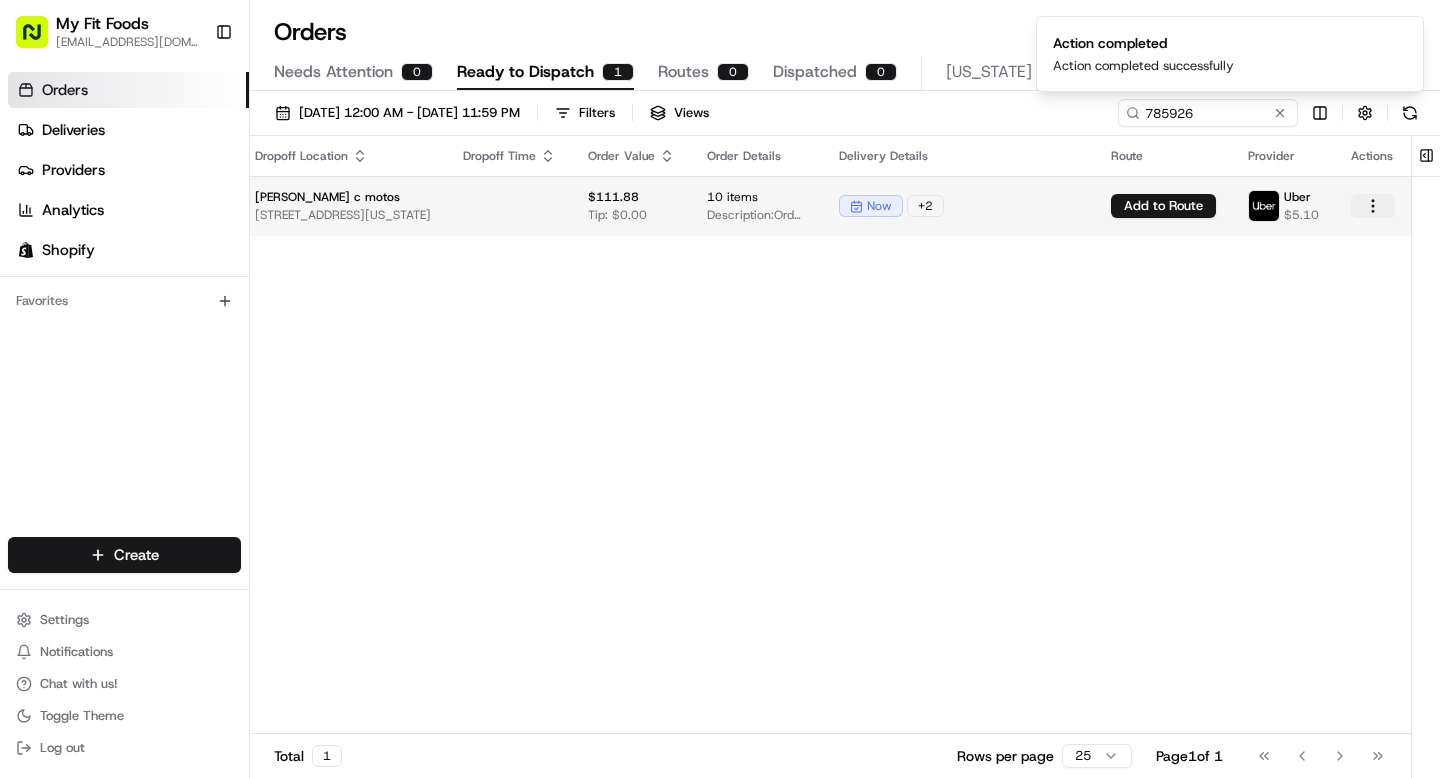 click on "My Fit Foods support@myfitfoods.com Toggle Sidebar Orders Deliveries Providers Analytics Shopify Favorites Main Menu Members & Organization Organization Users Roles Preferences Customization Tracking Orchestration Automations Dispatch Strategy Optimization Strategy Locations Pickup Locations Dropoff Locations Shifts Billing Billing Refund Requests Integrations Notification Triggers Webhooks API Keys Request Logs Create Settings Notifications Chat with us! Toggle Theme Log out Orders All times are displayed using  MST  timezone Needs Attention 0 Ready to Dispatch 1 Routes 0 Dispatched 0 Colorado 07/01/2025 12:00 AM - 07/31/2025 11:59 PM Filters Views 785926 Pickup Location Pickup Time Dropoff Location Dropoff Time Order Value Order Details Delivery Details Route Provider Actions My Fit Foods 8000 E Belleview Ave, d60, Greenwood Village, CO 80111, US Maria Socorro c motos 6401 South Boston Street, U 202, Greenwood Village, Colorado, 80111, USA $111.88 Tip: $0.00 10   items Description:  now + 2" at bounding box center [720, 389] 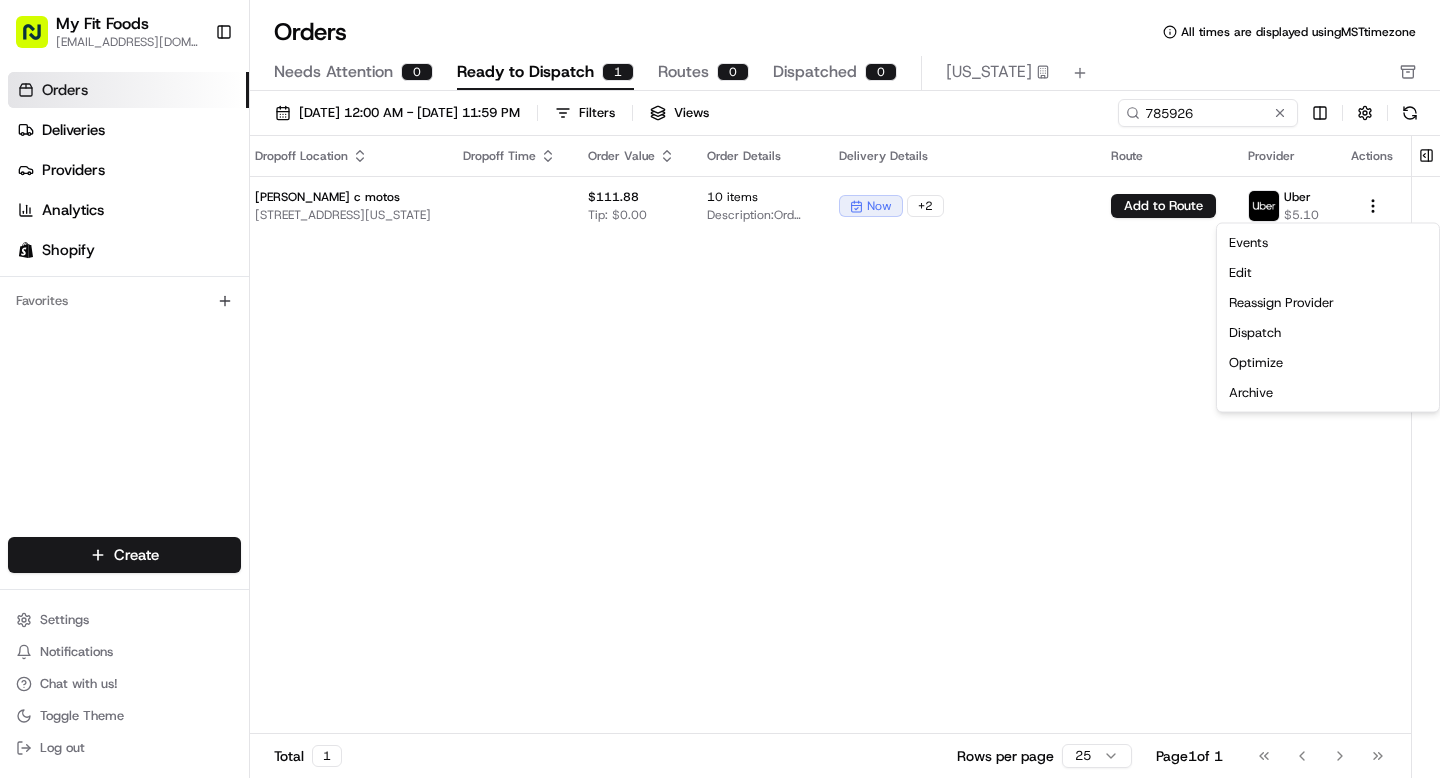 click on "My Fit Foods support@myfitfoods.com Toggle Sidebar Orders Deliveries Providers Analytics Shopify Favorites Main Menu Members & Organization Organization Users Roles Preferences Customization Tracking Orchestration Automations Dispatch Strategy Optimization Strategy Locations Pickup Locations Dropoff Locations Shifts Billing Billing Refund Requests Integrations Notification Triggers Webhooks API Keys Request Logs Create Settings Notifications Chat with us! Toggle Theme Log out Orders All times are displayed using  MST  timezone Needs Attention 0 Ready to Dispatch 1 Routes 0 Dispatched 0 Colorado 07/01/2025 12:00 AM - 07/31/2025 11:59 PM Filters Views 785926 Pickup Location Pickup Time Dropoff Location Dropoff Time Order Value Order Details Delivery Details Route Provider Actions My Fit Foods 8000 E Belleview Ave, d60, Greenwood Village, CO 80111, US Maria Socorro c motos 6401 South Boston Street, U 202, Greenwood Village, Colorado, 80111, USA $111.88 Tip: $0.00 10   items Description:  now + 2" at bounding box center (720, 389) 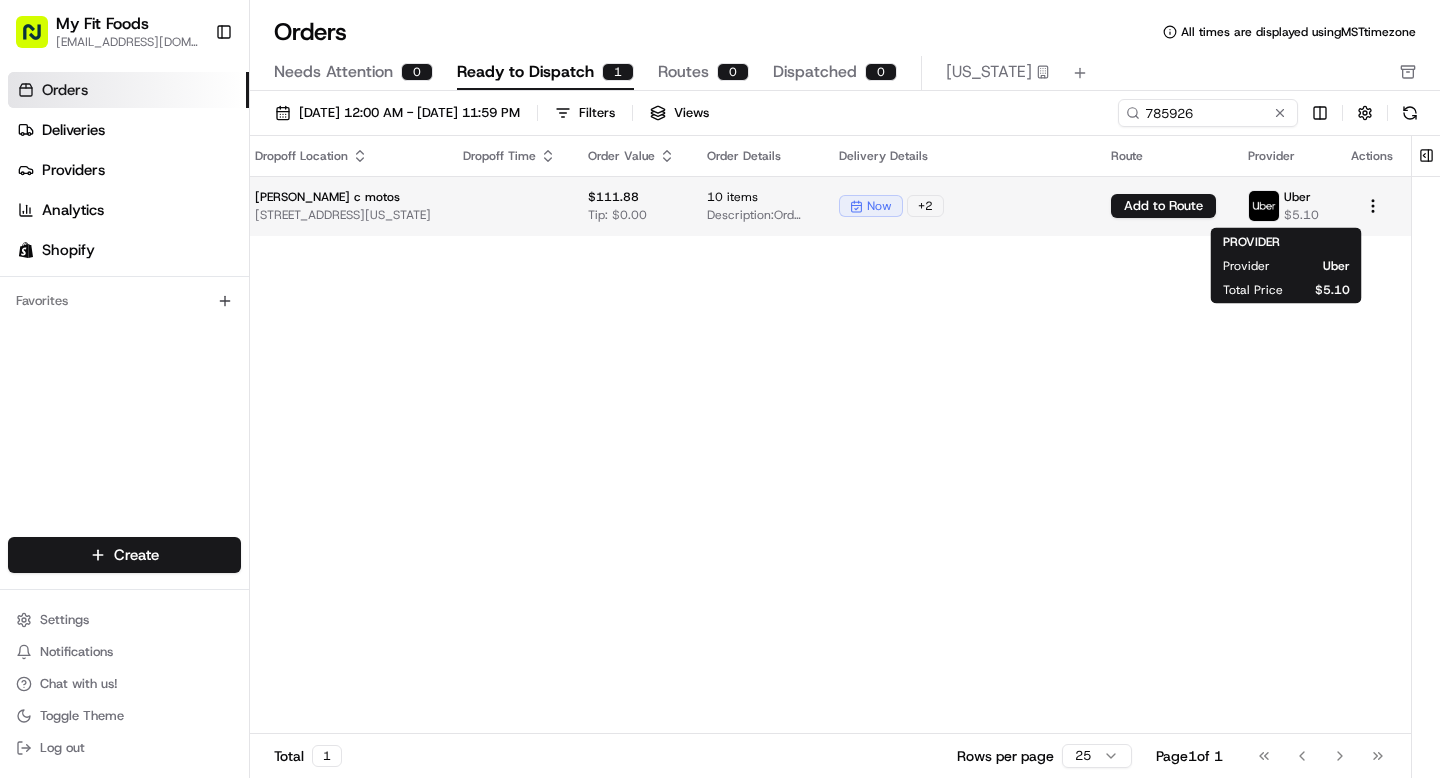 click at bounding box center [1264, 206] 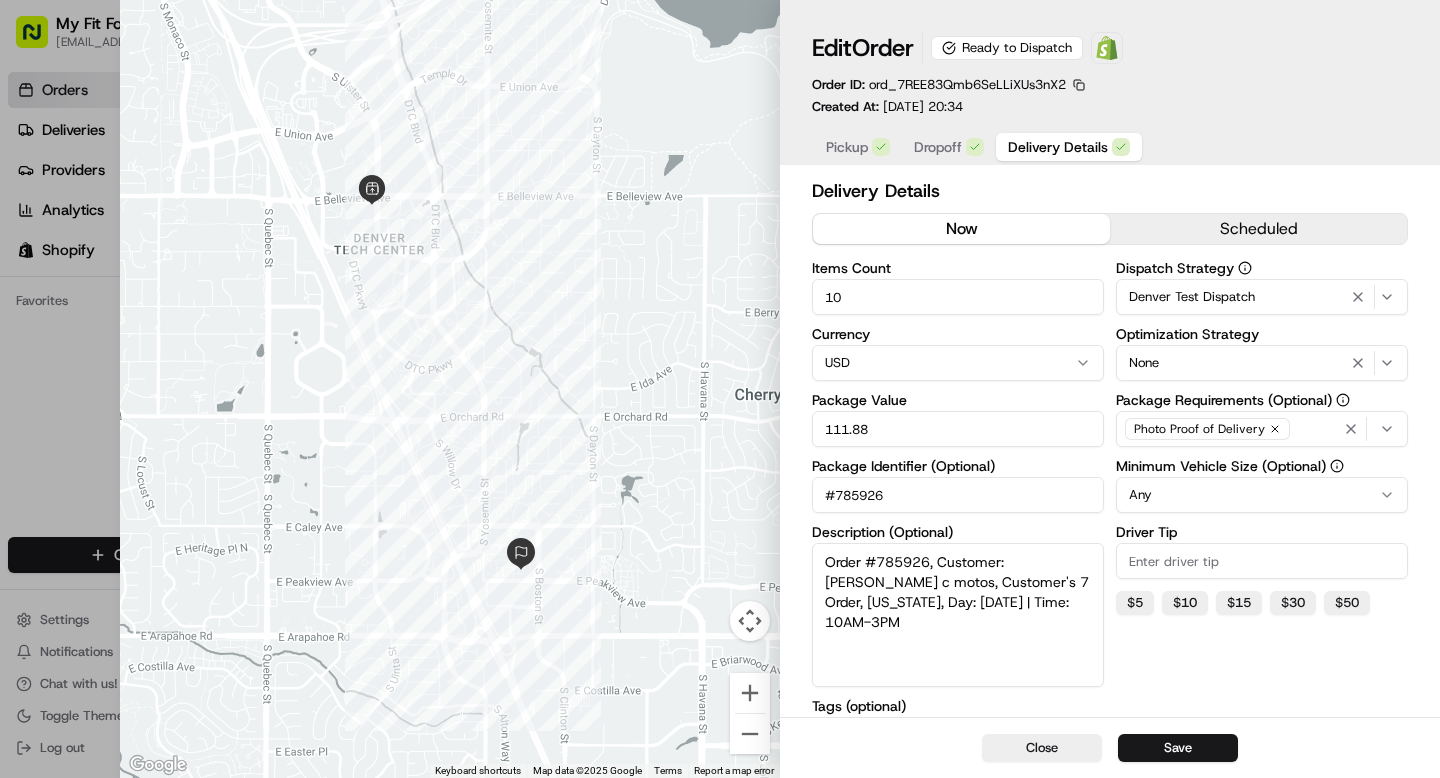 click at bounding box center (450, 389) 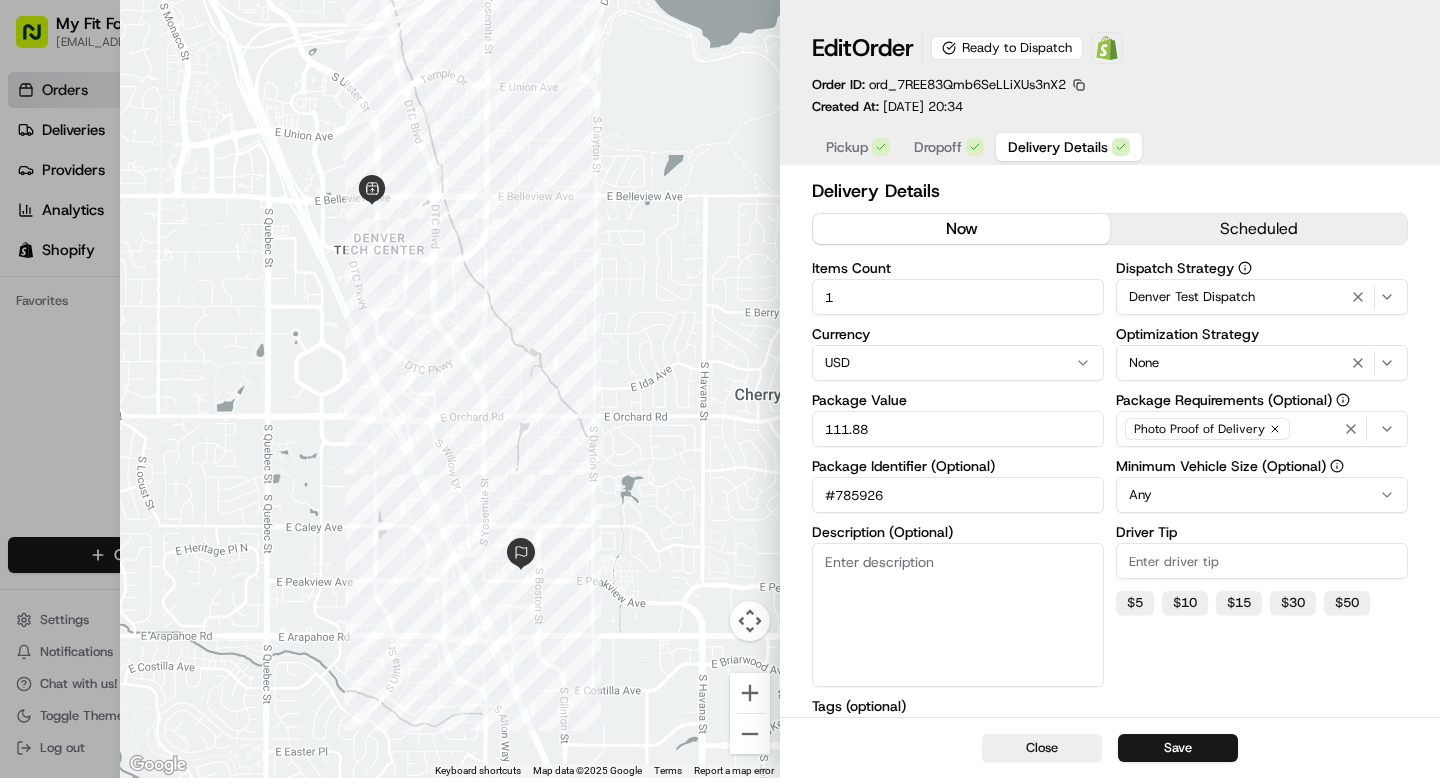 click at bounding box center [720, 389] 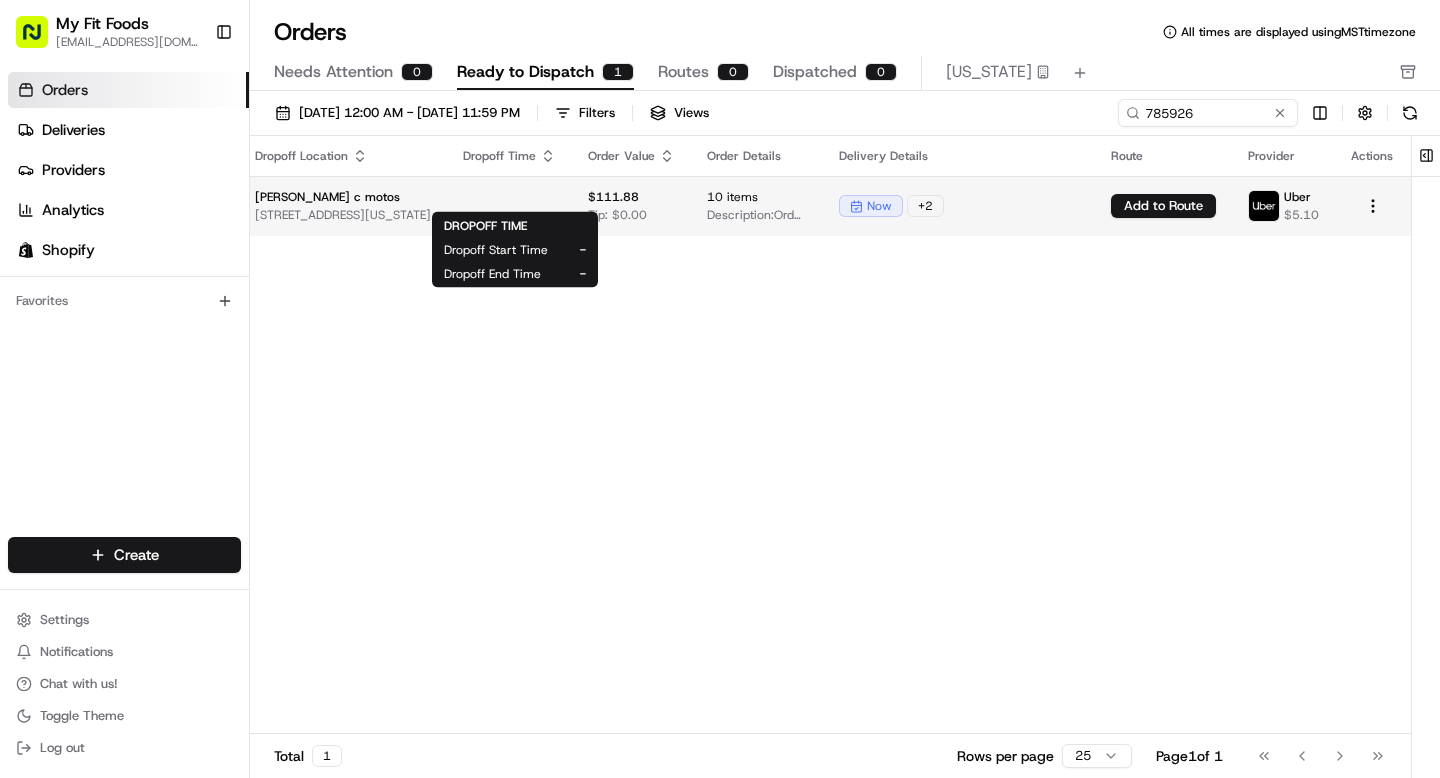 click at bounding box center (509, 206) 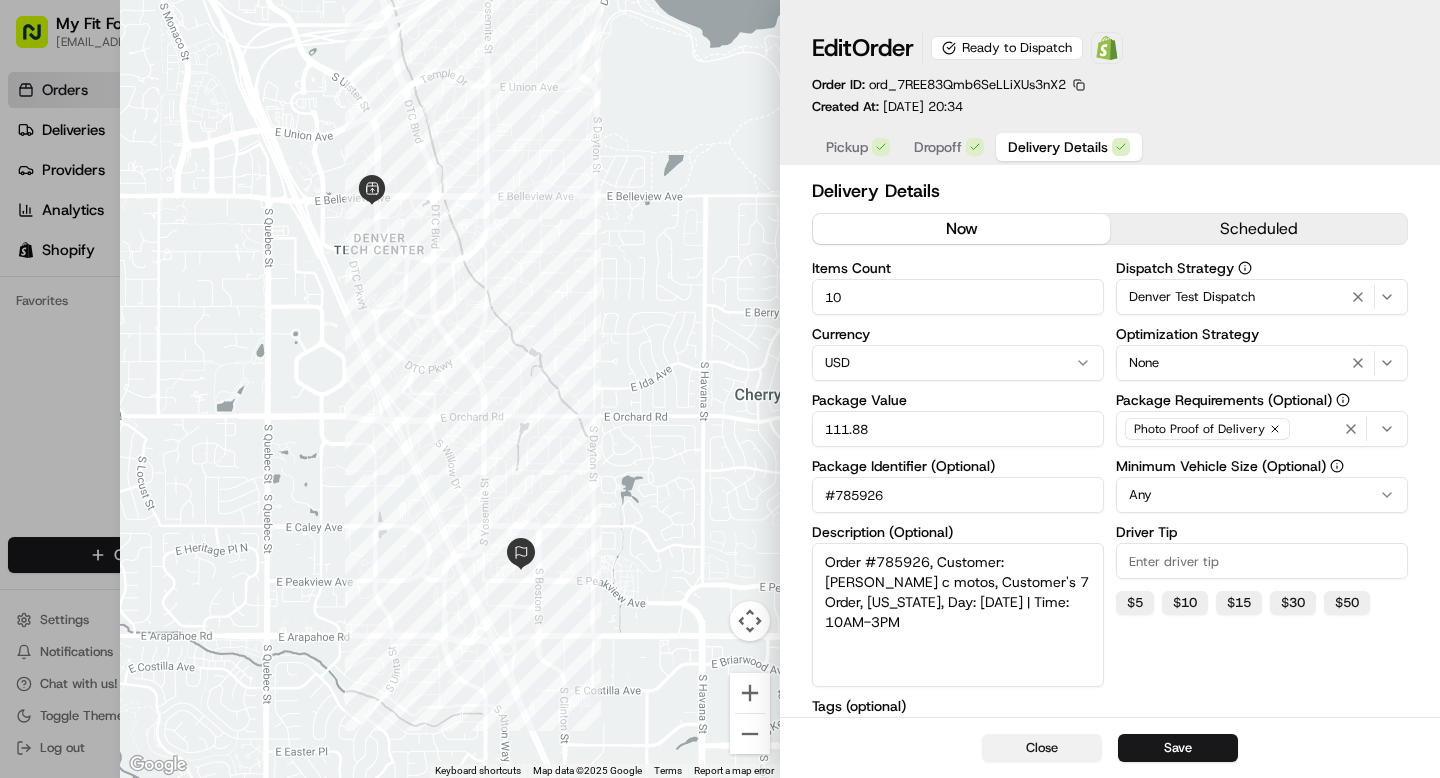 click on "Close" at bounding box center [1042, 748] 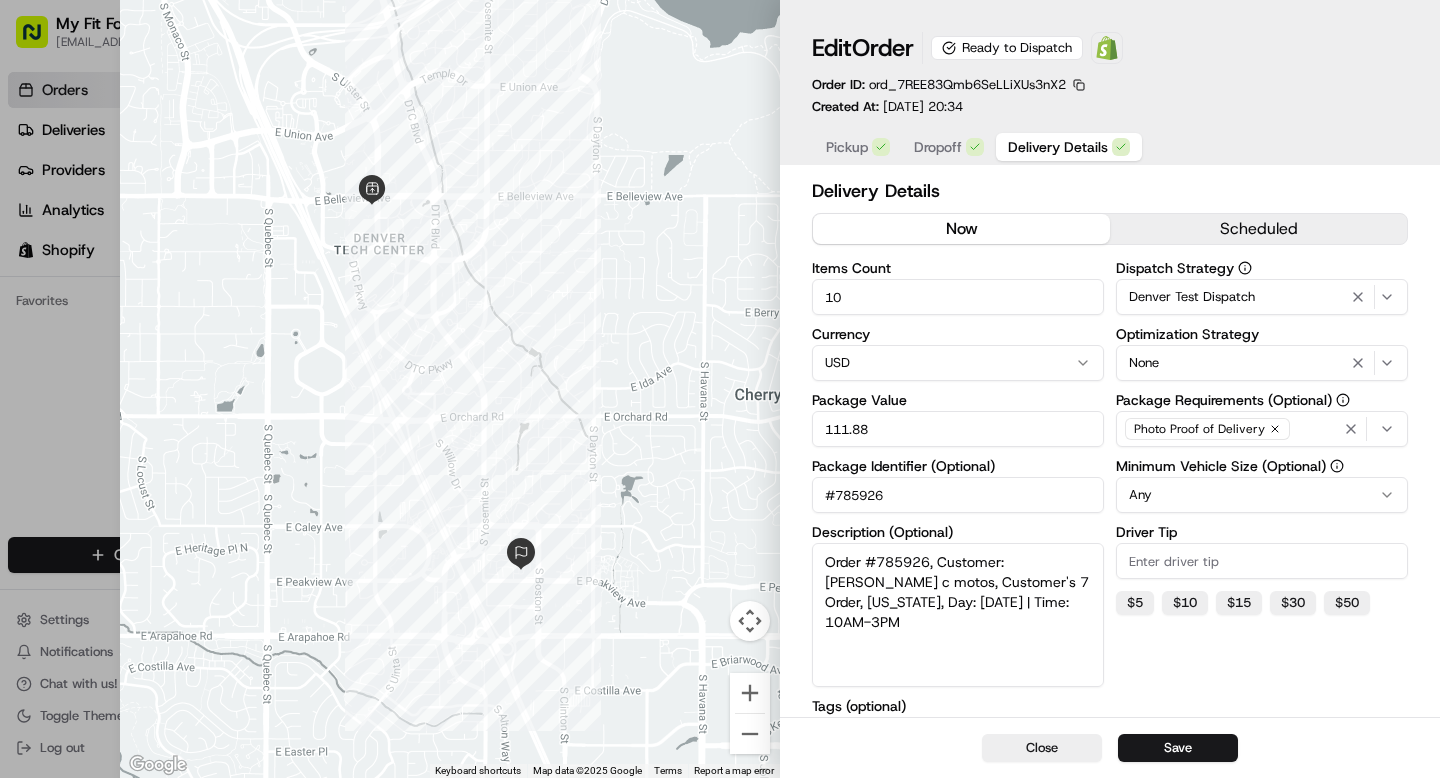 type on "1" 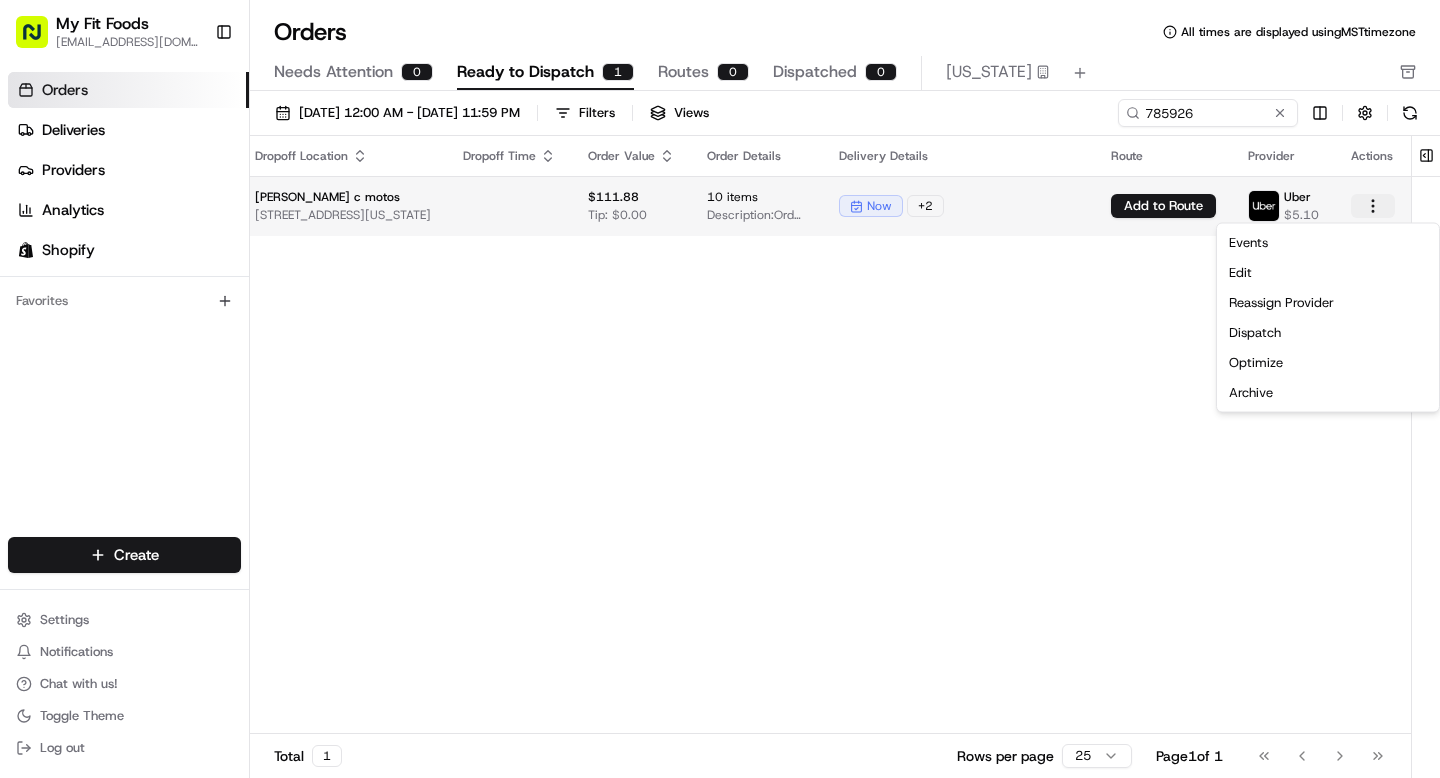 click on "My Fit Foods support@myfitfoods.com Toggle Sidebar Orders Deliveries Providers Analytics Shopify Favorites Main Menu Members & Organization Organization Users Roles Preferences Customization Tracking Orchestration Automations Dispatch Strategy Optimization Strategy Locations Pickup Locations Dropoff Locations Shifts Billing Billing Refund Requests Integrations Notification Triggers Webhooks API Keys Request Logs Create Settings Notifications Chat with us! Toggle Theme Log out Orders All times are displayed using  MST  timezone Needs Attention 0 Ready to Dispatch 1 Routes 0 Dispatched 0 Colorado 07/01/2025 12:00 AM - 07/31/2025 11:59 PM Filters Views 785926 Pickup Location Pickup Time Dropoff Location Dropoff Time Order Value Order Details Delivery Details Route Provider Actions My Fit Foods 8000 E Belleview Ave, d60, Greenwood Village, CO 80111, US Maria Socorro c motos 6401 South Boston Street, U 202, Greenwood Village, Colorado, 80111, USA $111.88 Tip: $0.00 10   items Description:  now + 2" at bounding box center [720, 389] 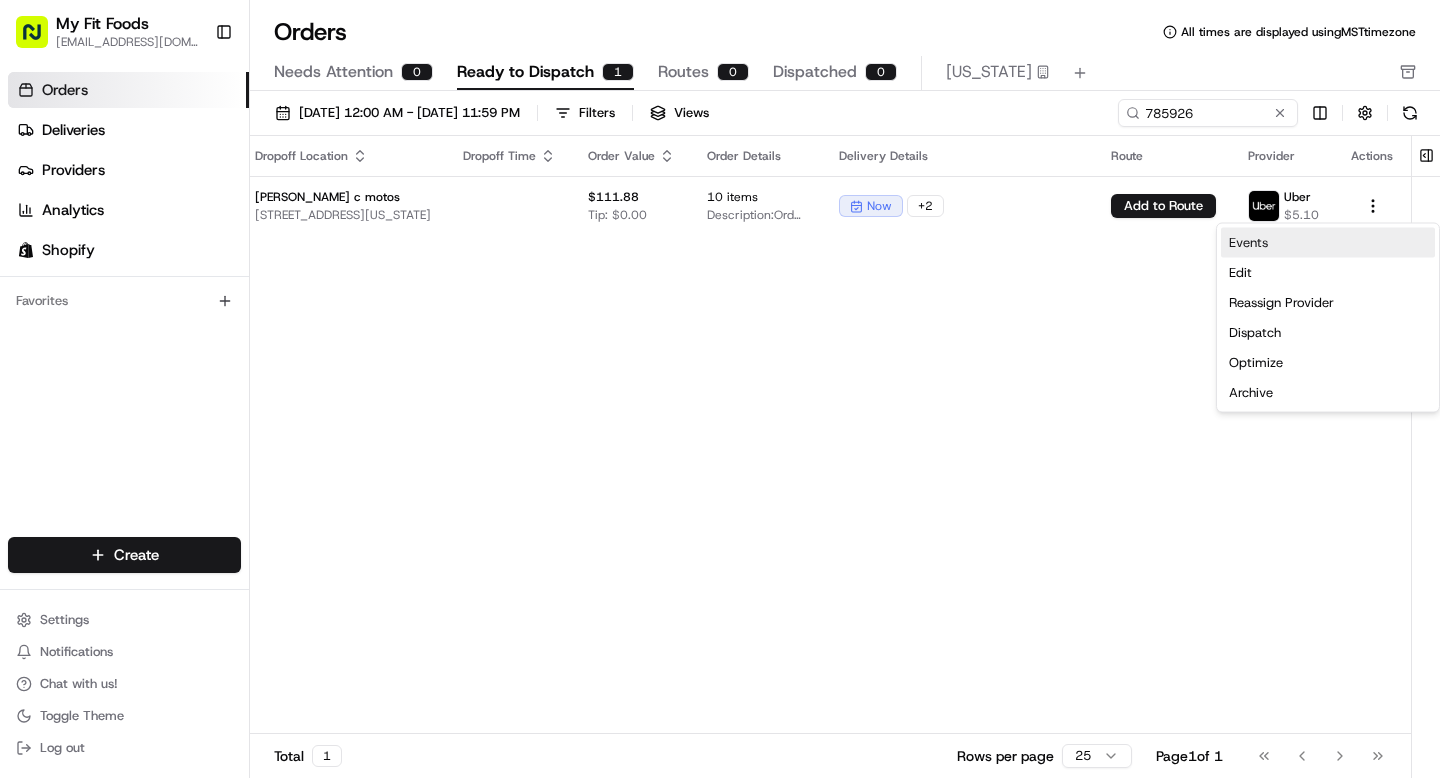 click on "Events" at bounding box center (1328, 243) 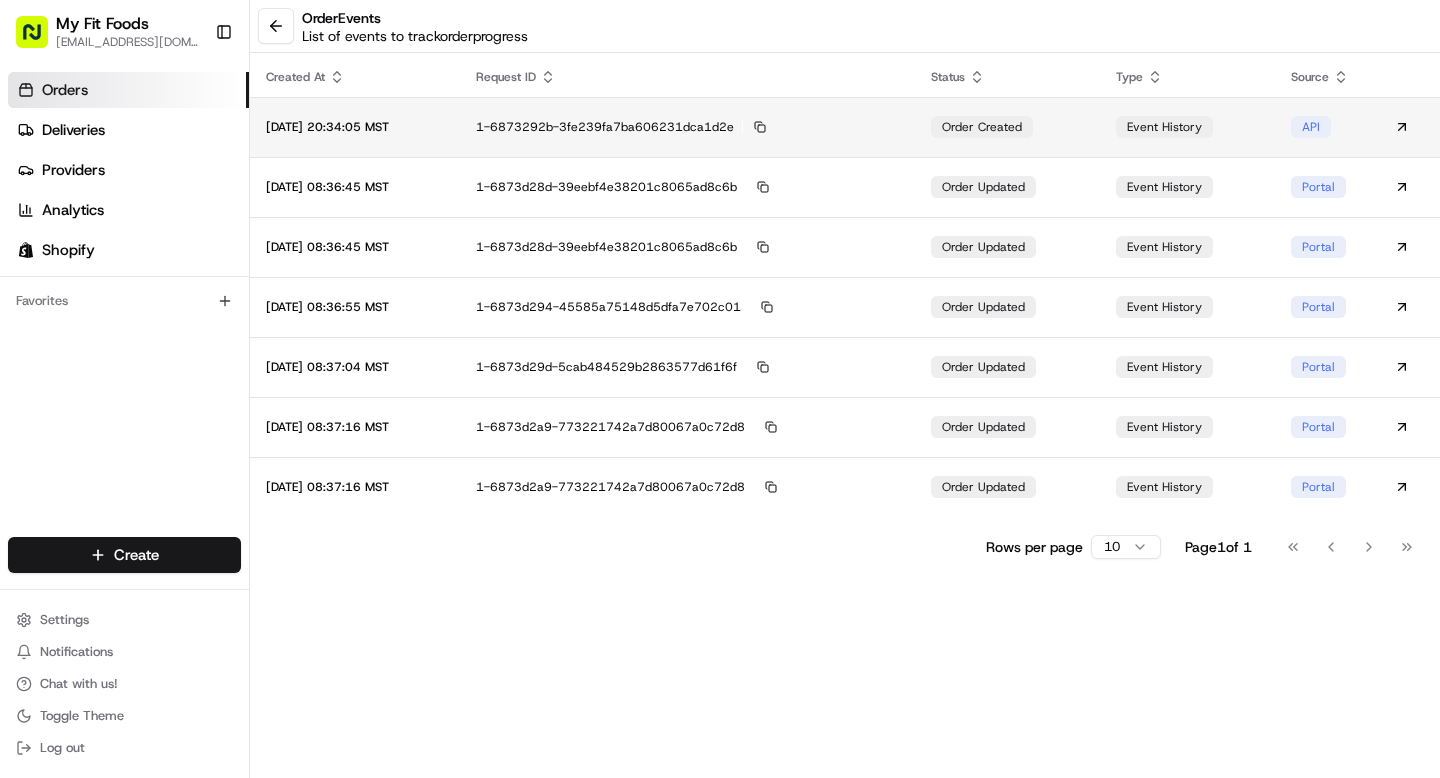 scroll, scrollTop: 0, scrollLeft: 0, axis: both 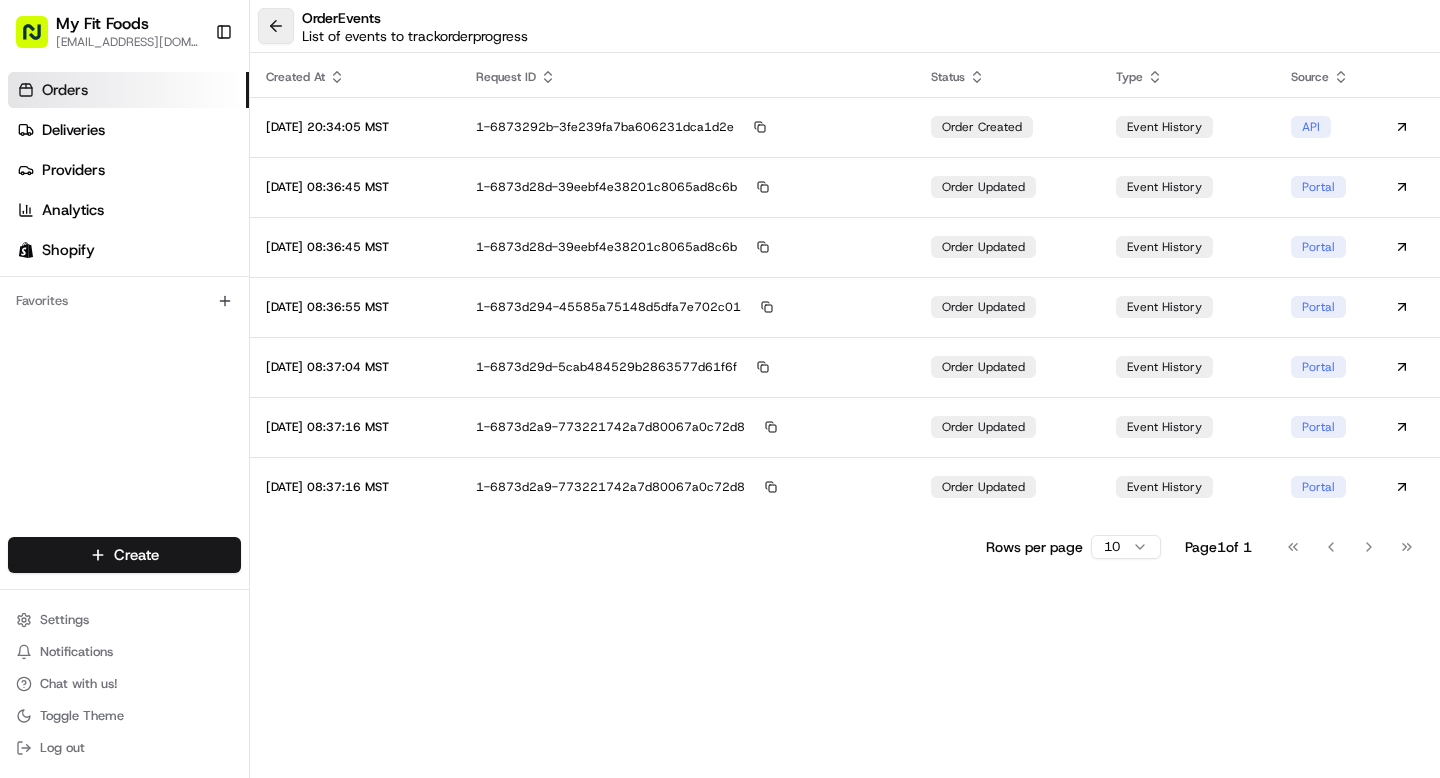 click at bounding box center [276, 26] 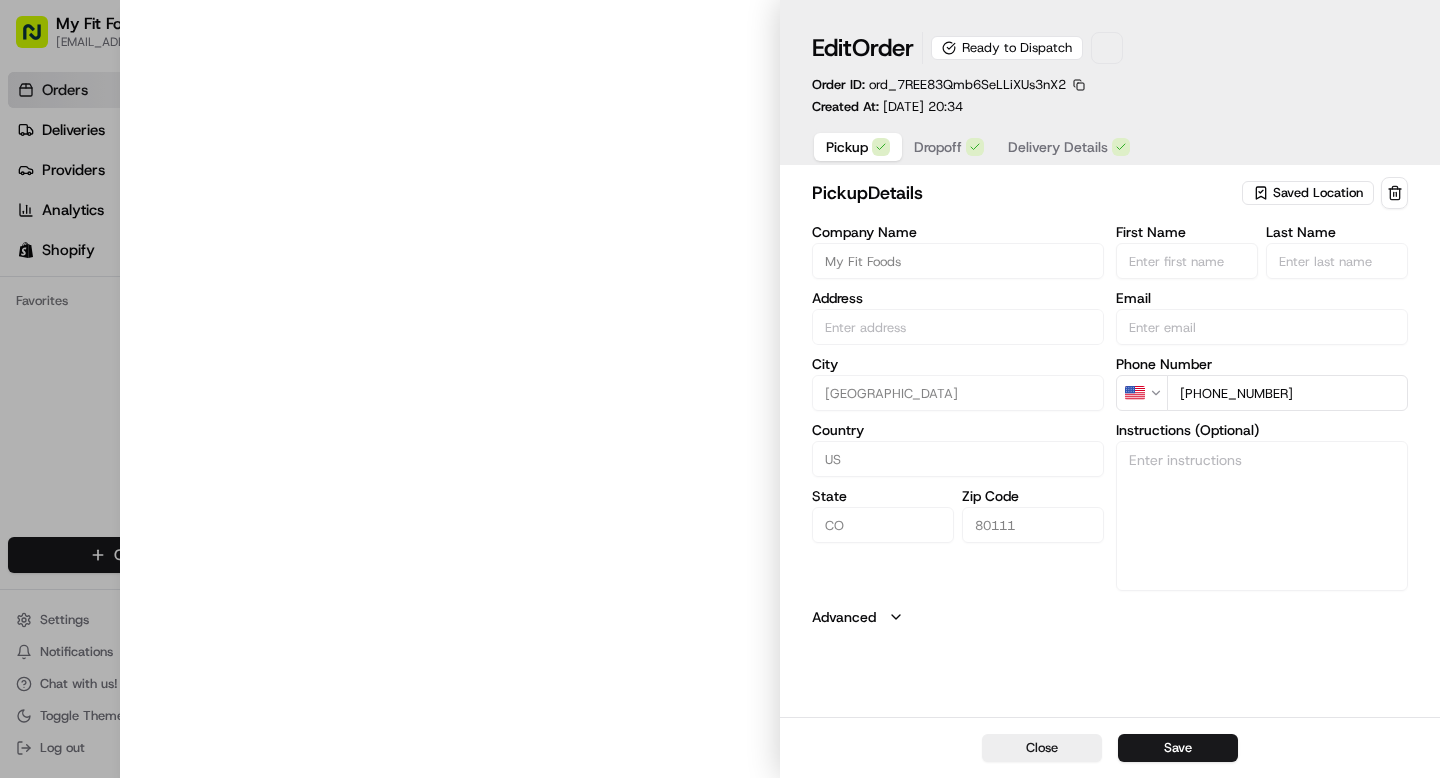 type on "[STREET_ADDRESS]" 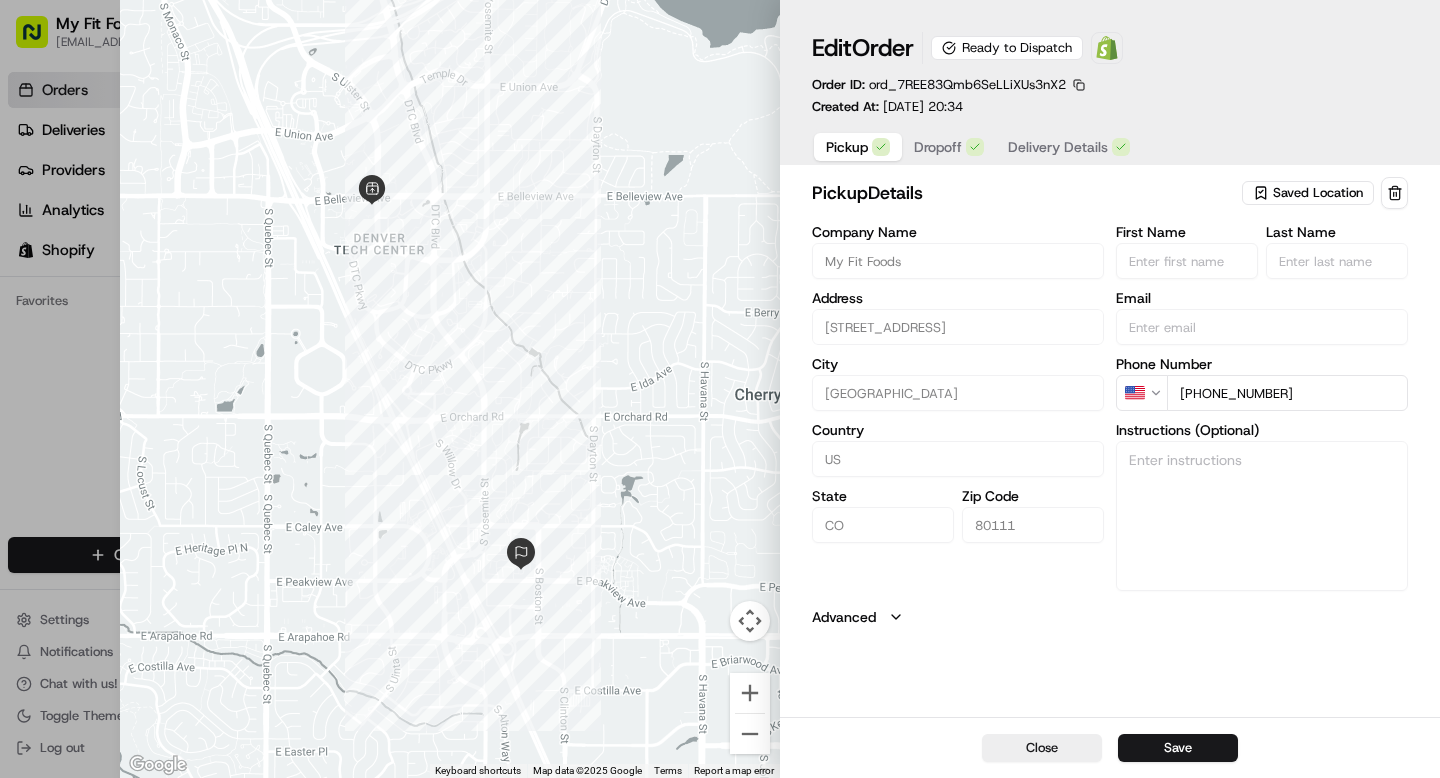 click on "Delivery Details" at bounding box center (1069, 147) 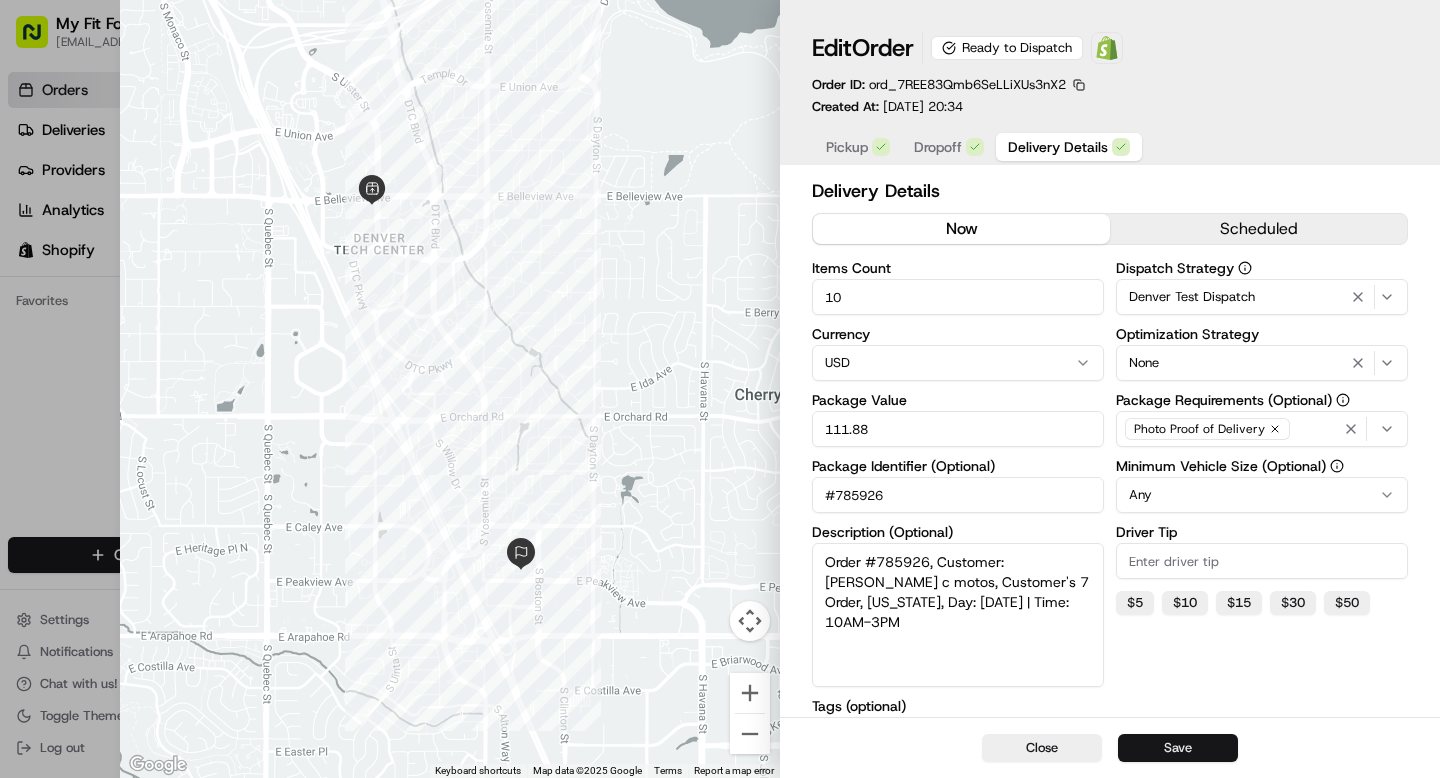 click on "Save" at bounding box center (1178, 748) 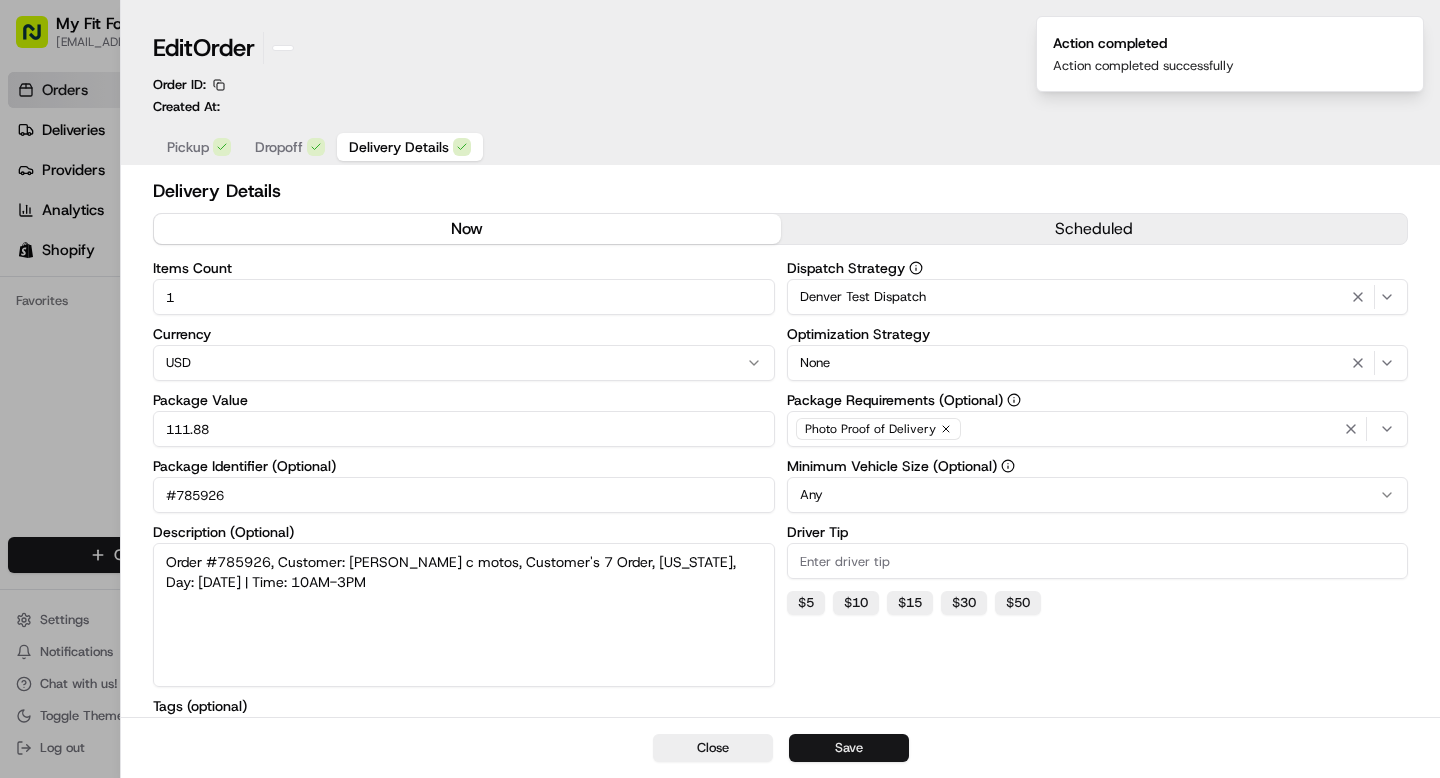type on "1" 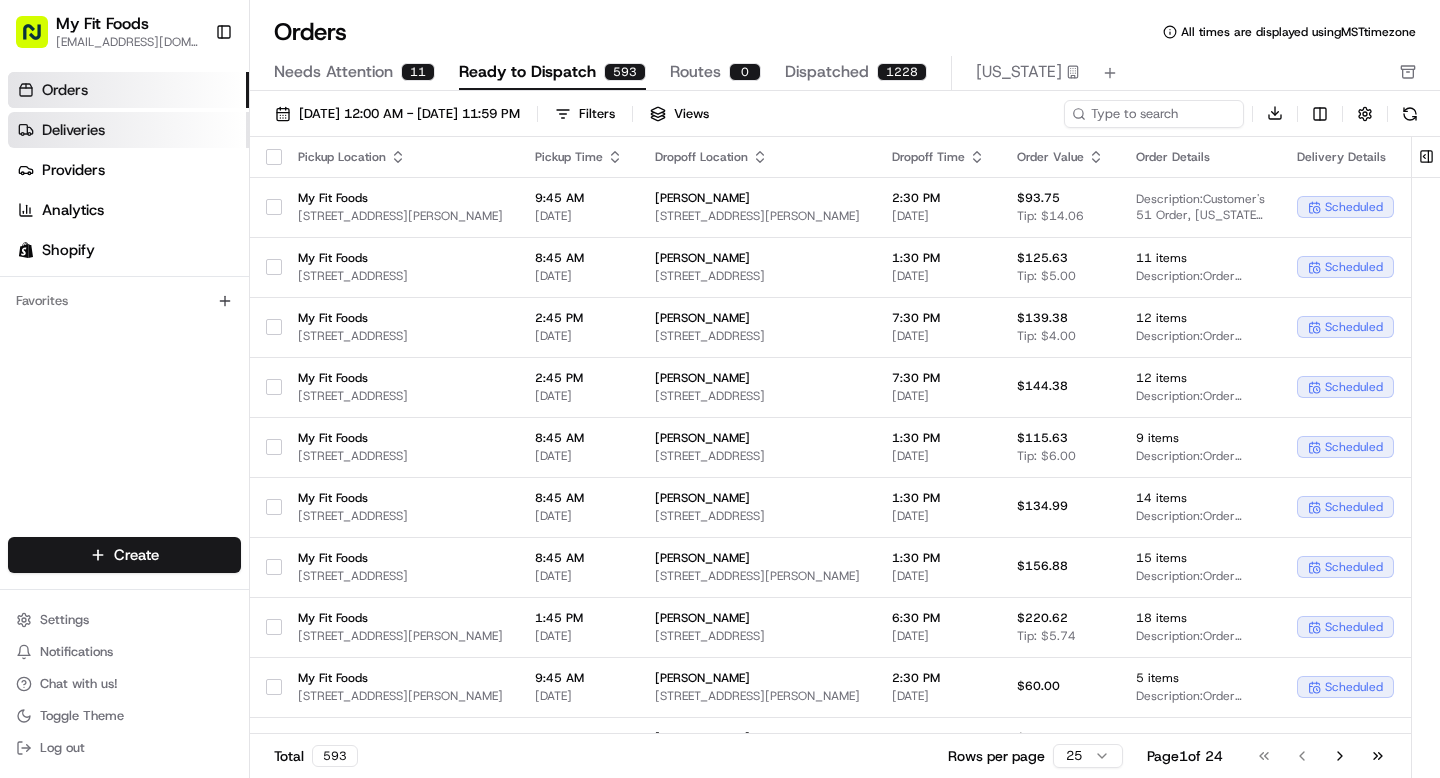 click on "Deliveries" at bounding box center (73, 130) 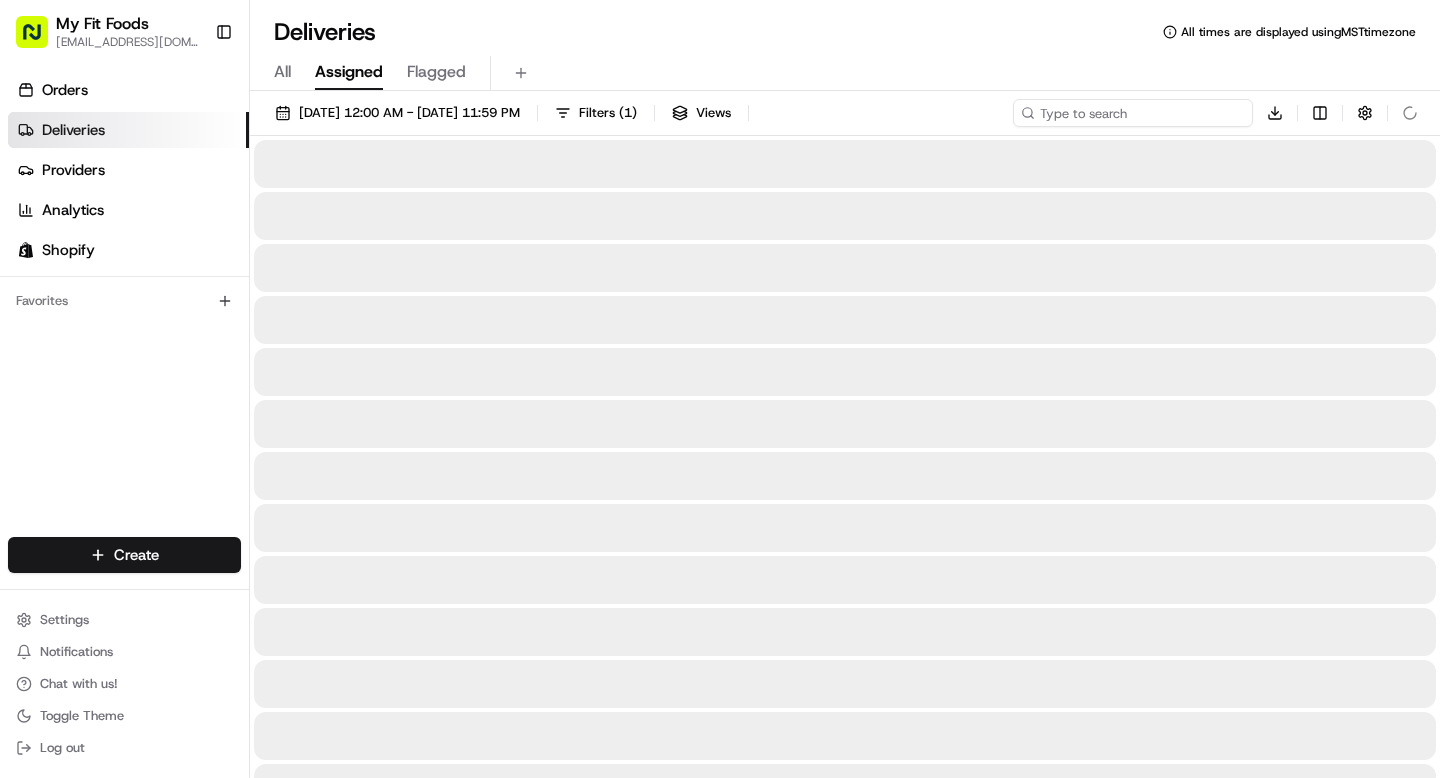 click at bounding box center [1133, 113] 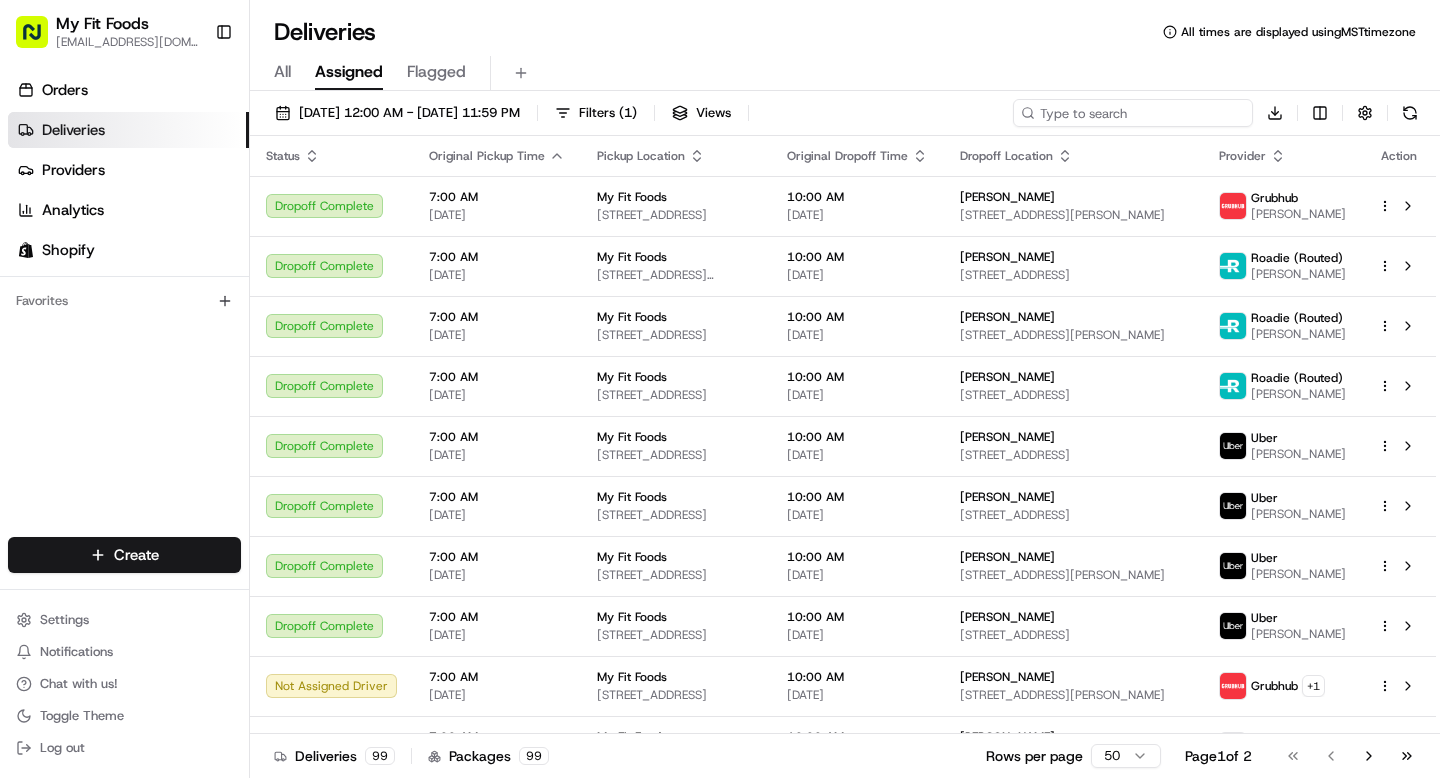 paste on "785926" 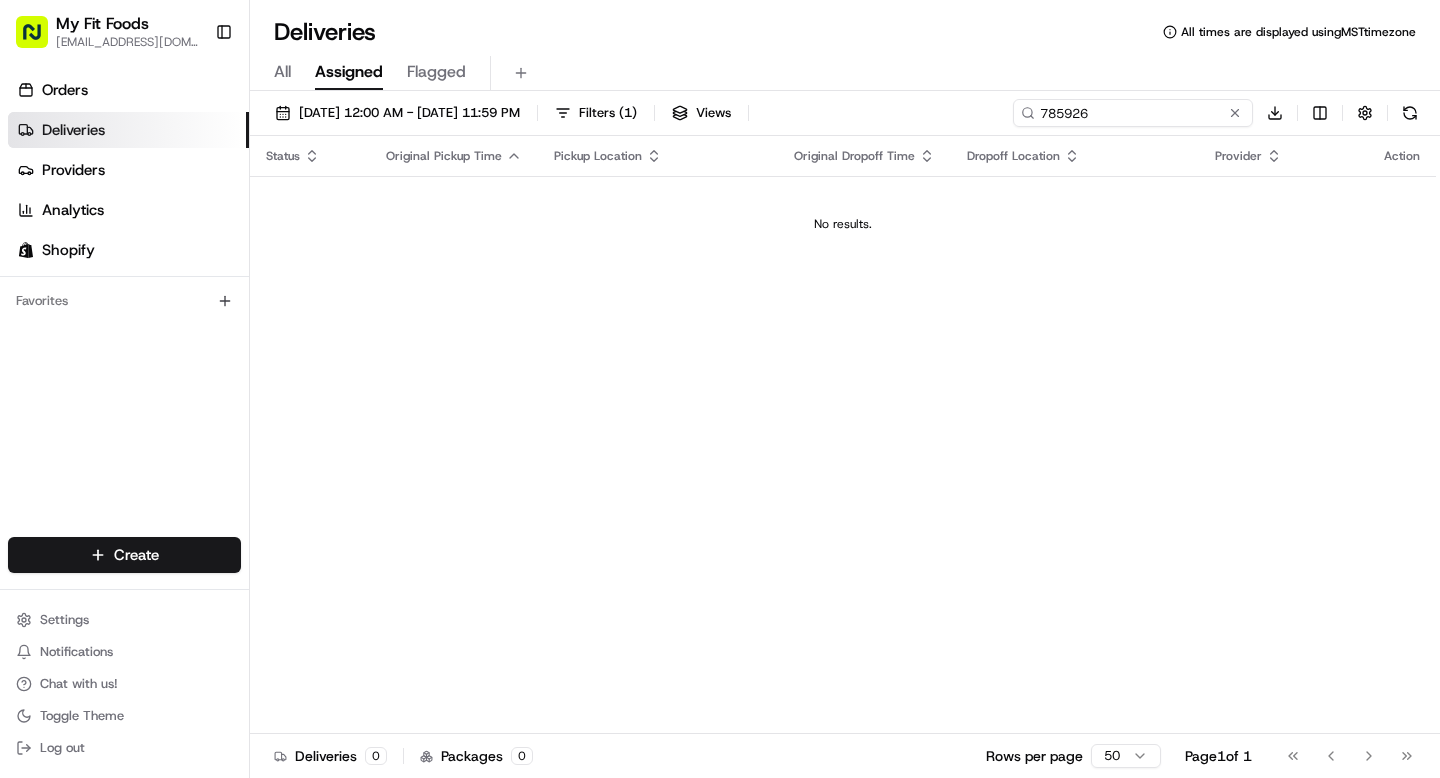 type on "785926" 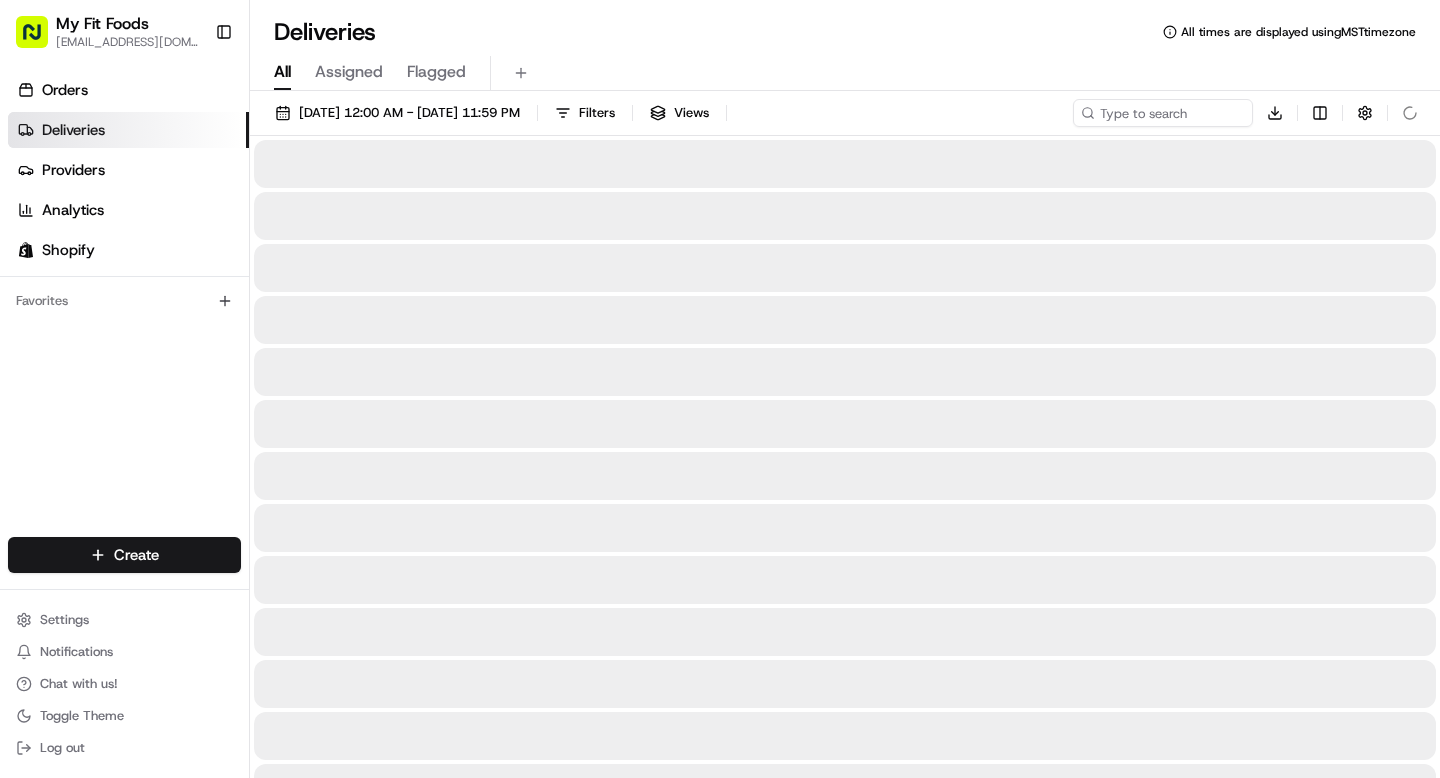 click on "All" at bounding box center [282, 72] 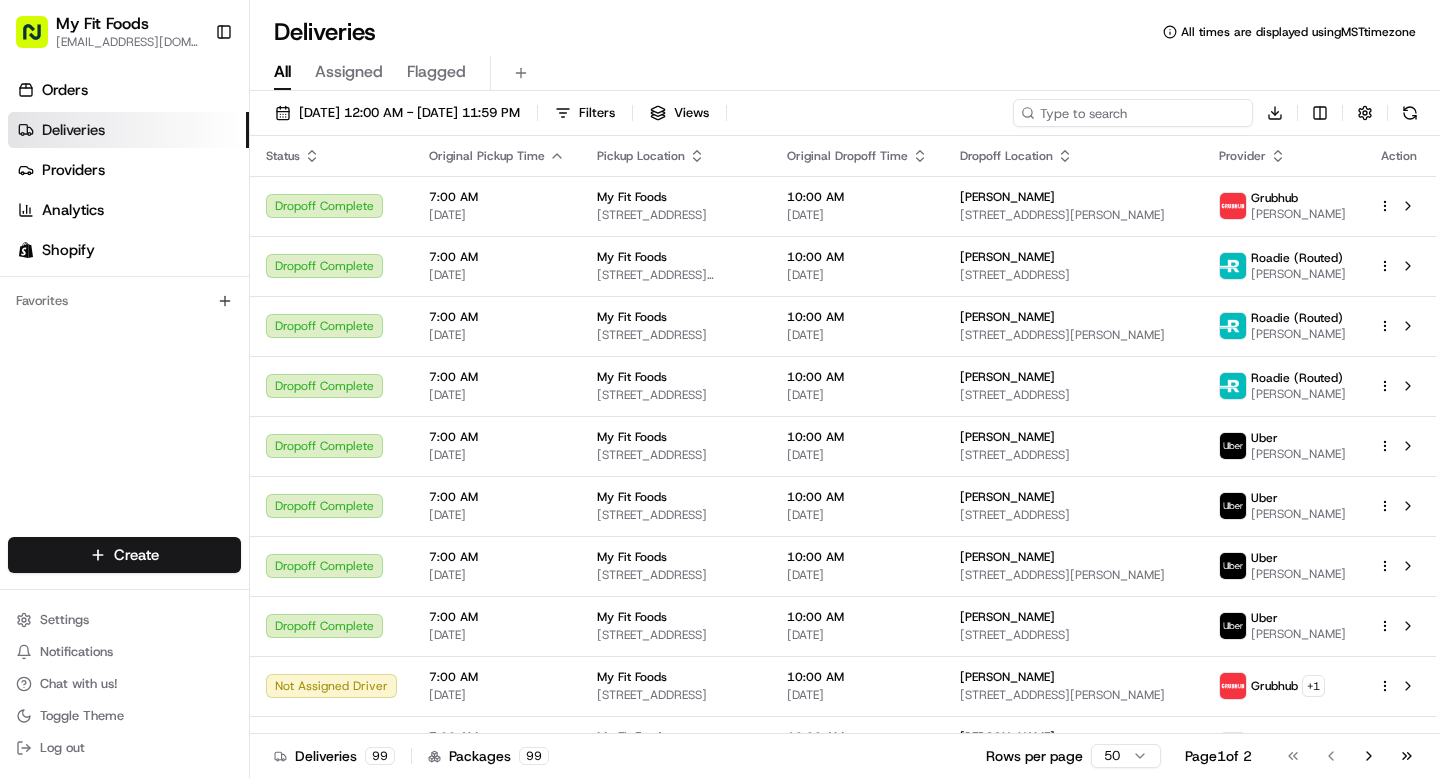 click at bounding box center (1133, 113) 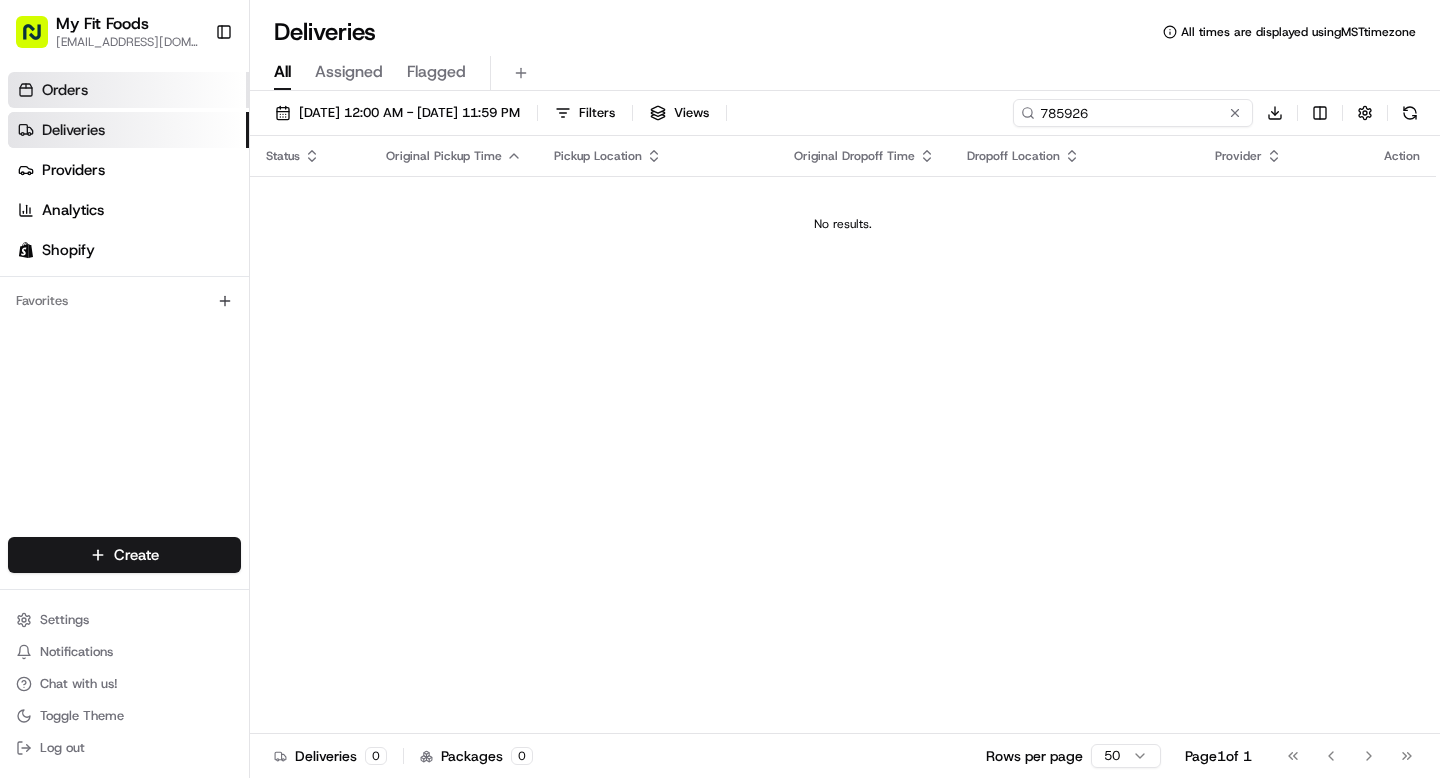 type on "785926" 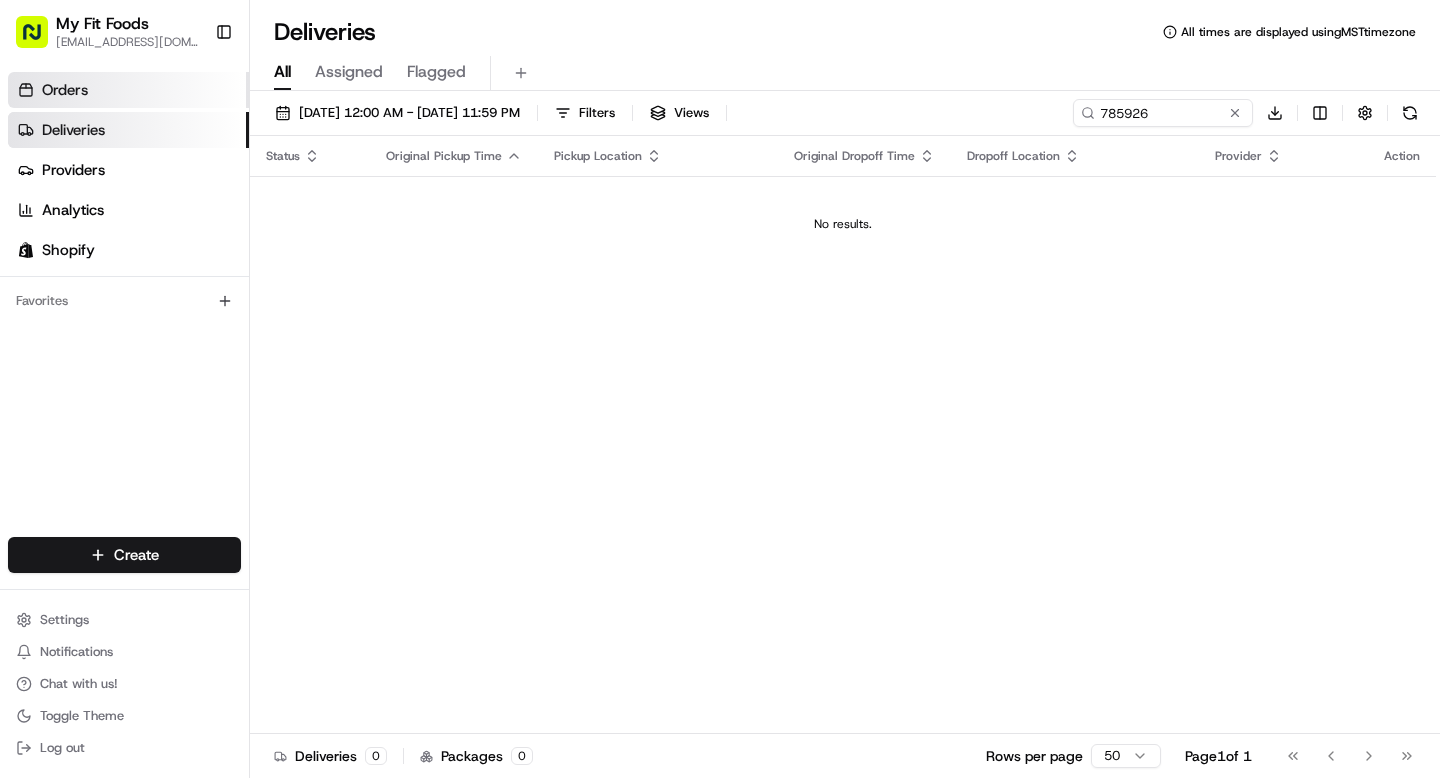 click on "Orders" at bounding box center [65, 90] 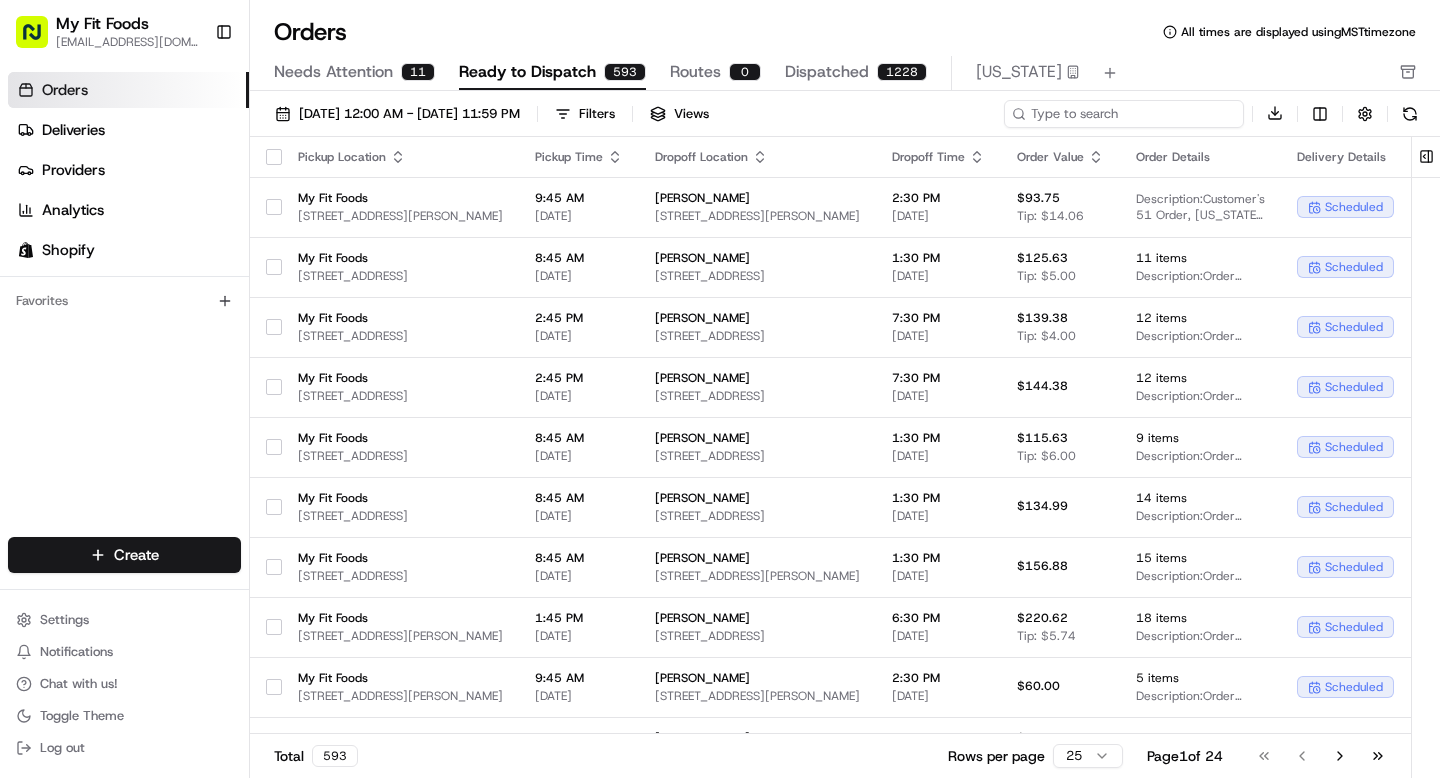 click at bounding box center (1124, 114) 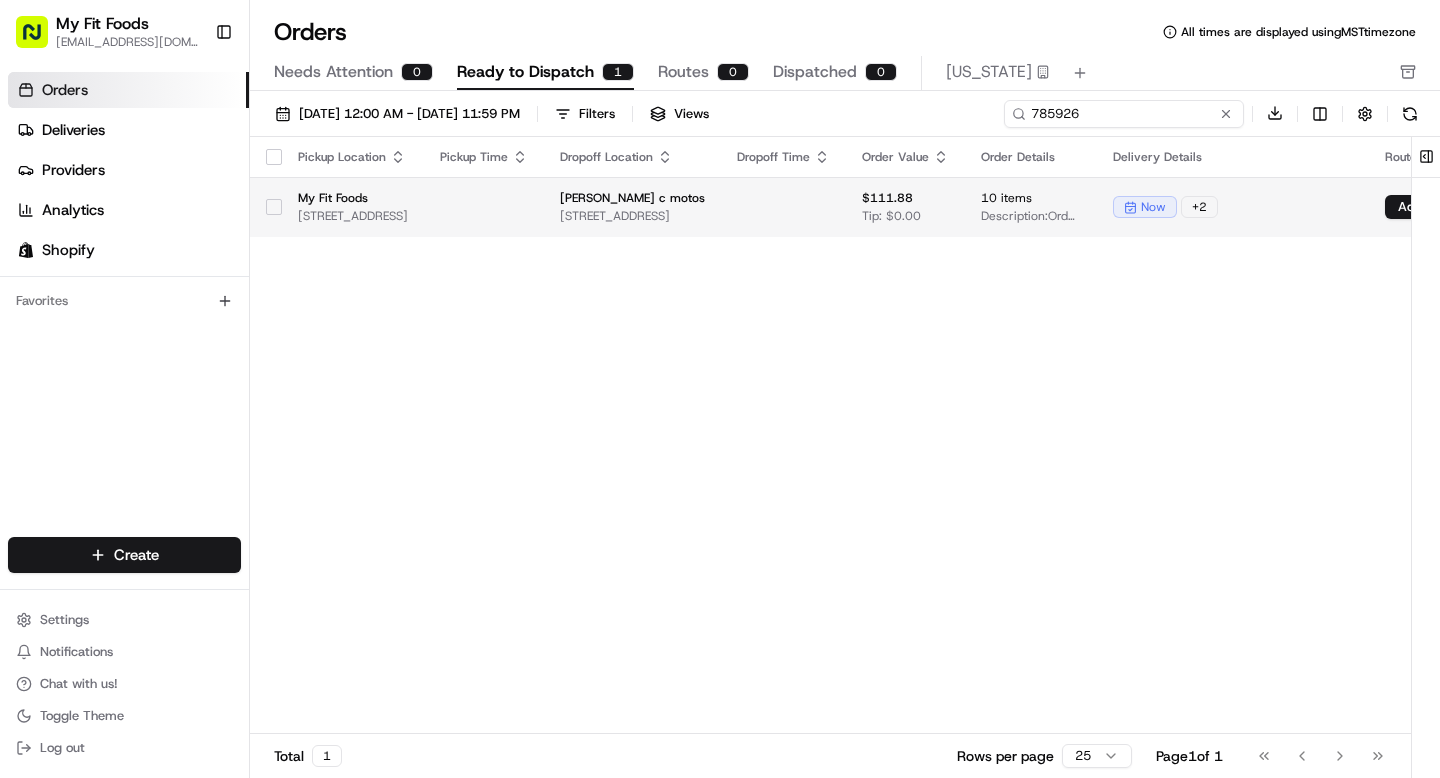 type on "785926" 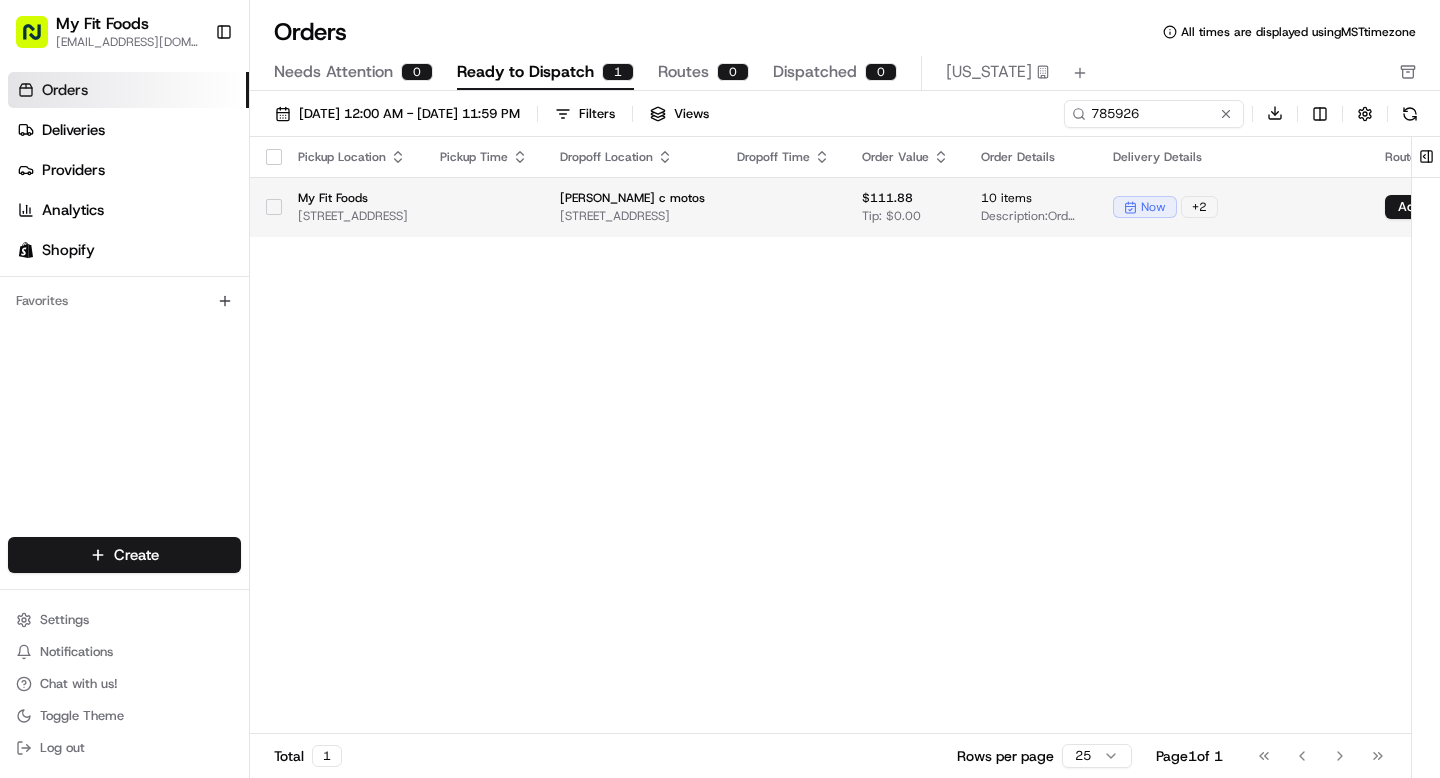 click at bounding box center (274, 207) 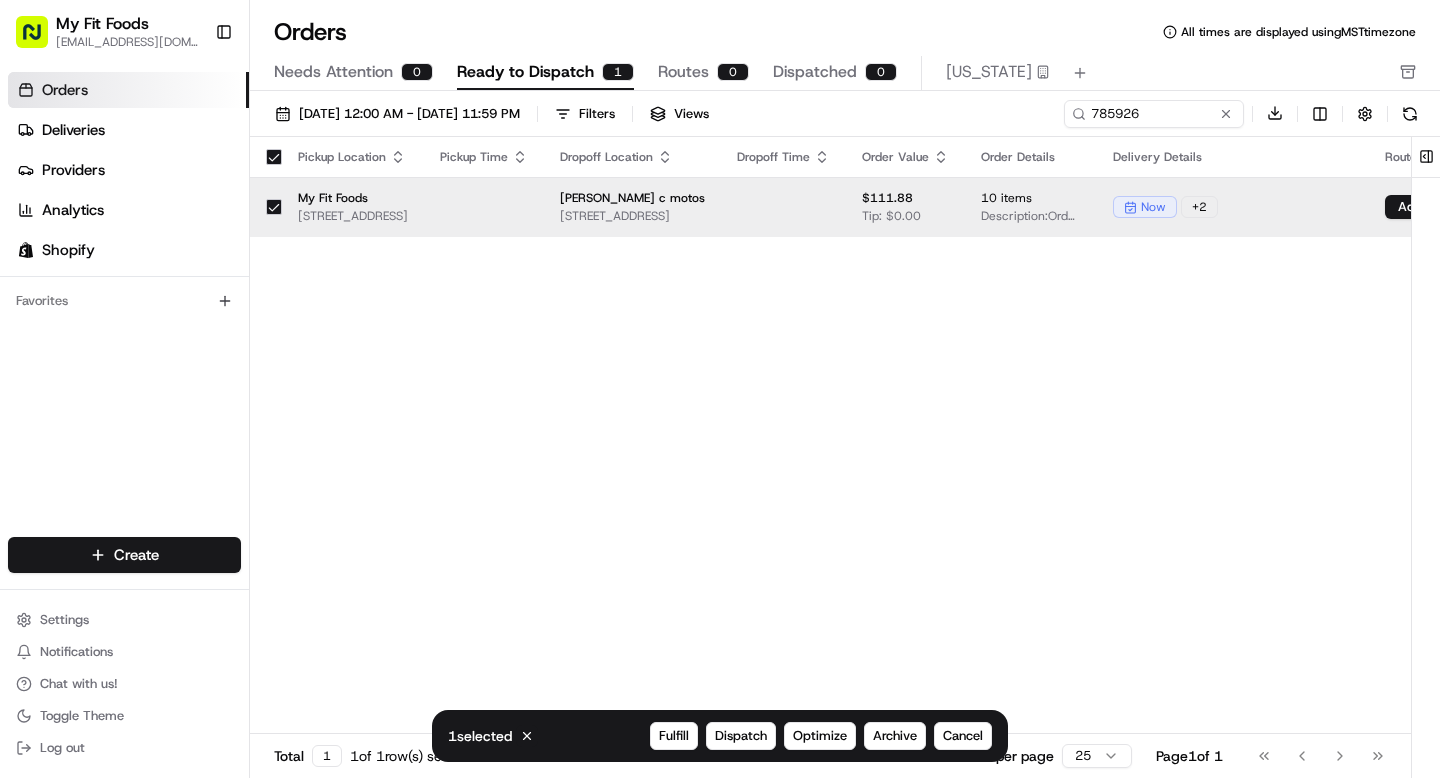 click on "Pickup Location Pickup Time Dropoff Location Dropoff Time Order Value Order Details Delivery Details Route Provider Actions My Fit Foods [STREET_ADDRESS][GEOGRAPHIC_DATA][PERSON_NAME] c motos [STREET_ADDRESS] $111.88 Tip: $0.00 10   items Description:  Order #785926, Customer: [PERSON_NAME] c motos, Customer's 7 Order, [US_STATE], Day: [DATE] | Time: 10AM-3PM now + 2 Add to [GEOGRAPHIC_DATA] $5.10" at bounding box center [967, 436] 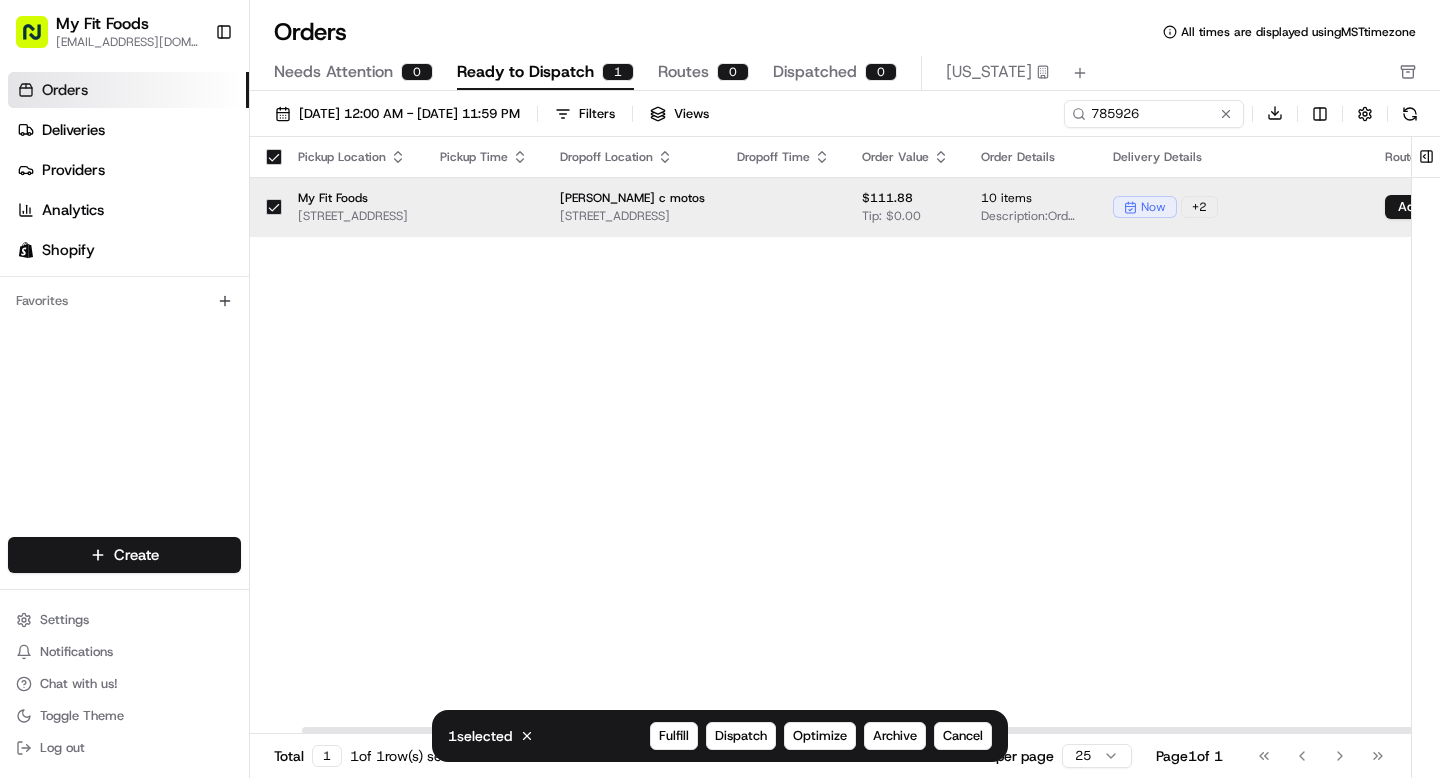 scroll, scrollTop: 0, scrollLeft: 701, axis: horizontal 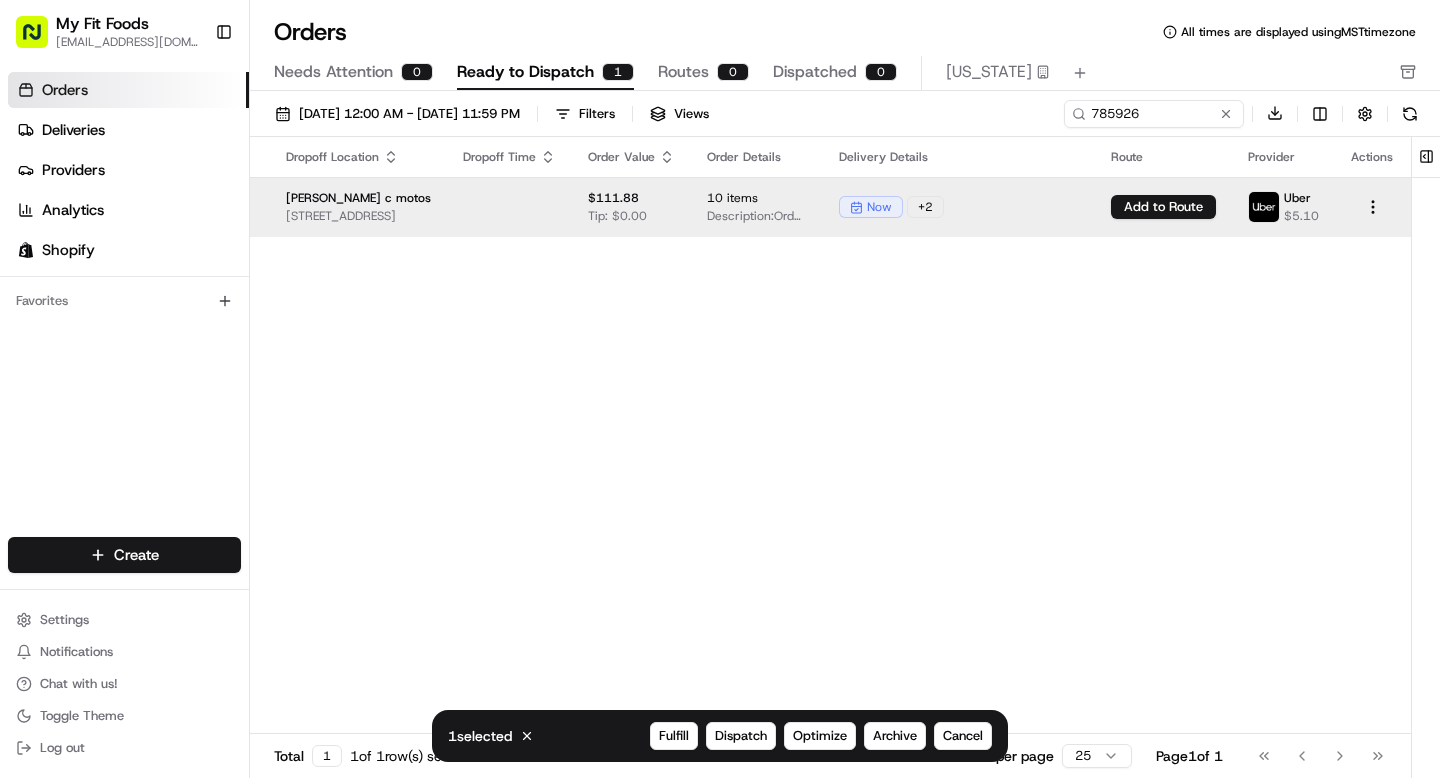 click at bounding box center [1264, 207] 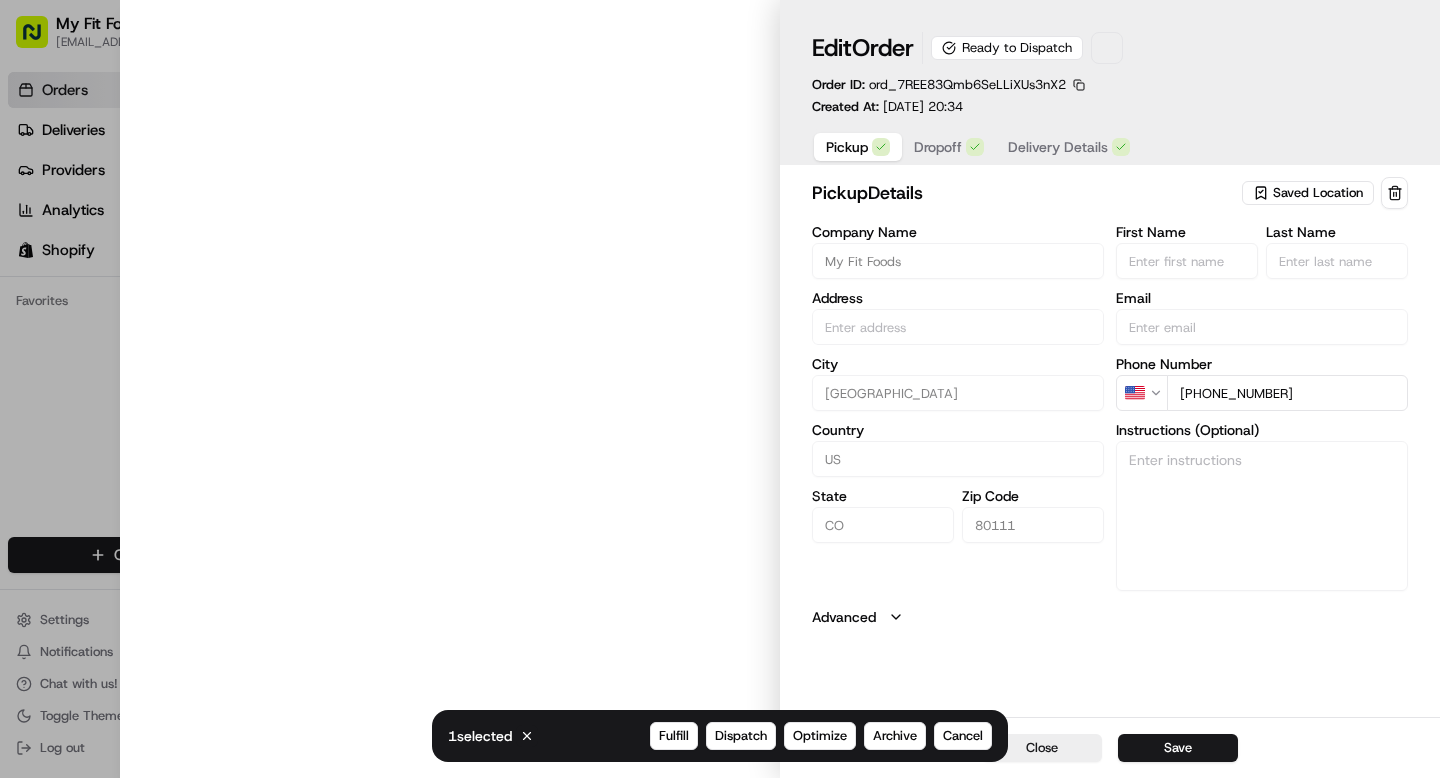 type on "[STREET_ADDRESS]" 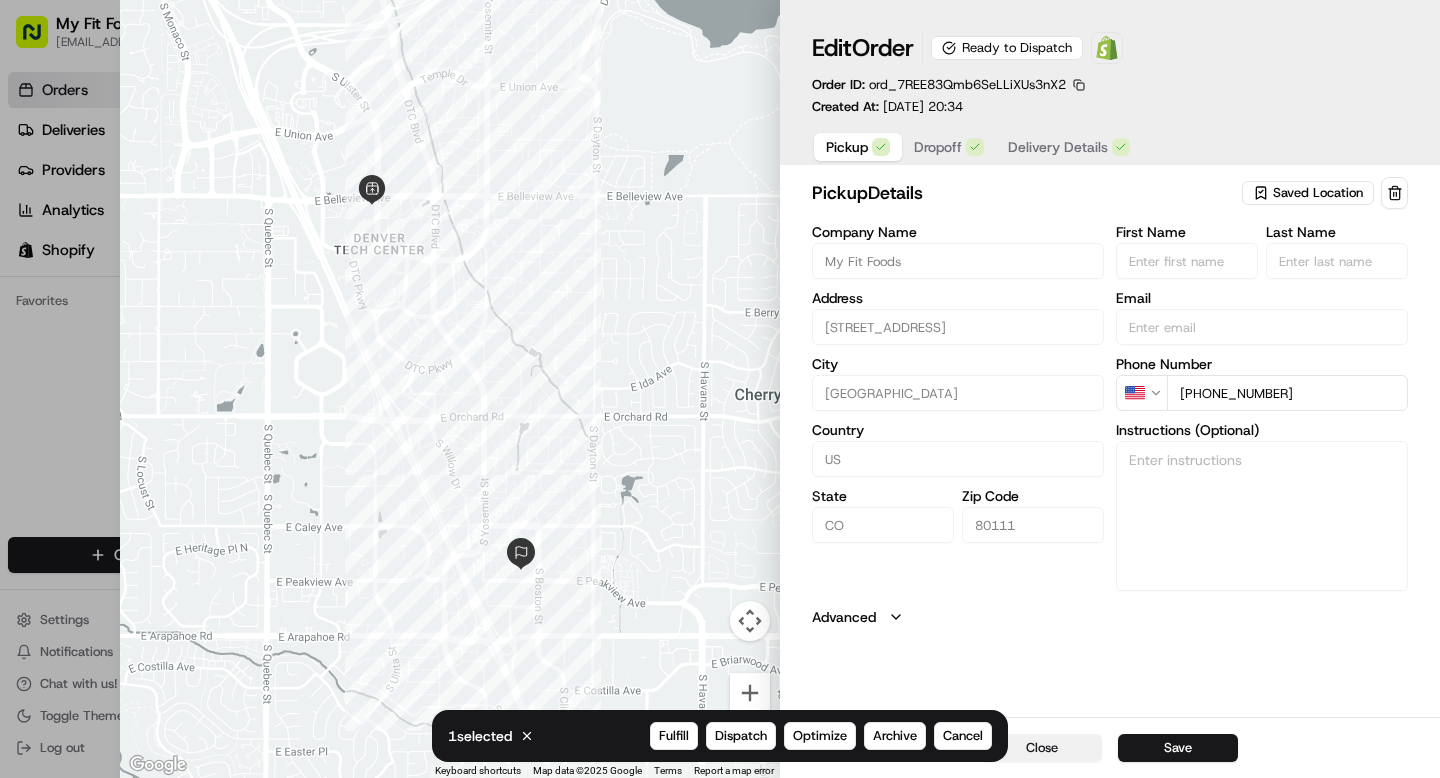 click on "Close" at bounding box center [1042, 748] 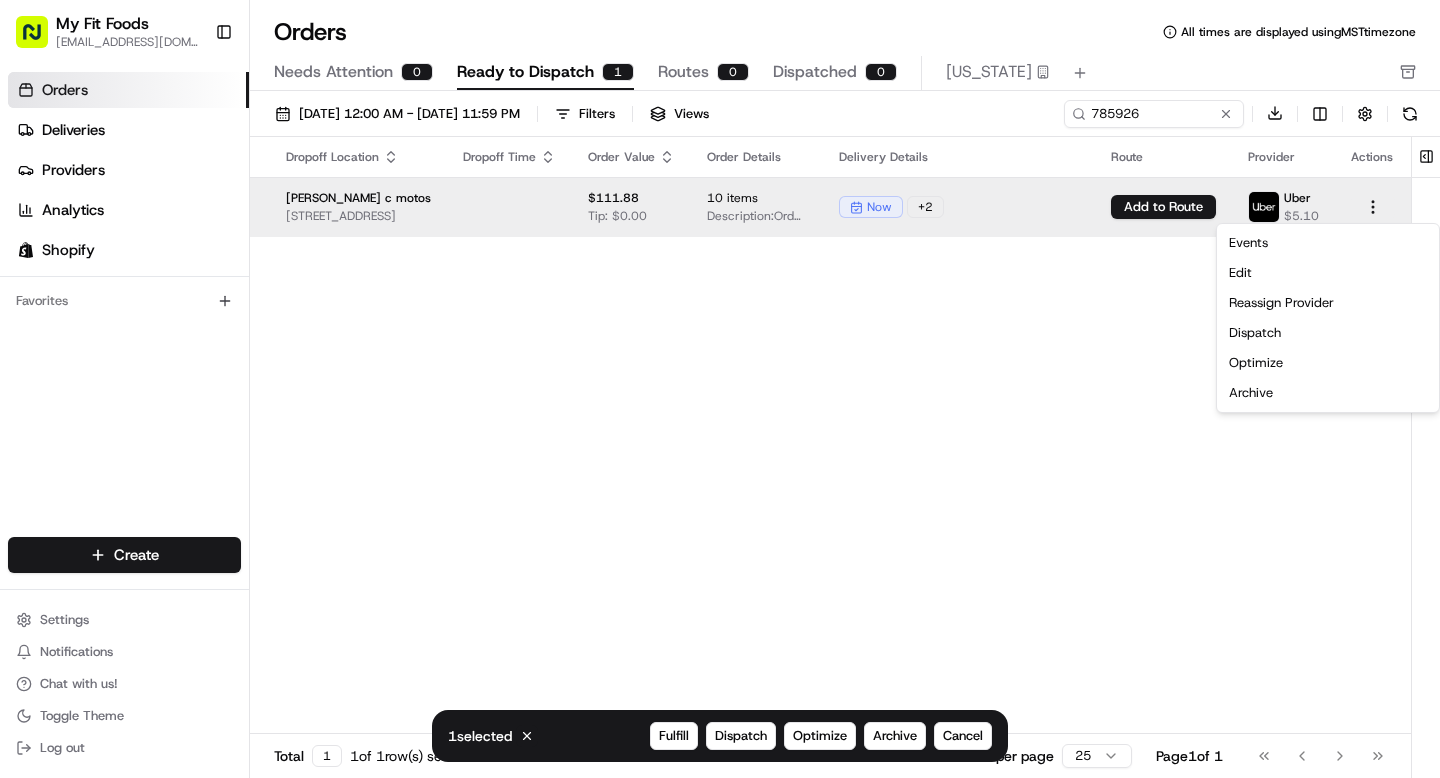 click on "My Fit Foods [EMAIL_ADDRESS][DOMAIN_NAME] Toggle Sidebar Orders Deliveries Providers Analytics Shopify Favorites Main Menu Members & Organization Organization Users Roles Preferences Customization Tracking Orchestration Automations Dispatch Strategy Optimization Strategy Locations Pickup Locations Dropoff Locations Shifts Billing Billing Refund Requests Integrations Notification Triggers Webhooks API Keys Request Logs Create Settings Notifications Chat with us! Toggle Theme Log out Orders All times are displayed using  MST  timezone Needs Attention 0 Ready to Dispatch 1 Routes 0 Dispatched 0 [US_STATE] [DATE] 12:00 AM - [DATE] 11:59 PM Filters Views 1  selected Cancel Fulfill Dispatch Optimize Archive Cancel 785926 Download Pickup Location Pickup Time Dropoff Location Dropoff Time Order Value Order Details Delivery Details Route Provider Actions My Fit Foods [STREET_ADDRESS][GEOGRAPHIC_DATA][PERSON_NAME] c motos [STREET_ADDRESS]" at bounding box center [720, 389] 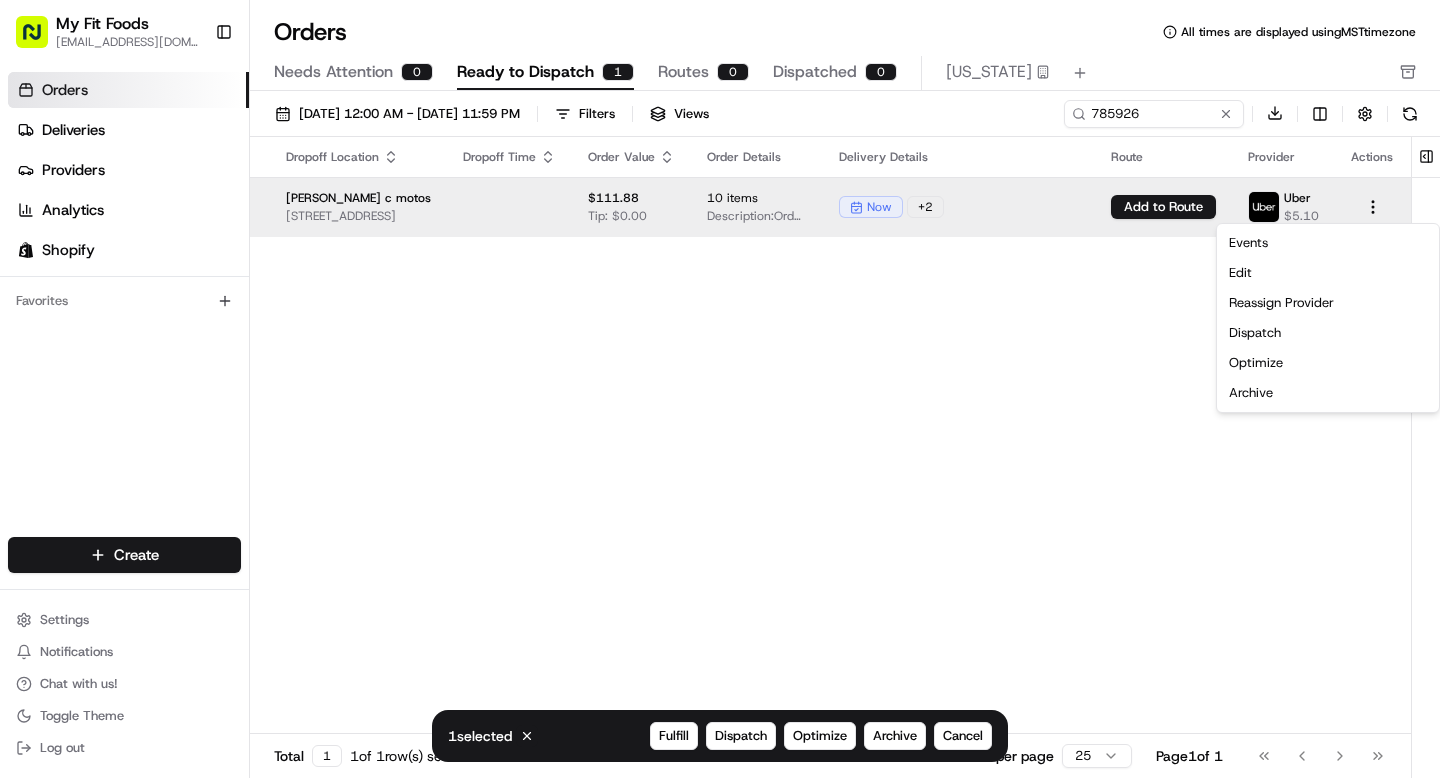 click on "My Fit Foods [EMAIL_ADDRESS][DOMAIN_NAME] Toggle Sidebar Orders Deliveries Providers Analytics Shopify Favorites Main Menu Members & Organization Organization Users Roles Preferences Customization Tracking Orchestration Automations Dispatch Strategy Optimization Strategy Locations Pickup Locations Dropoff Locations Shifts Billing Billing Refund Requests Integrations Notification Triggers Webhooks API Keys Request Logs Create Settings Notifications Chat with us! Toggle Theme Log out Orders All times are displayed using  MST  timezone Needs Attention 0 Ready to Dispatch 1 Routes 0 Dispatched 0 [US_STATE] [DATE] 12:00 AM - [DATE] 11:59 PM Filters Views 1  selected Cancel Fulfill Dispatch Optimize Archive Cancel 785926 Download Pickup Location Pickup Time Dropoff Location Dropoff Time Order Value Order Details Delivery Details Route Provider Actions My Fit Foods [STREET_ADDRESS][GEOGRAPHIC_DATA][PERSON_NAME] c motos [STREET_ADDRESS]" at bounding box center (720, 389) 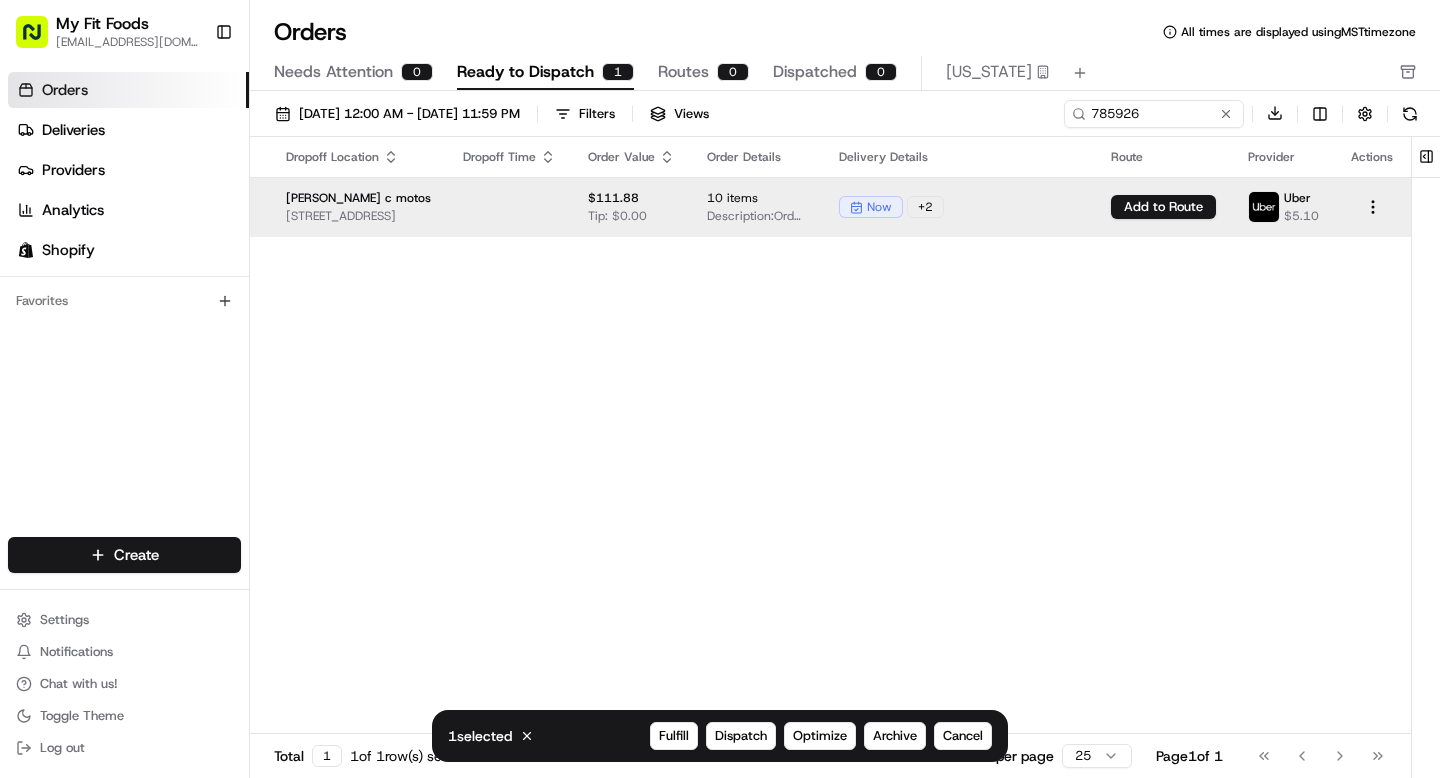 click on "now" at bounding box center [879, 207] 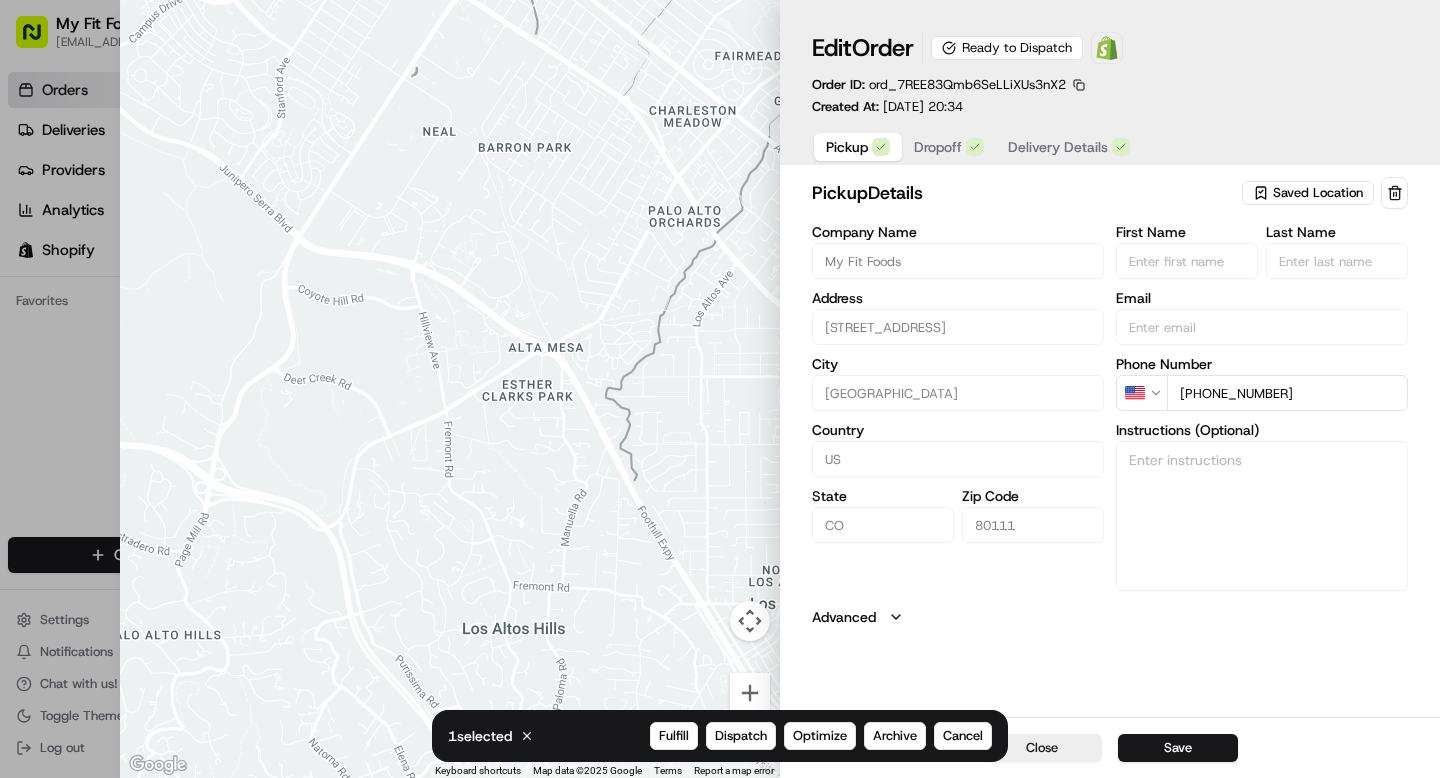 click on "Delivery Details" at bounding box center (1058, 147) 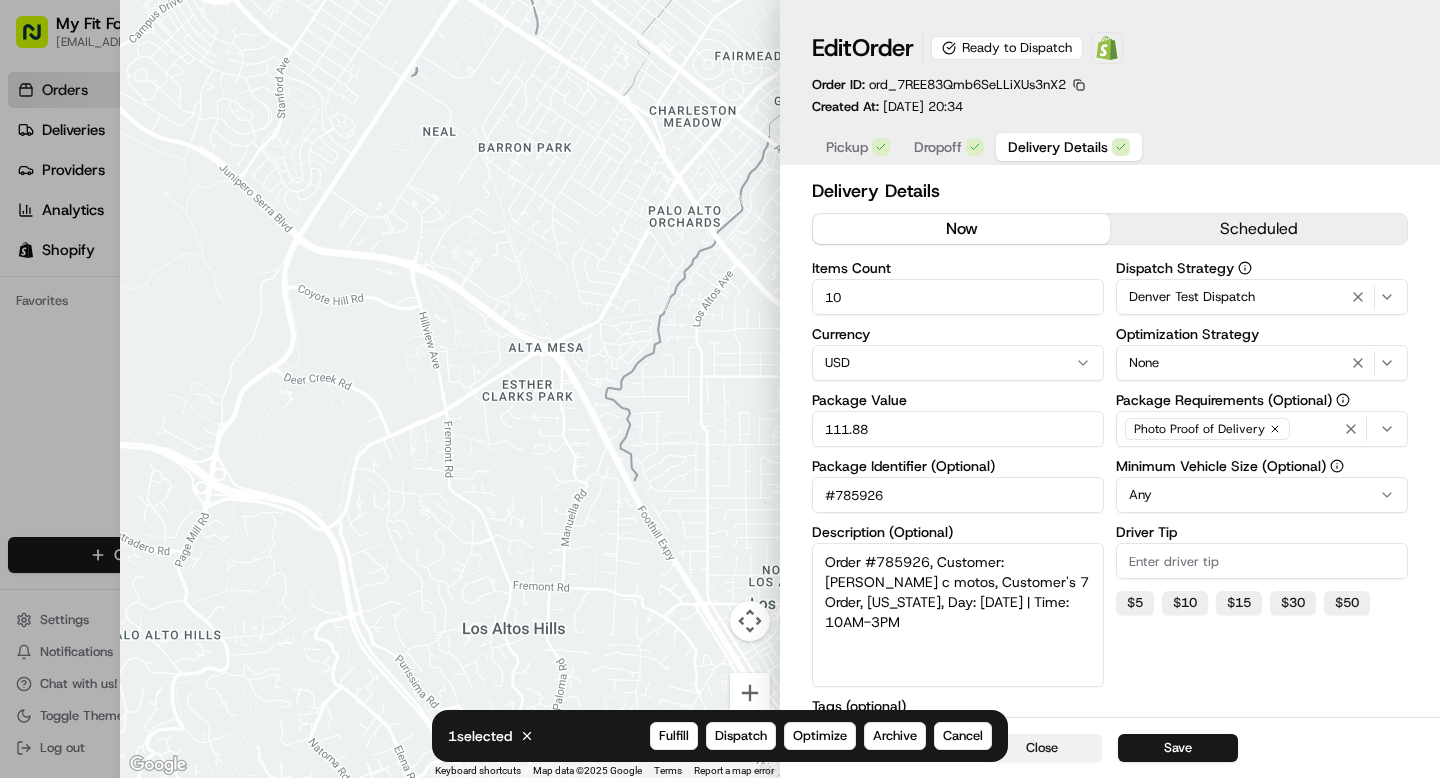 click on "Close" at bounding box center [1042, 748] 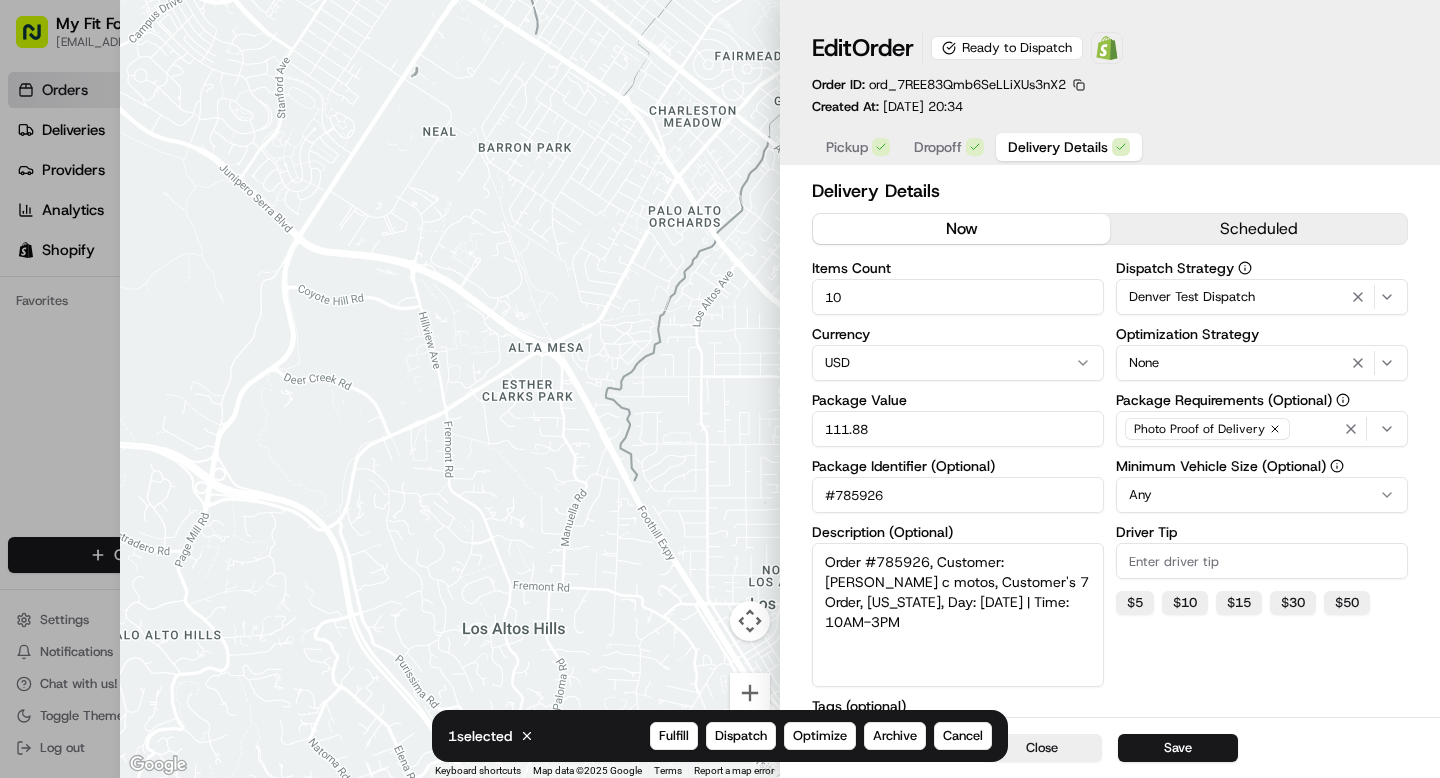 type on "1" 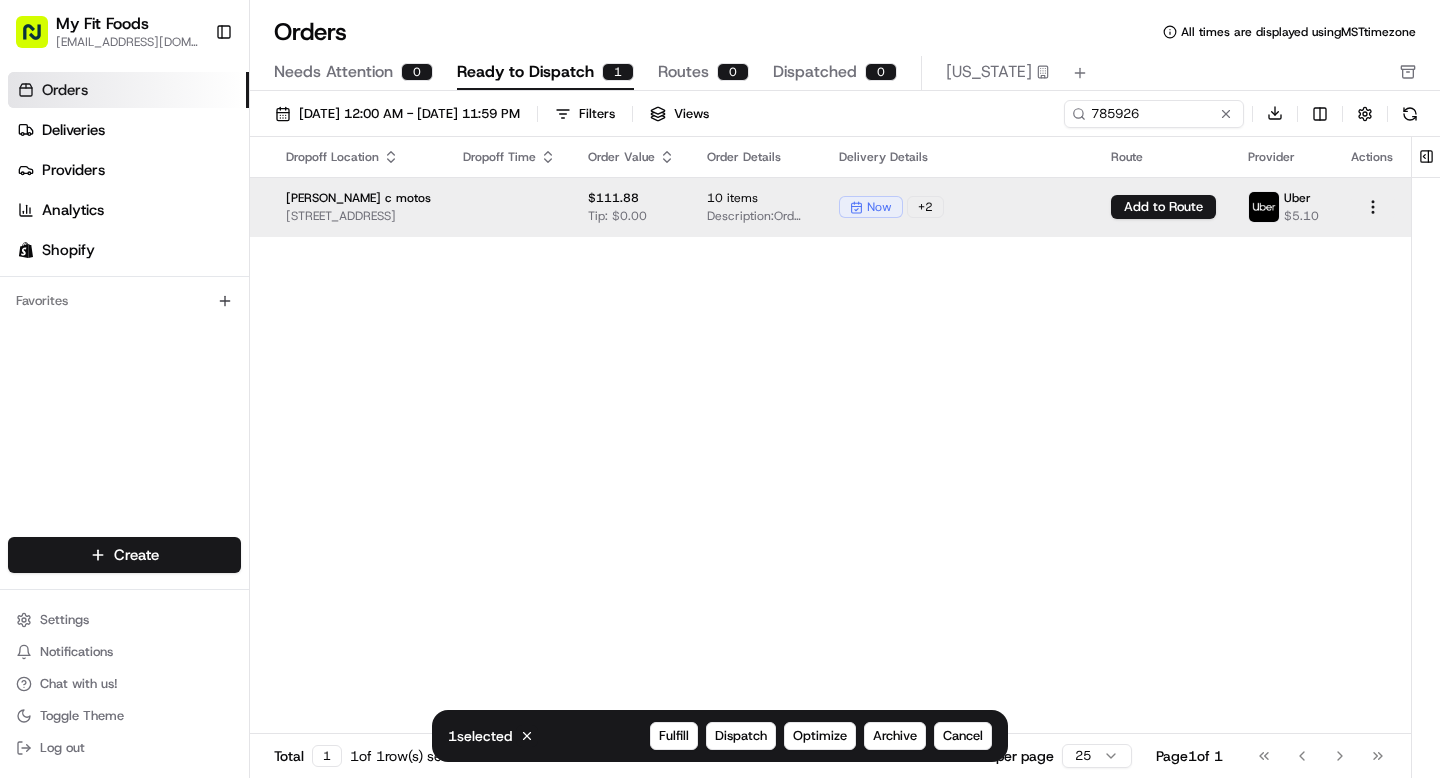 click on "My Fit Foods [EMAIL_ADDRESS][DOMAIN_NAME] Toggle Sidebar Orders Deliveries Providers Analytics Shopify Favorites Main Menu Members & Organization Organization Users Roles Preferences Customization Tracking Orchestration Automations Dispatch Strategy Optimization Strategy Locations Pickup Locations Dropoff Locations Shifts Billing Billing Refund Requests Integrations Notification Triggers Webhooks API Keys Request Logs Create Settings Notifications Chat with us! Toggle Theme Log out Orders All times are displayed using  MST  timezone Needs Attention 0 Ready to Dispatch 1 Routes 0 Dispatched 0 [US_STATE] [DATE] 12:00 AM - [DATE] 11:59 PM Filters Views 1  selected Cancel Fulfill Dispatch Optimize Archive Cancel 785926 Download Pickup Location Pickup Time Dropoff Location Dropoff Time Order Value Order Details Delivery Details Route Provider Actions My Fit Foods [STREET_ADDRESS][GEOGRAPHIC_DATA][PERSON_NAME] c motos [STREET_ADDRESS]" at bounding box center [720, 389] 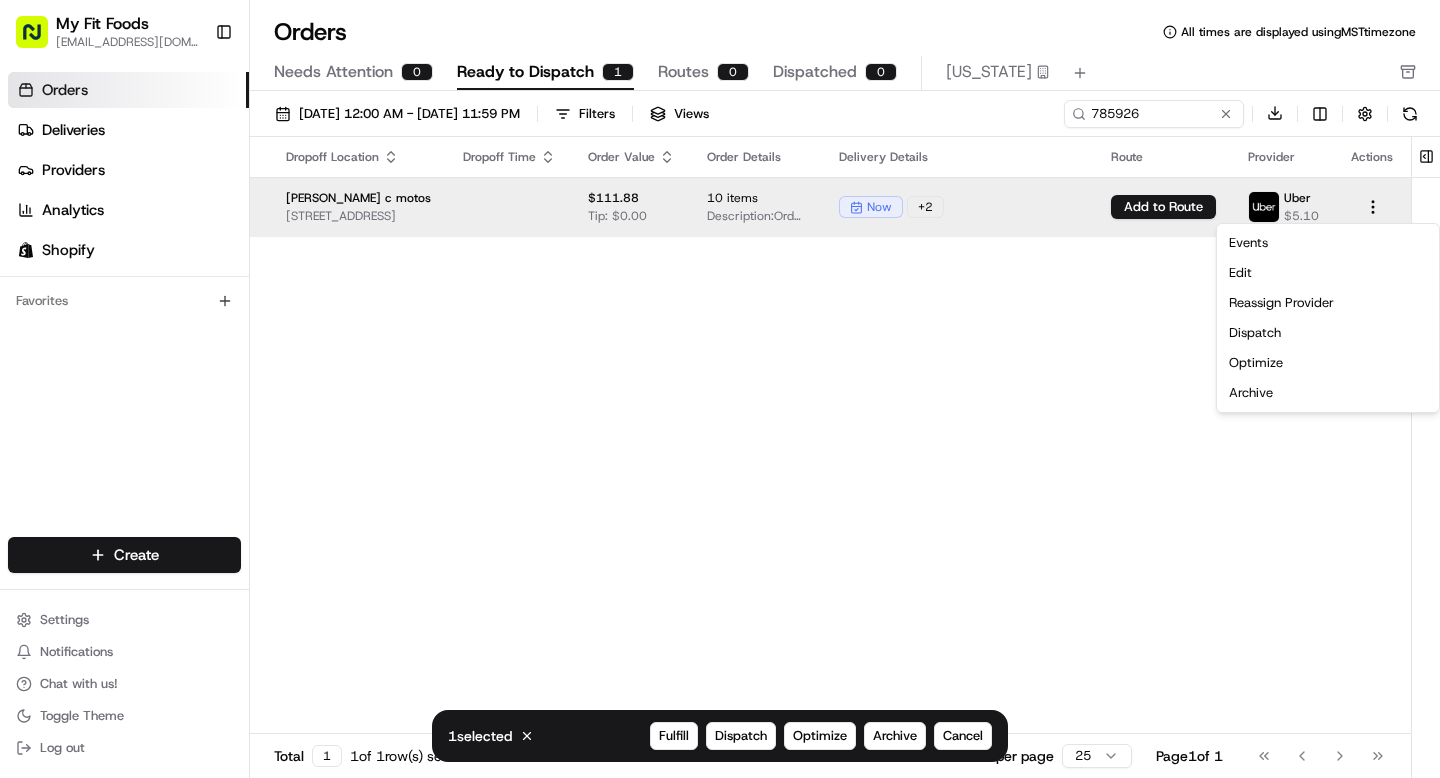 click on "My Fit Foods [EMAIL_ADDRESS][DOMAIN_NAME] Toggle Sidebar Orders Deliveries Providers Analytics Shopify Favorites Main Menu Members & Organization Organization Users Roles Preferences Customization Tracking Orchestration Automations Dispatch Strategy Optimization Strategy Locations Pickup Locations Dropoff Locations Shifts Billing Billing Refund Requests Integrations Notification Triggers Webhooks API Keys Request Logs Create Settings Notifications Chat with us! Toggle Theme Log out Orders All times are displayed using  MST  timezone Needs Attention 0 Ready to Dispatch 1 Routes 0 Dispatched 0 [US_STATE] [DATE] 12:00 AM - [DATE] 11:59 PM Filters Views 1  selected Cancel Fulfill Dispatch Optimize Archive Cancel 785926 Download Pickup Location Pickup Time Dropoff Location Dropoff Time Order Value Order Details Delivery Details Route Provider Actions My Fit Foods [STREET_ADDRESS][GEOGRAPHIC_DATA][PERSON_NAME] c motos [STREET_ADDRESS]" at bounding box center (720, 389) 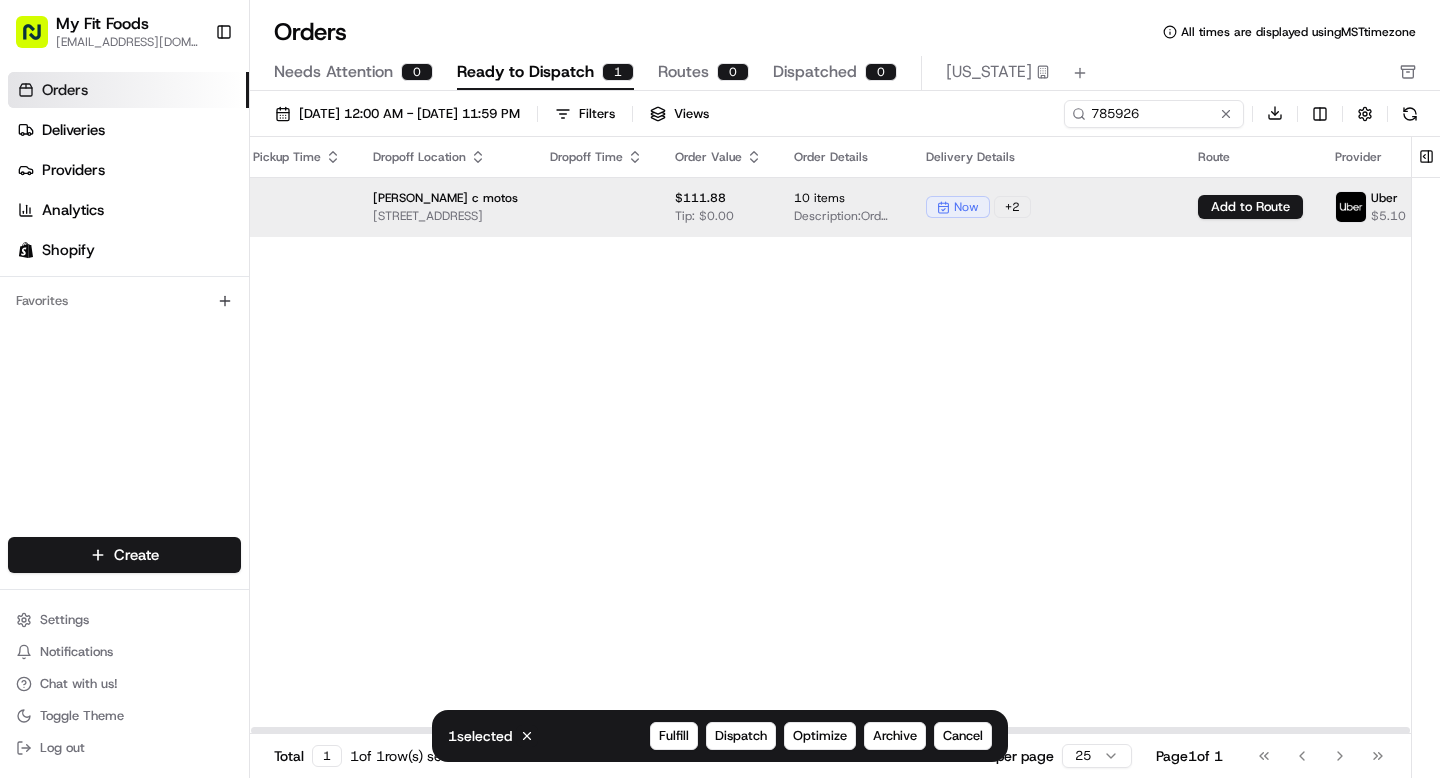 scroll, scrollTop: 0, scrollLeft: 0, axis: both 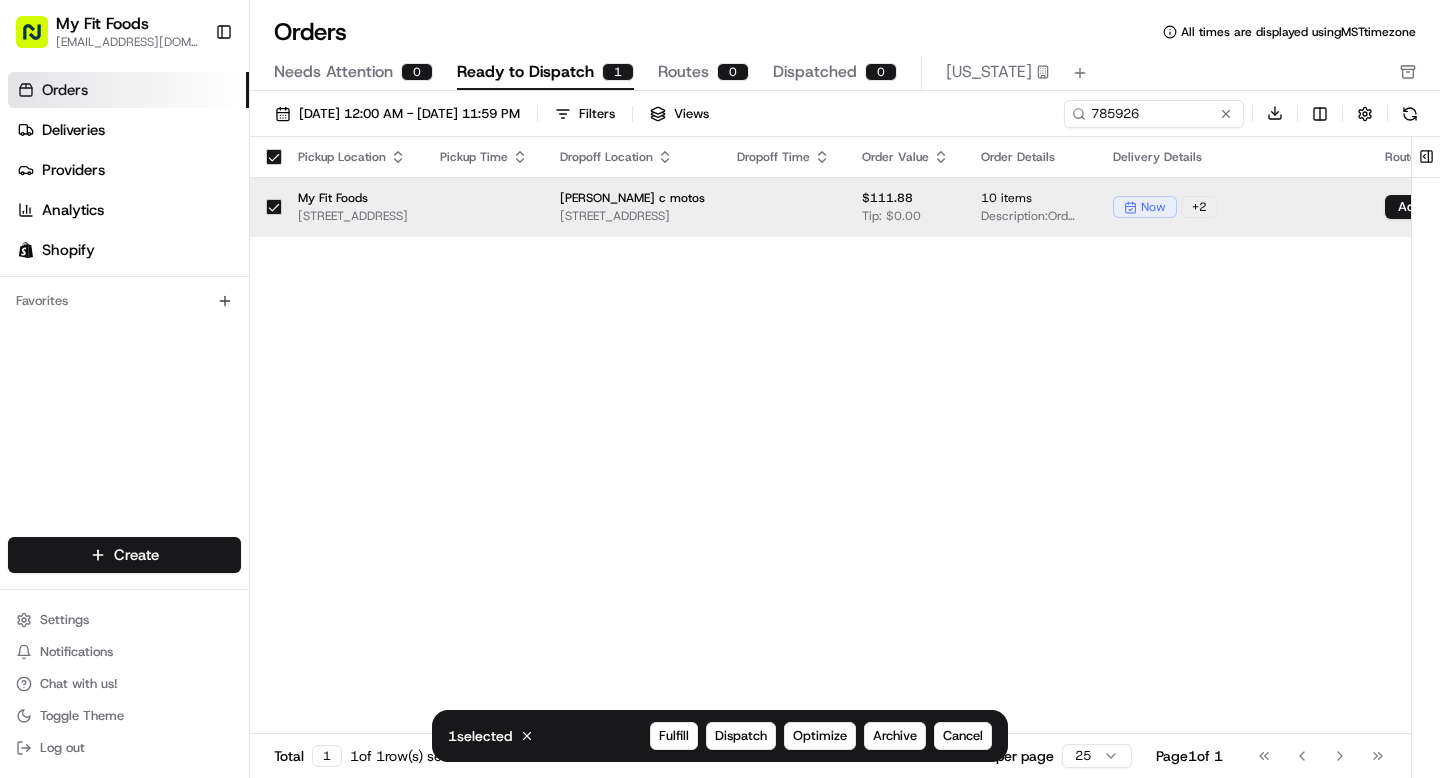 click on "[STREET_ADDRESS]" at bounding box center [632, 216] 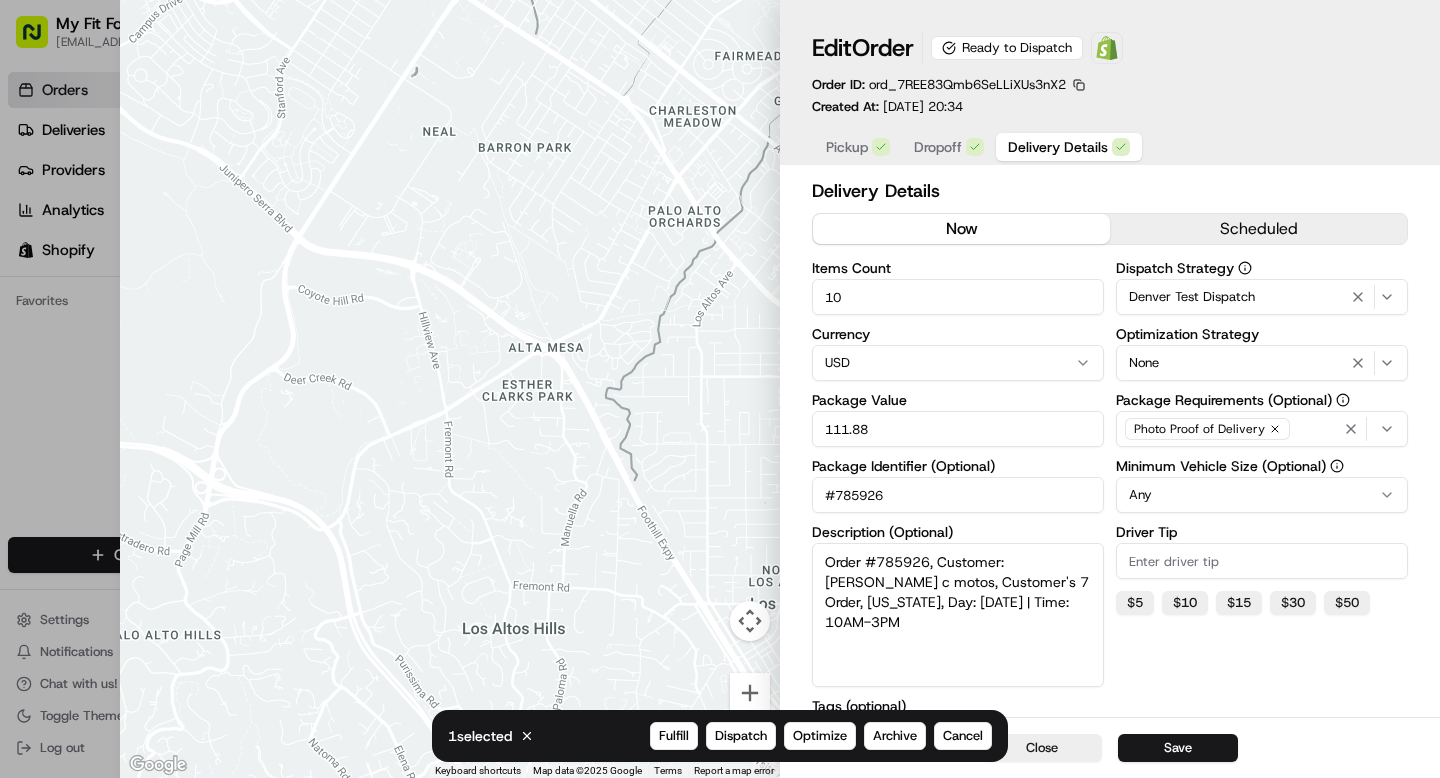 click 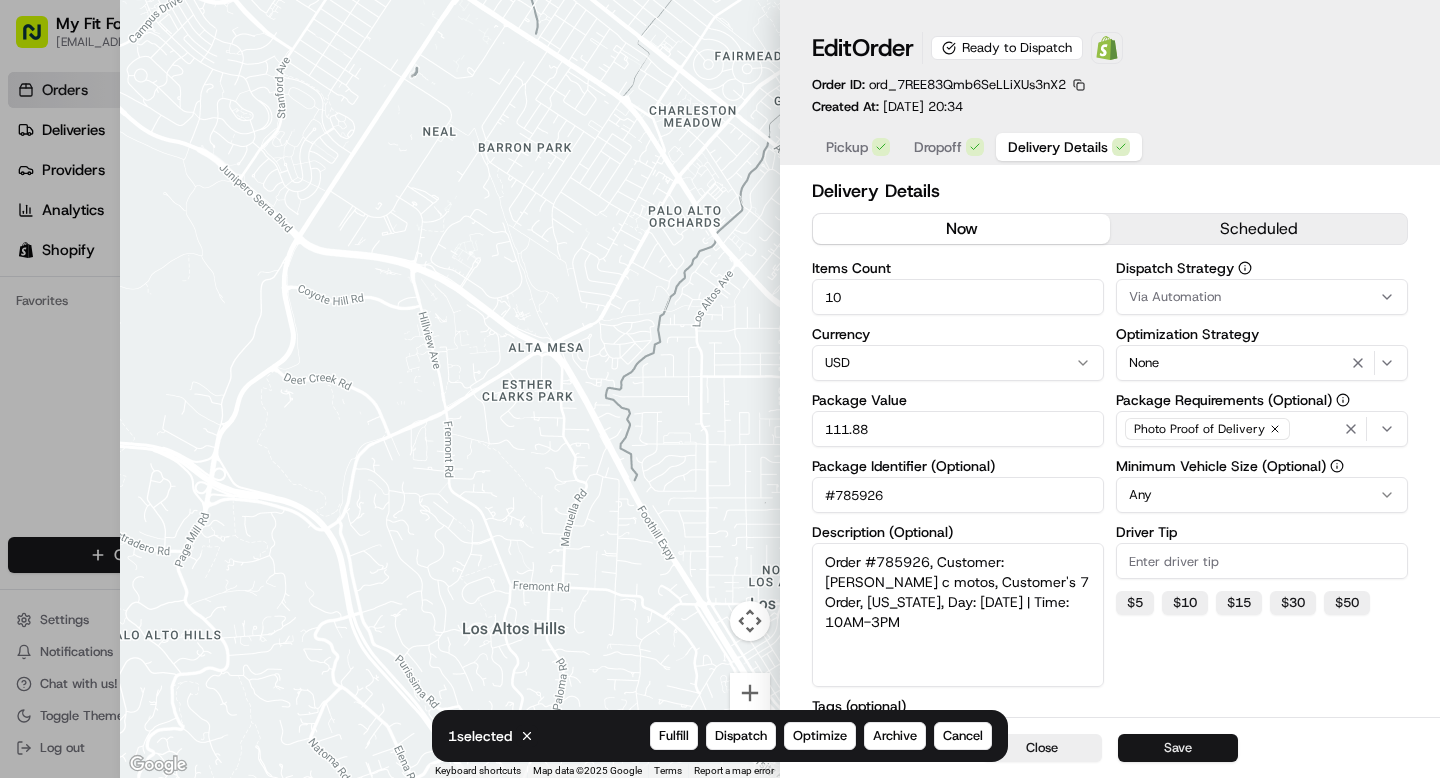 click on "Save" at bounding box center [1178, 748] 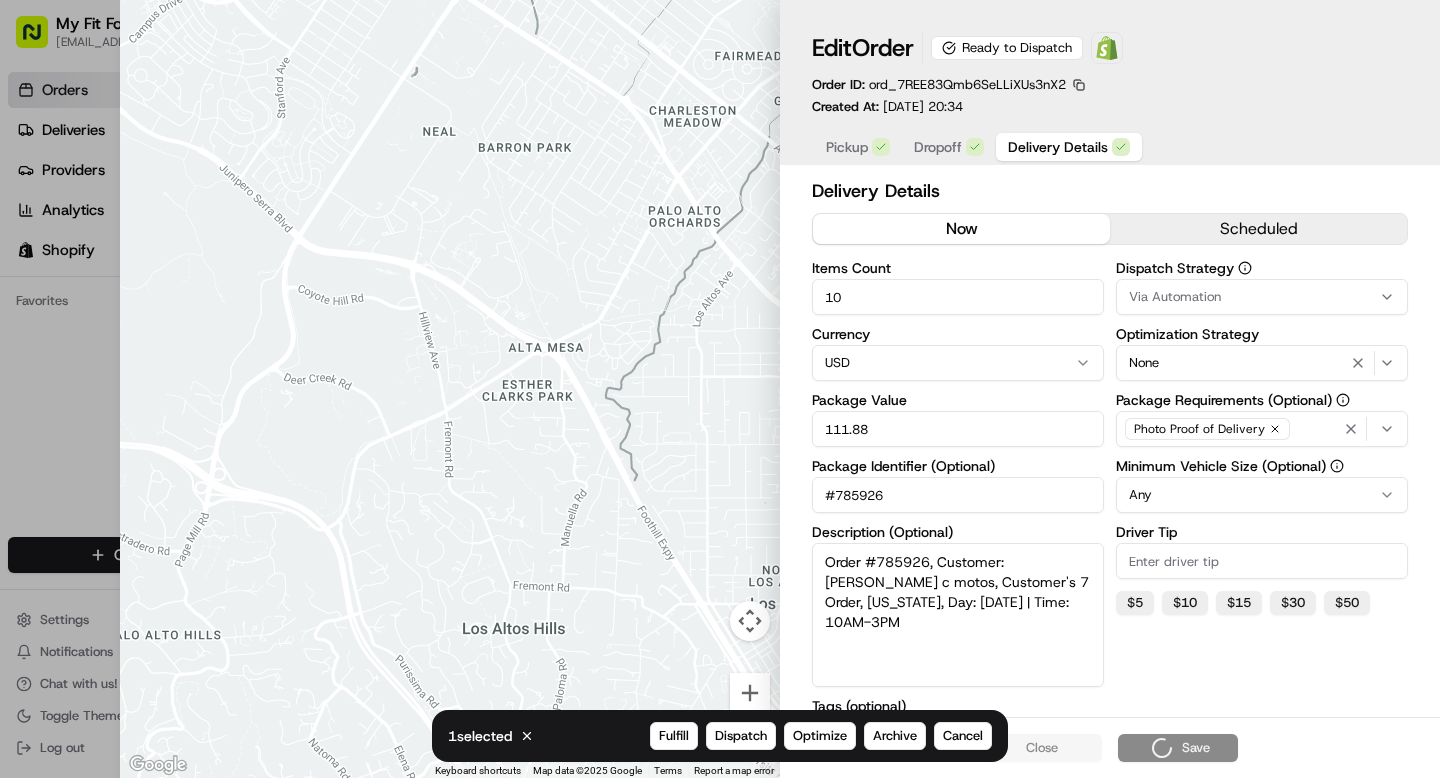 type on "1" 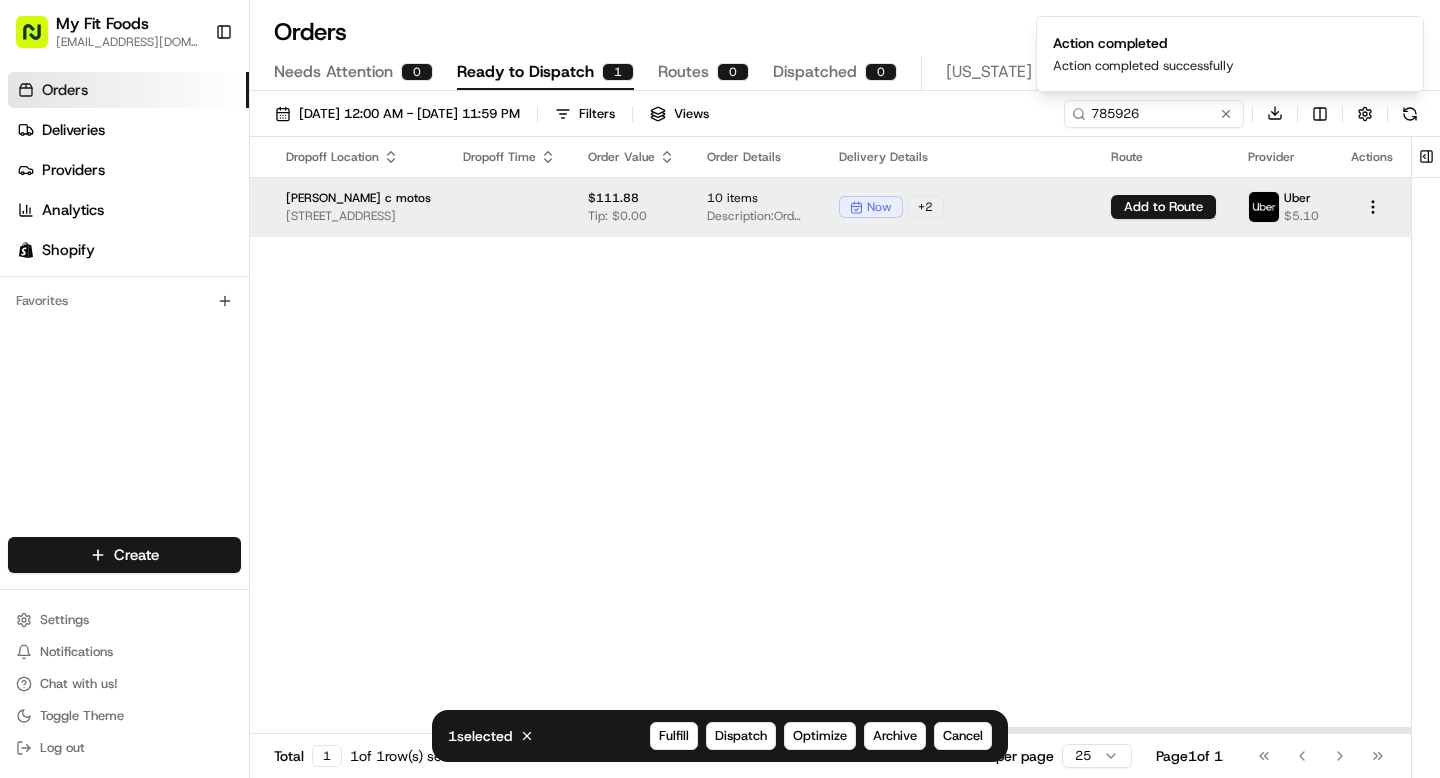 scroll, scrollTop: 0, scrollLeft: 701, axis: horizontal 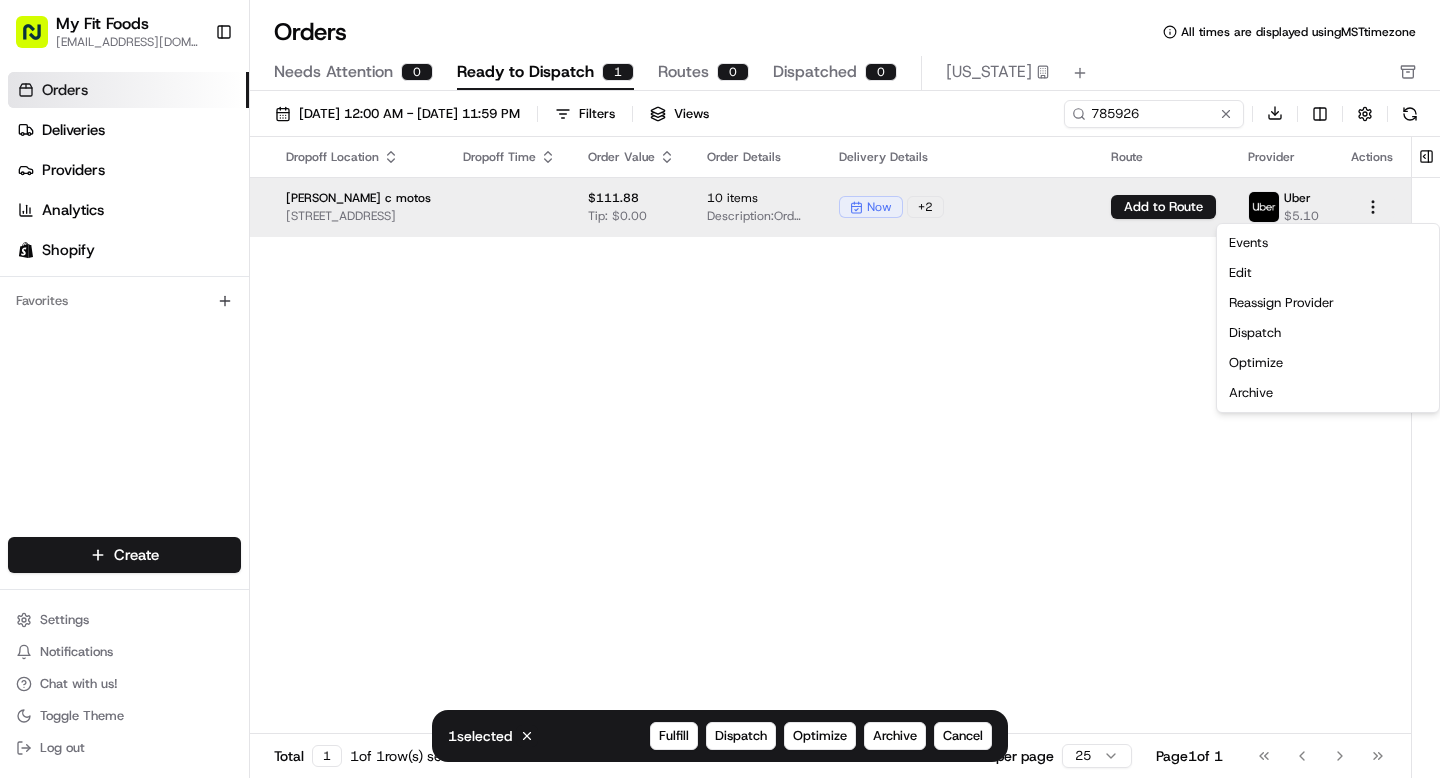 click on "My Fit Foods [EMAIL_ADDRESS][DOMAIN_NAME] Toggle Sidebar Orders Deliveries Providers Analytics Shopify Favorites Main Menu Members & Organization Organization Users Roles Preferences Customization Tracking Orchestration Automations Dispatch Strategy Optimization Strategy Locations Pickup Locations Dropoff Locations Shifts Billing Billing Refund Requests Integrations Notification Triggers Webhooks API Keys Request Logs Create Settings Notifications Chat with us! Toggle Theme Log out Orders All times are displayed using  MST  timezone Needs Attention 0 Ready to Dispatch 1 Routes 0 Dispatched 0 [US_STATE] [DATE] 12:00 AM - [DATE] 11:59 PM Filters Views 1  selected Cancel Fulfill Dispatch Optimize Archive Cancel 785926 Download Pickup Location Pickup Time Dropoff Location Dropoff Time Order Value Order Details Delivery Details Route Provider Actions My Fit Foods [STREET_ADDRESS][GEOGRAPHIC_DATA][PERSON_NAME] c motos [STREET_ADDRESS]" at bounding box center [720, 389] 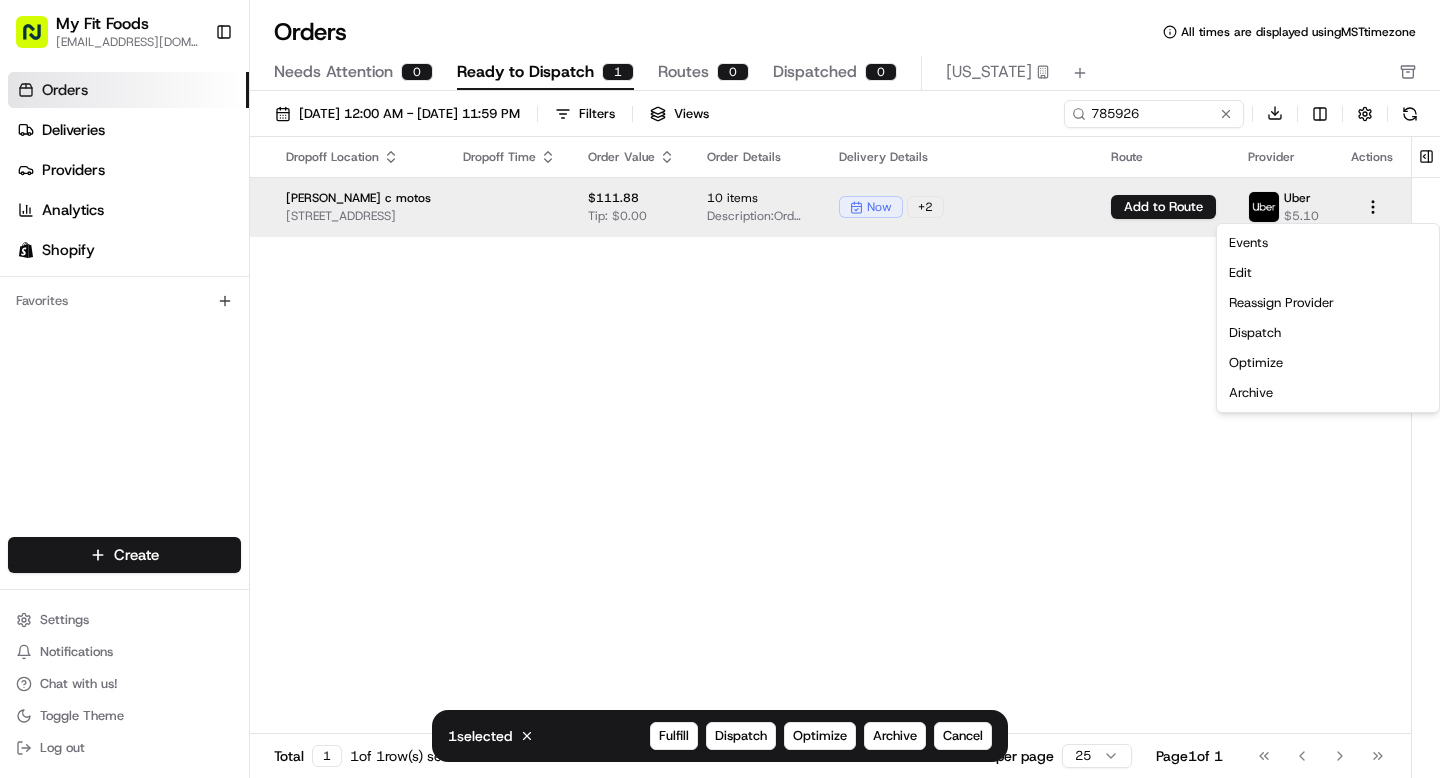 click on "My Fit Foods [EMAIL_ADDRESS][DOMAIN_NAME] Toggle Sidebar Orders Deliveries Providers Analytics Shopify Favorites Main Menu Members & Organization Organization Users Roles Preferences Customization Tracking Orchestration Automations Dispatch Strategy Optimization Strategy Locations Pickup Locations Dropoff Locations Shifts Billing Billing Refund Requests Integrations Notification Triggers Webhooks API Keys Request Logs Create Settings Notifications Chat with us! Toggle Theme Log out Orders All times are displayed using  MST  timezone Needs Attention 0 Ready to Dispatch 1 Routes 0 Dispatched 0 [US_STATE] [DATE] 12:00 AM - [DATE] 11:59 PM Filters Views 1  selected Cancel Fulfill Dispatch Optimize Archive Cancel 785926 Download Pickup Location Pickup Time Dropoff Location Dropoff Time Order Value Order Details Delivery Details Route Provider Actions My Fit Foods [STREET_ADDRESS][GEOGRAPHIC_DATA][PERSON_NAME] c motos [STREET_ADDRESS]" at bounding box center [720, 389] 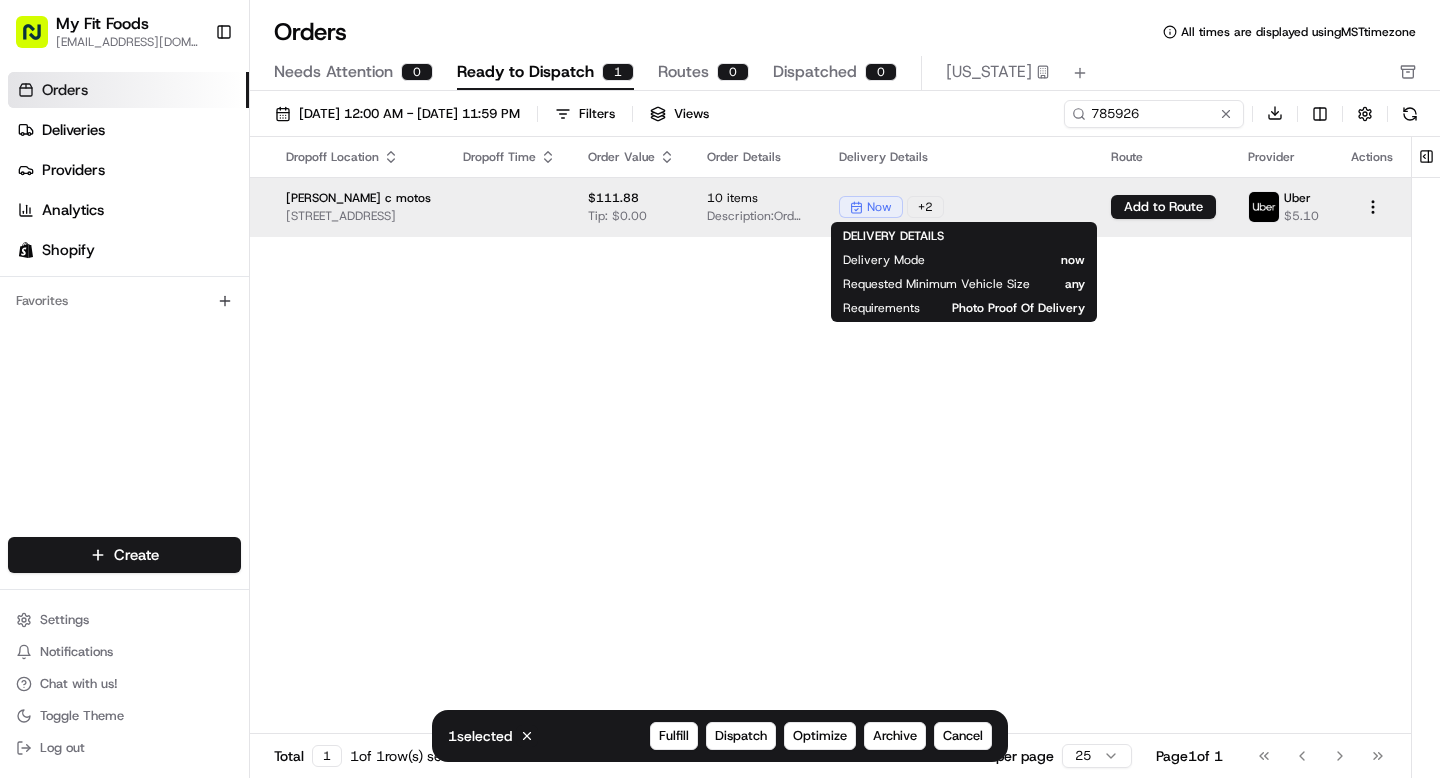 click on "+ 2" at bounding box center (925, 207) 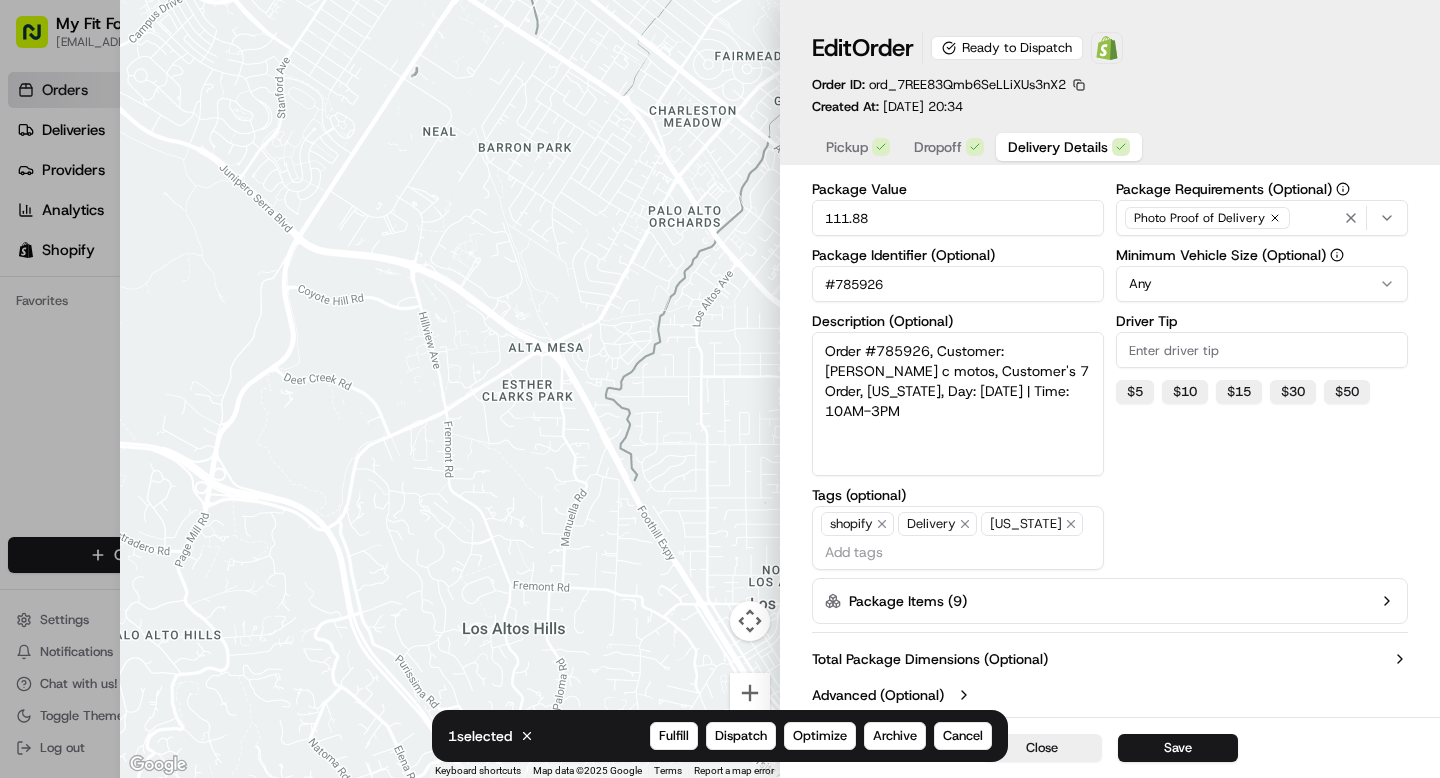 scroll, scrollTop: 0, scrollLeft: 0, axis: both 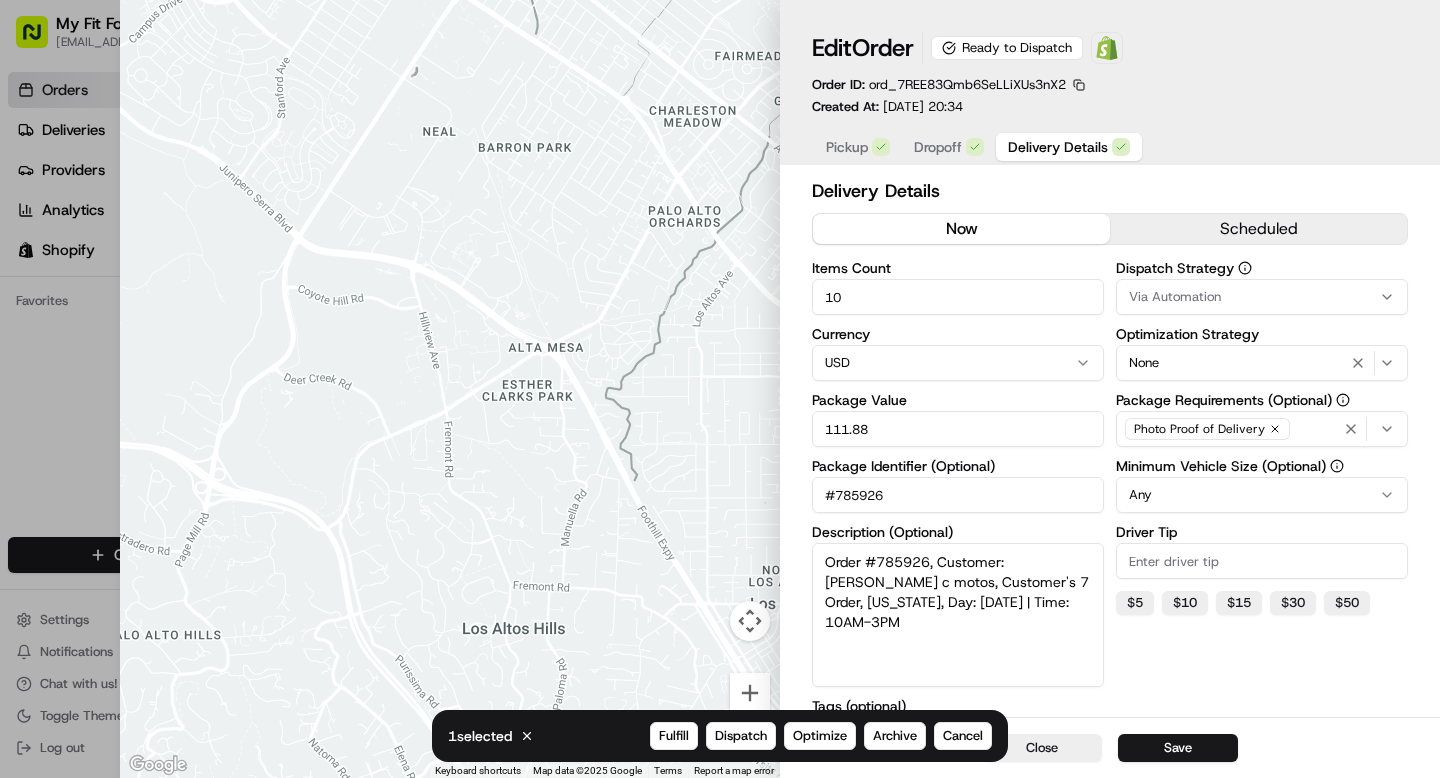 click at bounding box center (750, 734) 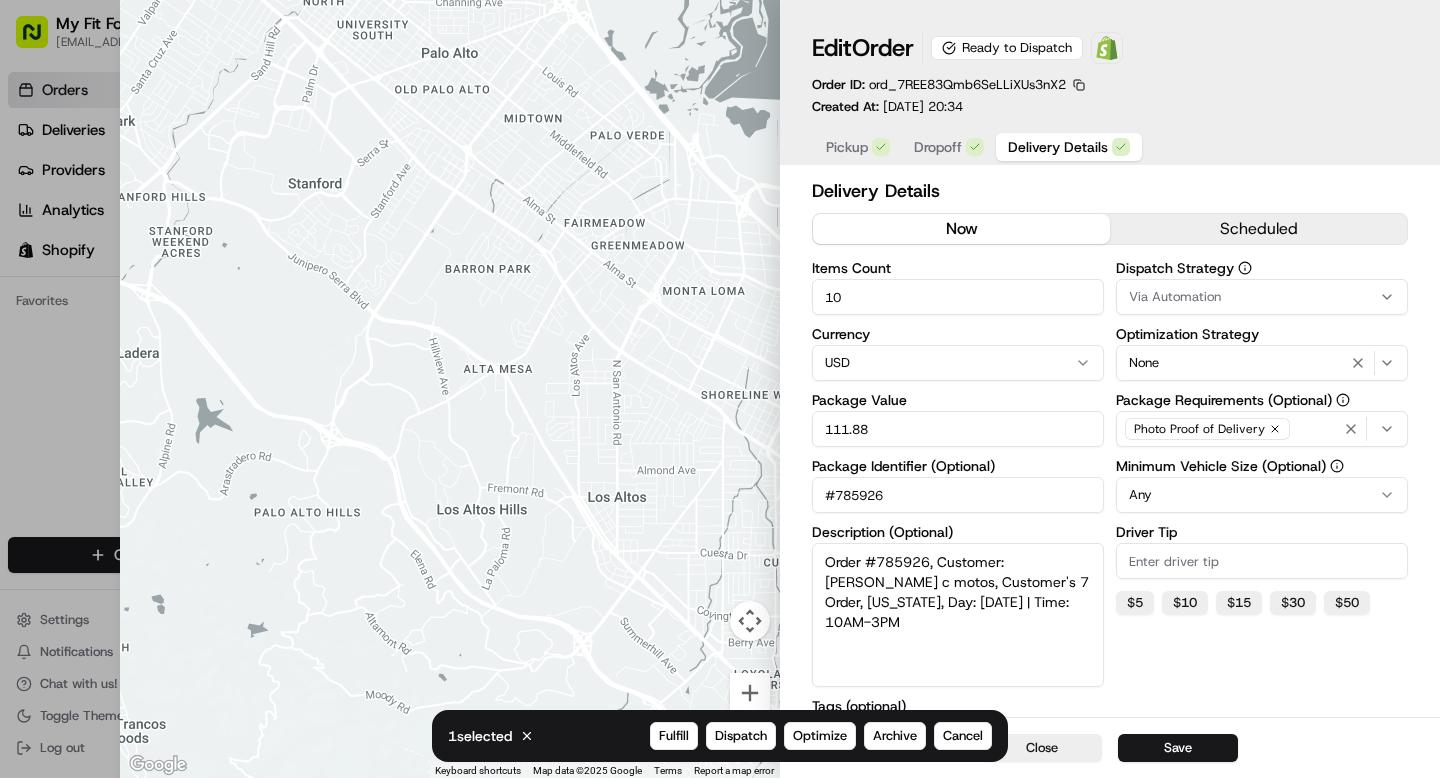 click at bounding box center [750, 734] 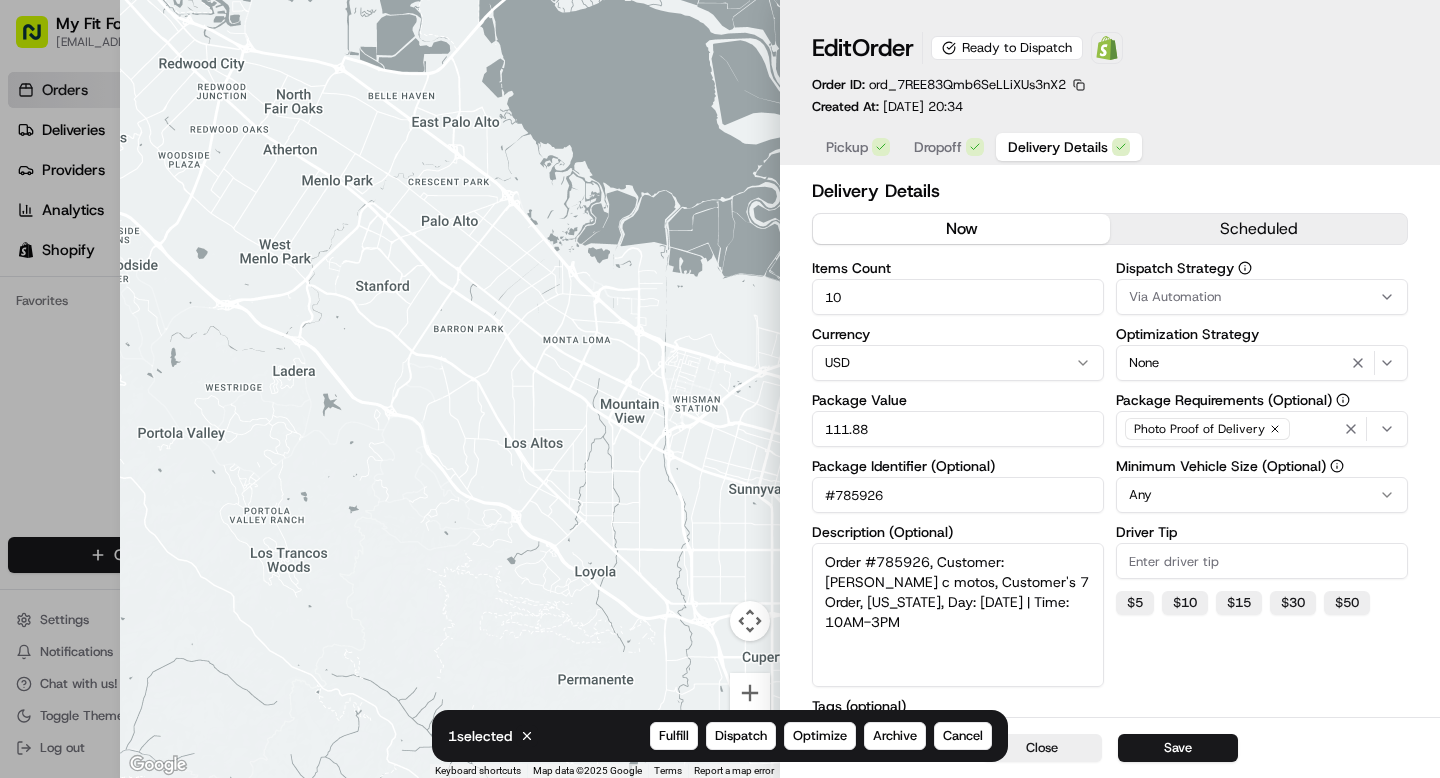 click on "Dropoff" at bounding box center (938, 147) 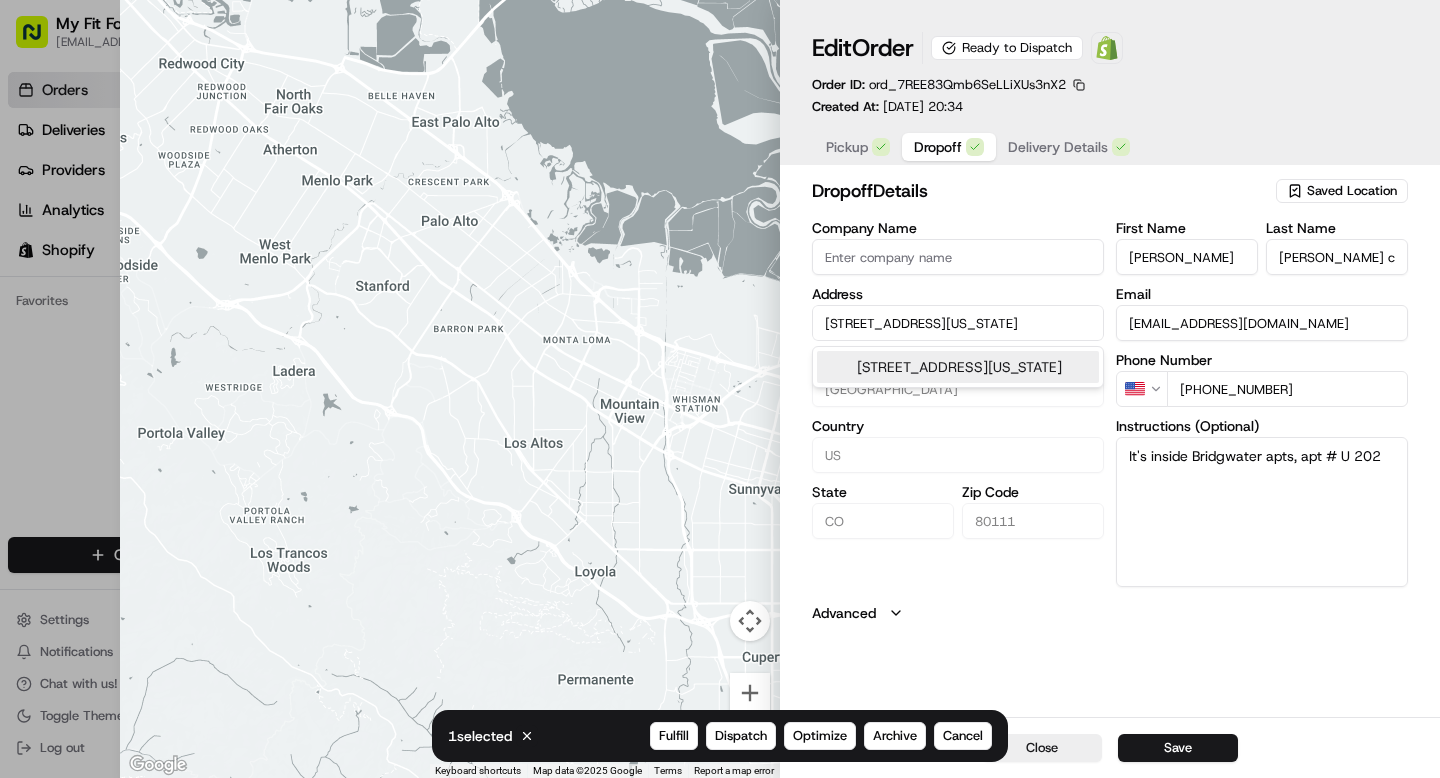 click on "[STREET_ADDRESS][US_STATE]" at bounding box center [958, 323] 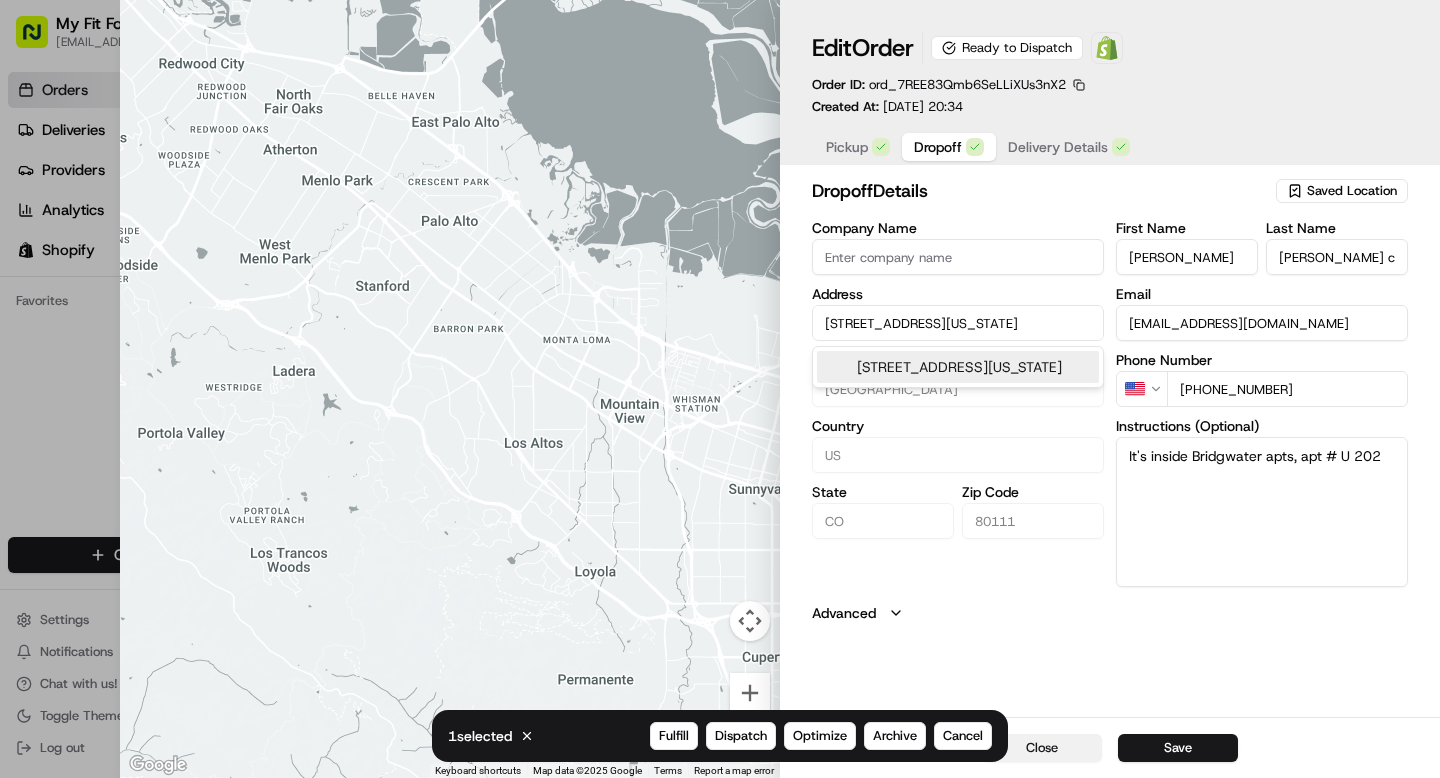 click on "Close" at bounding box center (1042, 748) 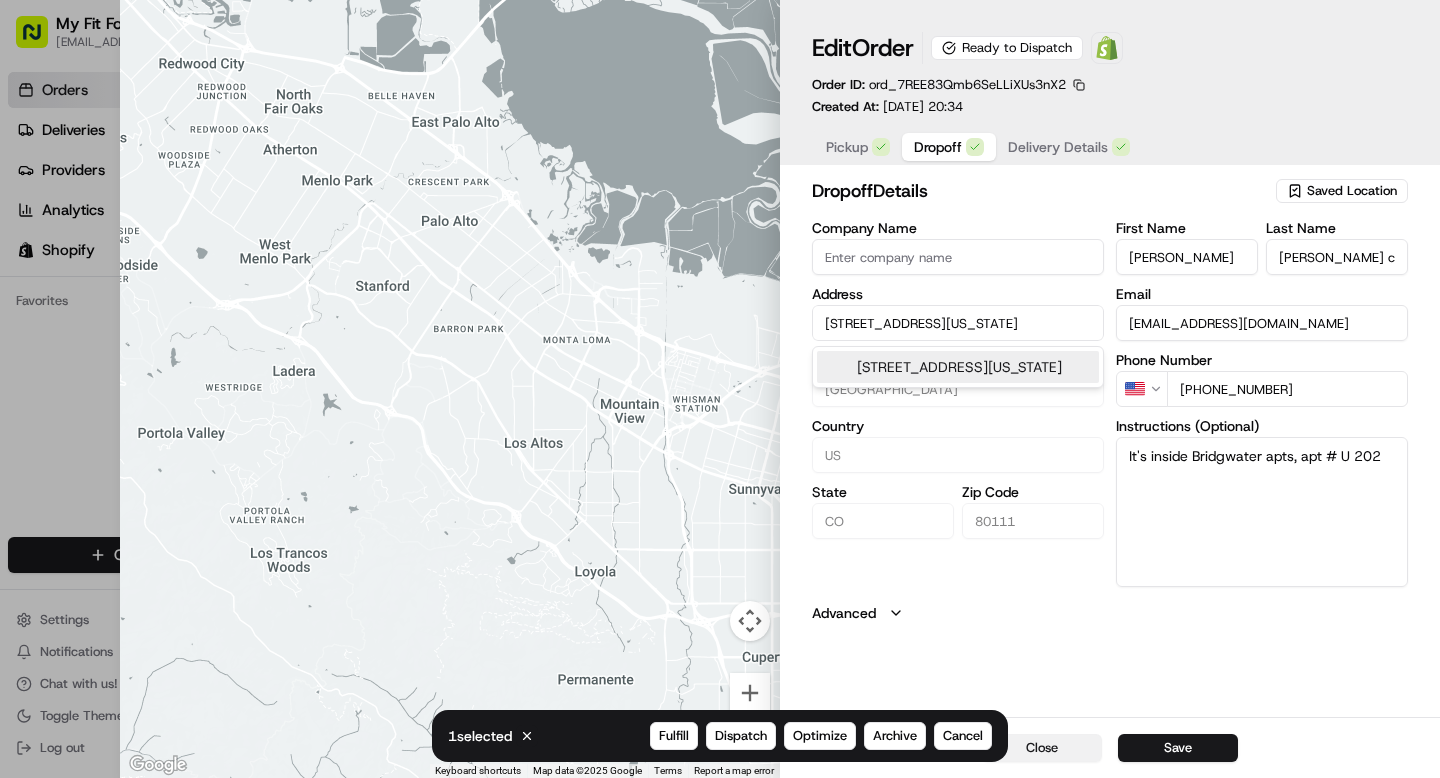 type 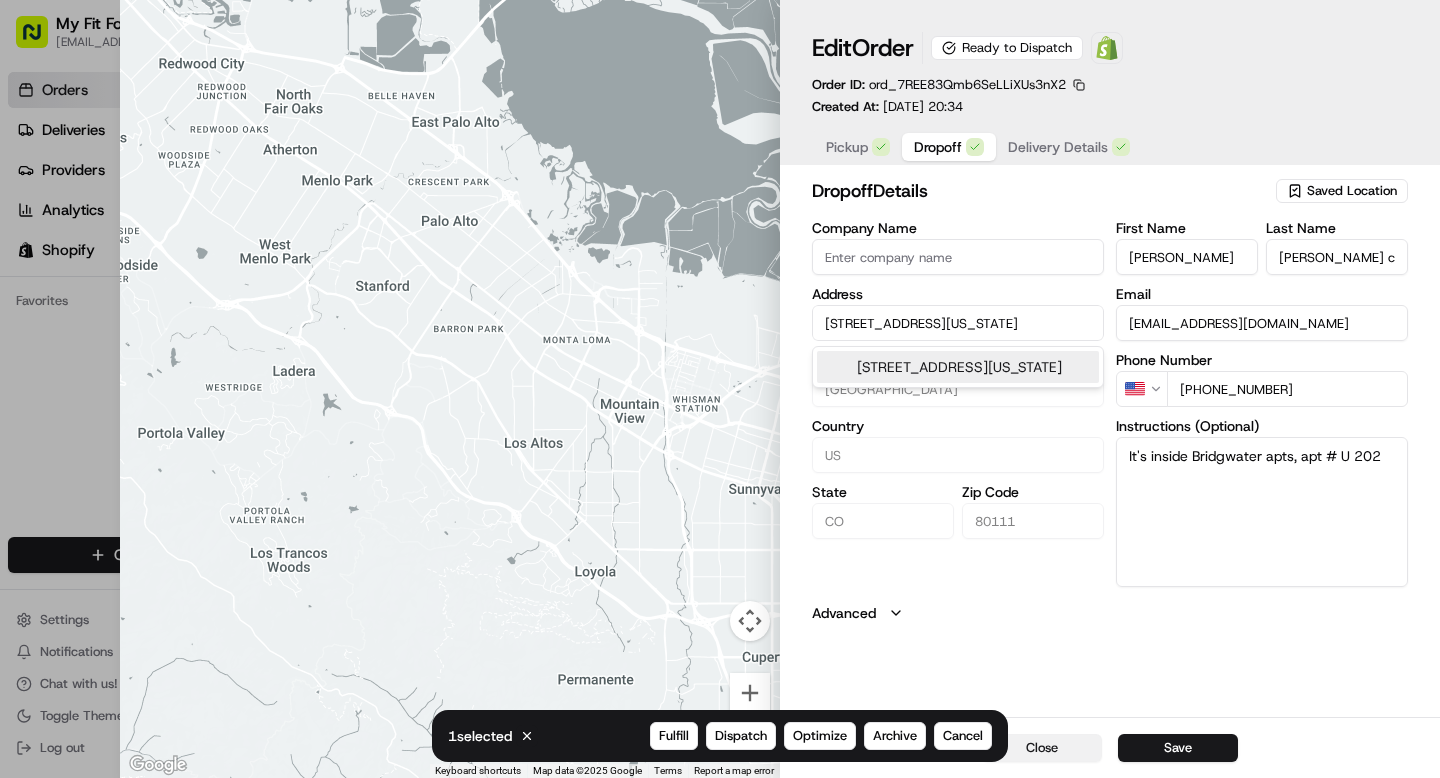 type 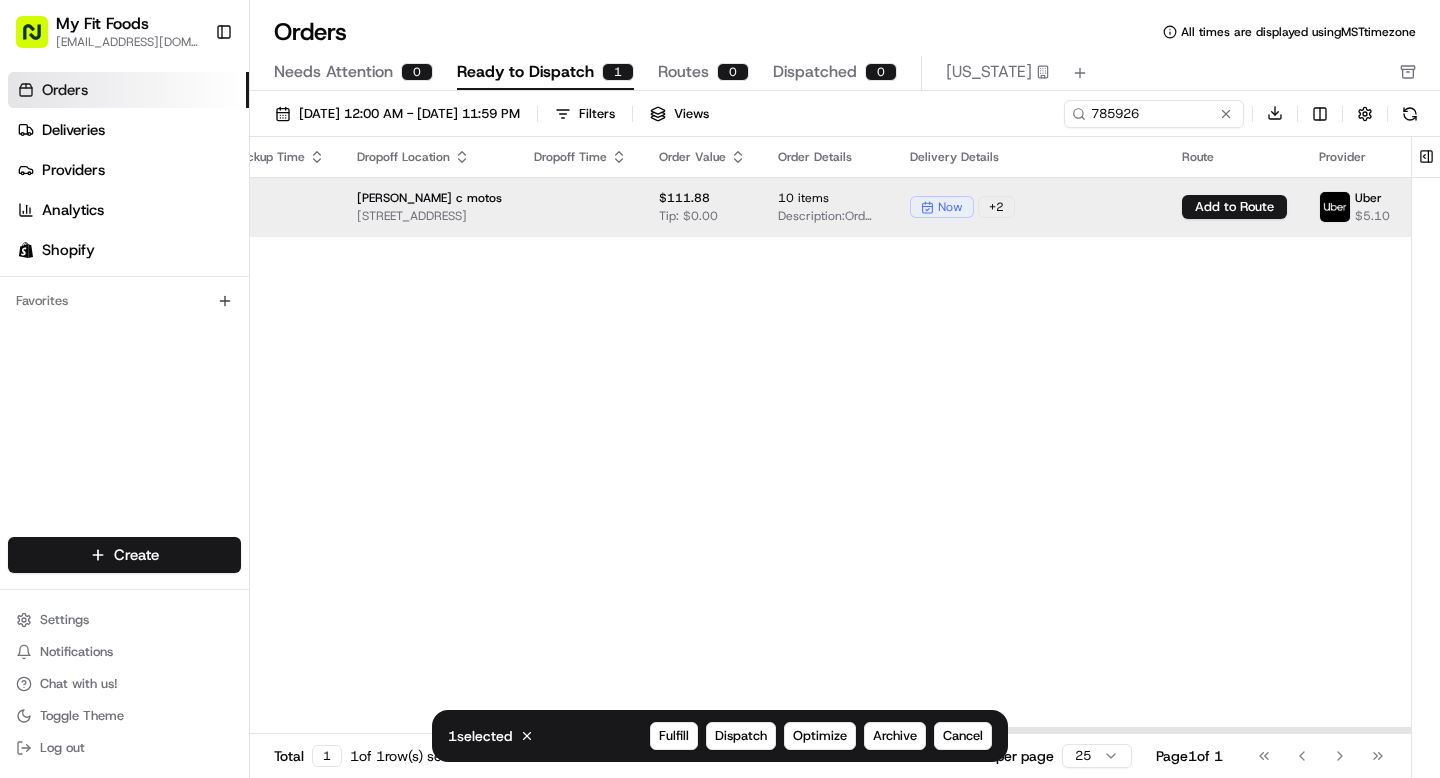 scroll, scrollTop: 0, scrollLeft: 701, axis: horizontal 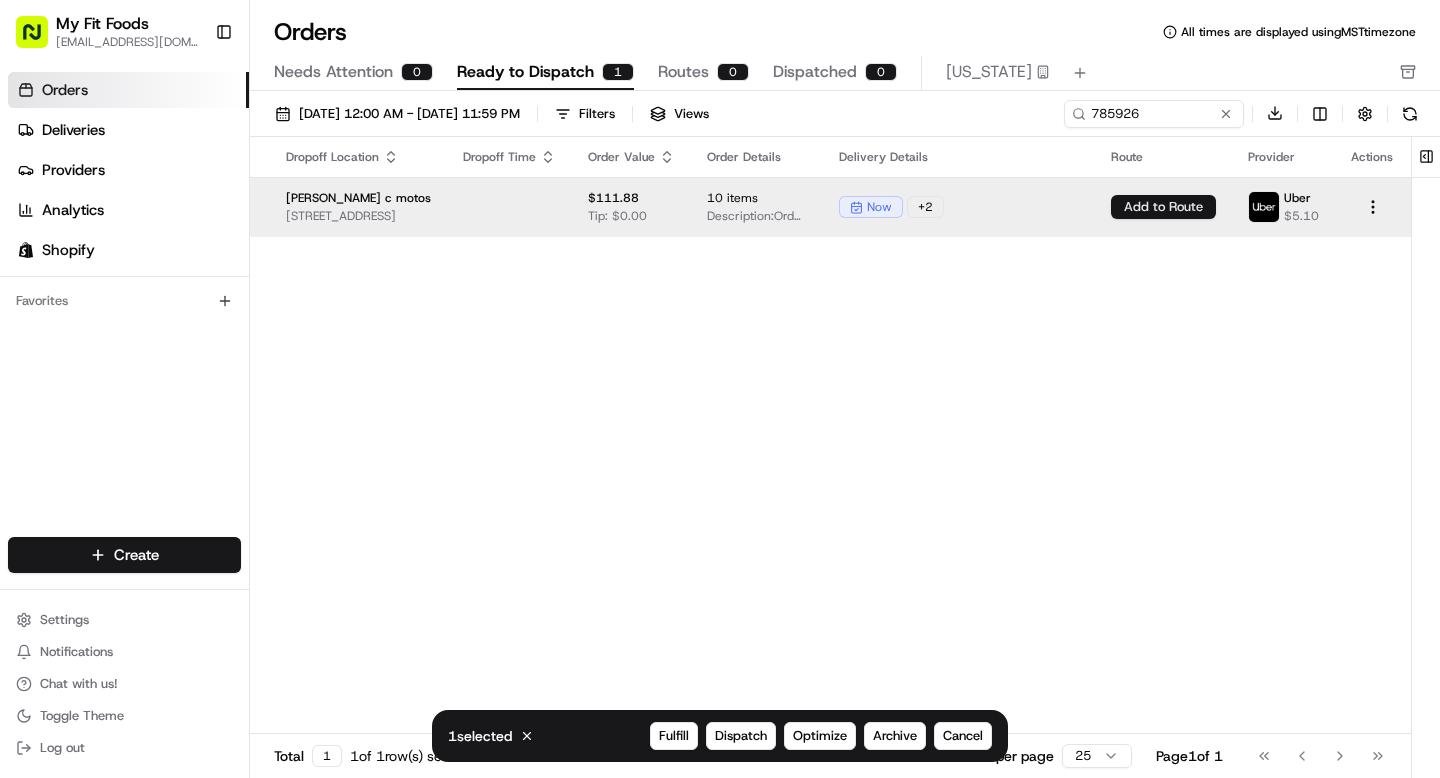 click on "Add to Route" at bounding box center (1163, 207) 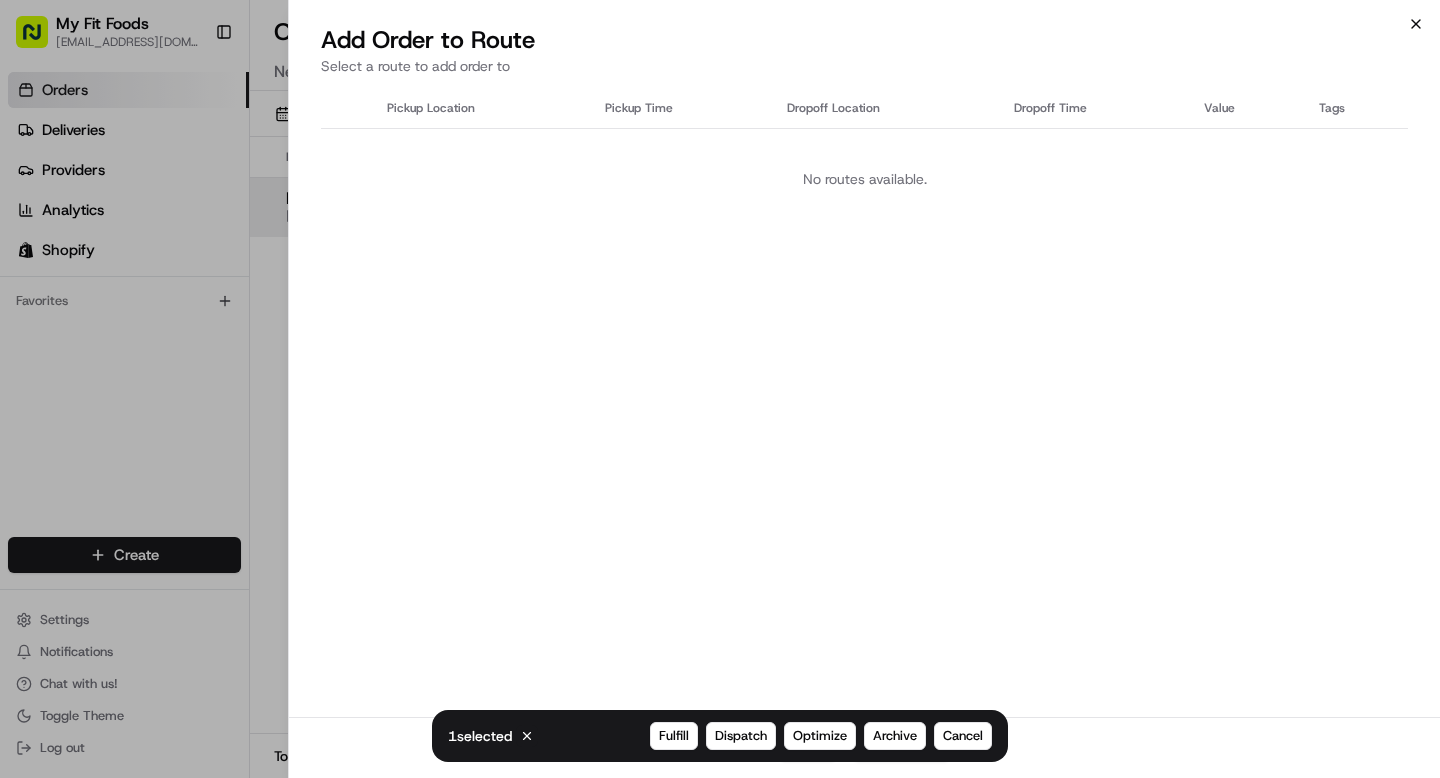 click 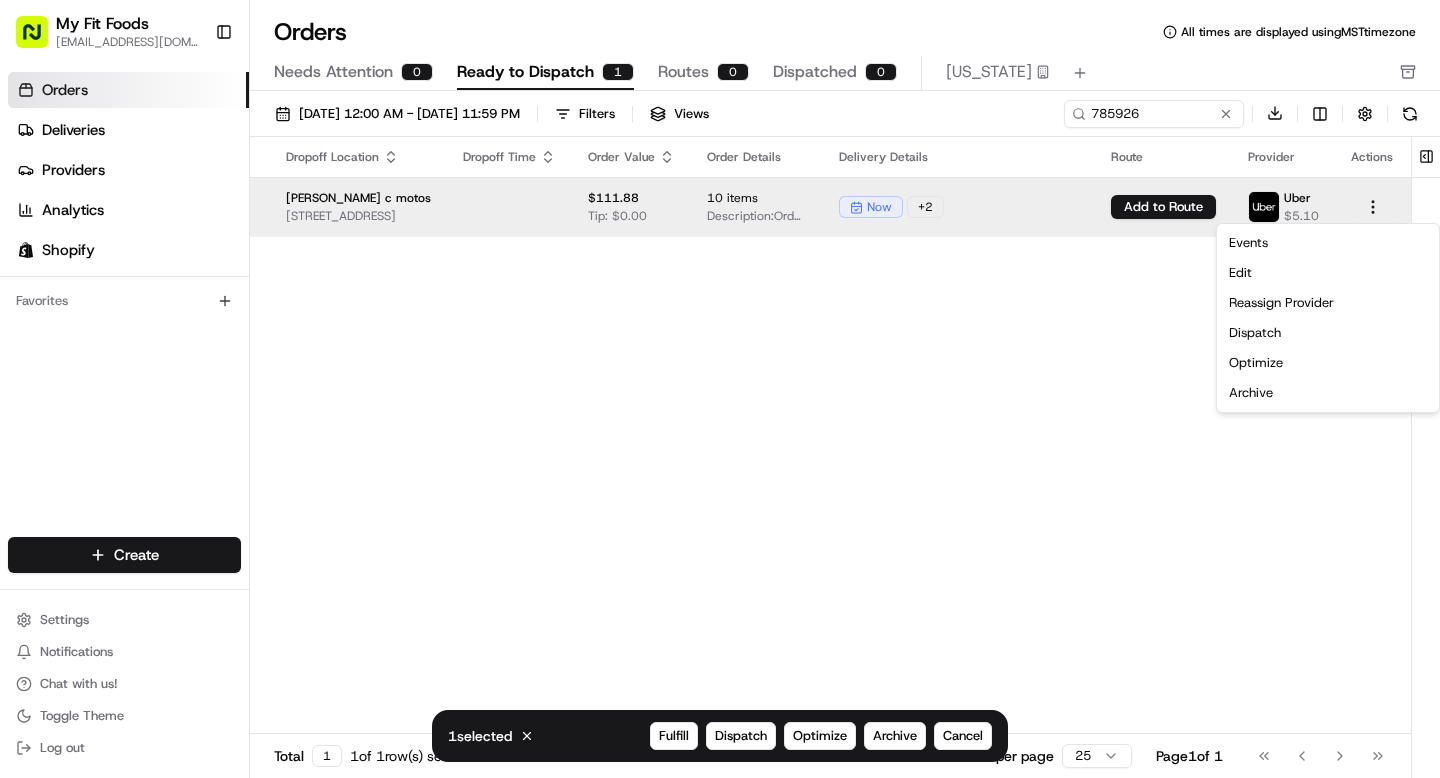 click on "My Fit Foods [EMAIL_ADDRESS][DOMAIN_NAME] Toggle Sidebar Orders Deliveries Providers Analytics Shopify Favorites Main Menu Members & Organization Organization Users Roles Preferences Customization Tracking Orchestration Automations Dispatch Strategy Optimization Strategy Locations Pickup Locations Dropoff Locations Shifts Billing Billing Refund Requests Integrations Notification Triggers Webhooks API Keys Request Logs Create Settings Notifications Chat with us! Toggle Theme Log out Orders All times are displayed using  MST  timezone Needs Attention 0 Ready to Dispatch 1 Routes 0 Dispatched 0 [US_STATE] [DATE] 12:00 AM - [DATE] 11:59 PM Filters Views 1  selected Cancel Fulfill Dispatch Optimize Archive Cancel 785926 Download Pickup Location Pickup Time Dropoff Location Dropoff Time Order Value Order Details Delivery Details Route Provider Actions My Fit Foods [STREET_ADDRESS][GEOGRAPHIC_DATA][PERSON_NAME] c motos [STREET_ADDRESS]" at bounding box center [720, 389] 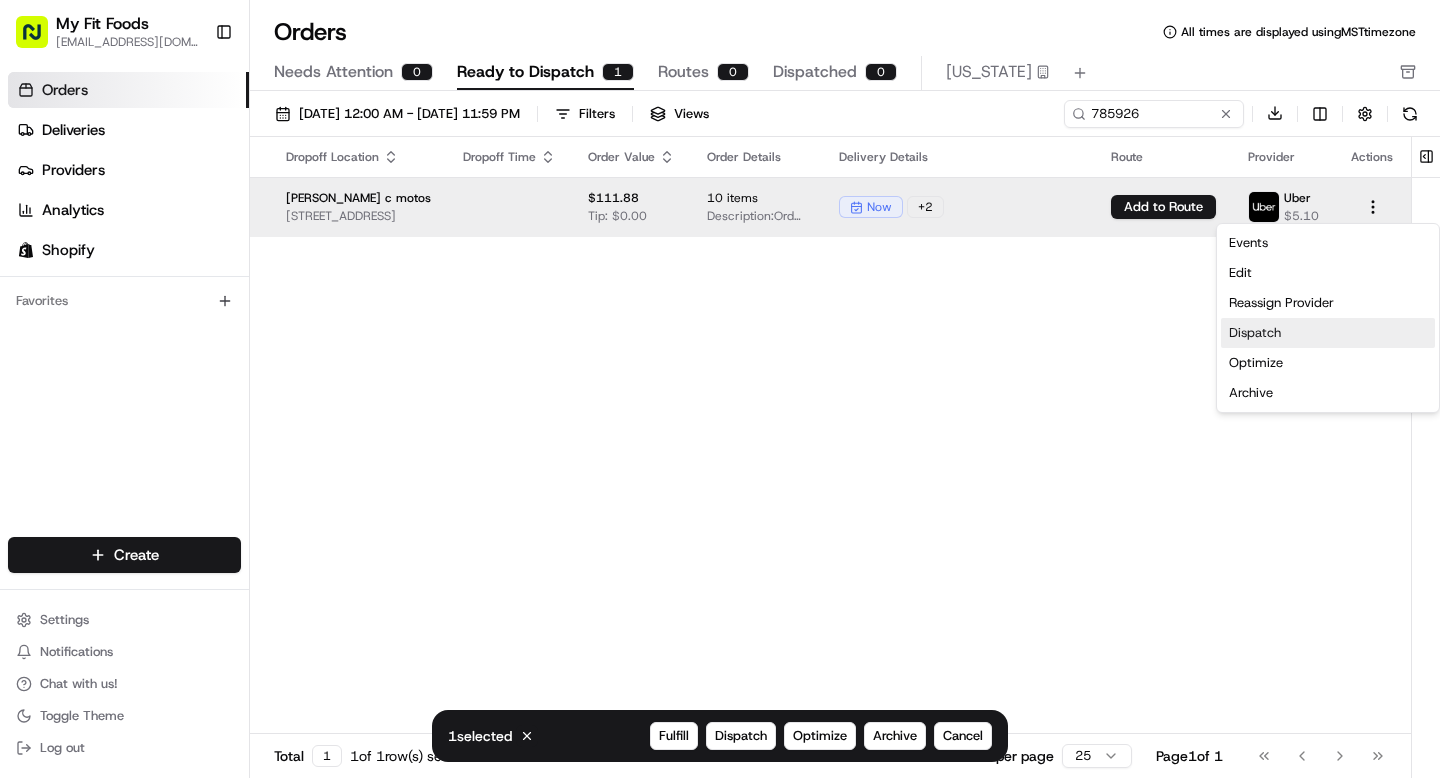 click on "Dispatch" at bounding box center (1328, 333) 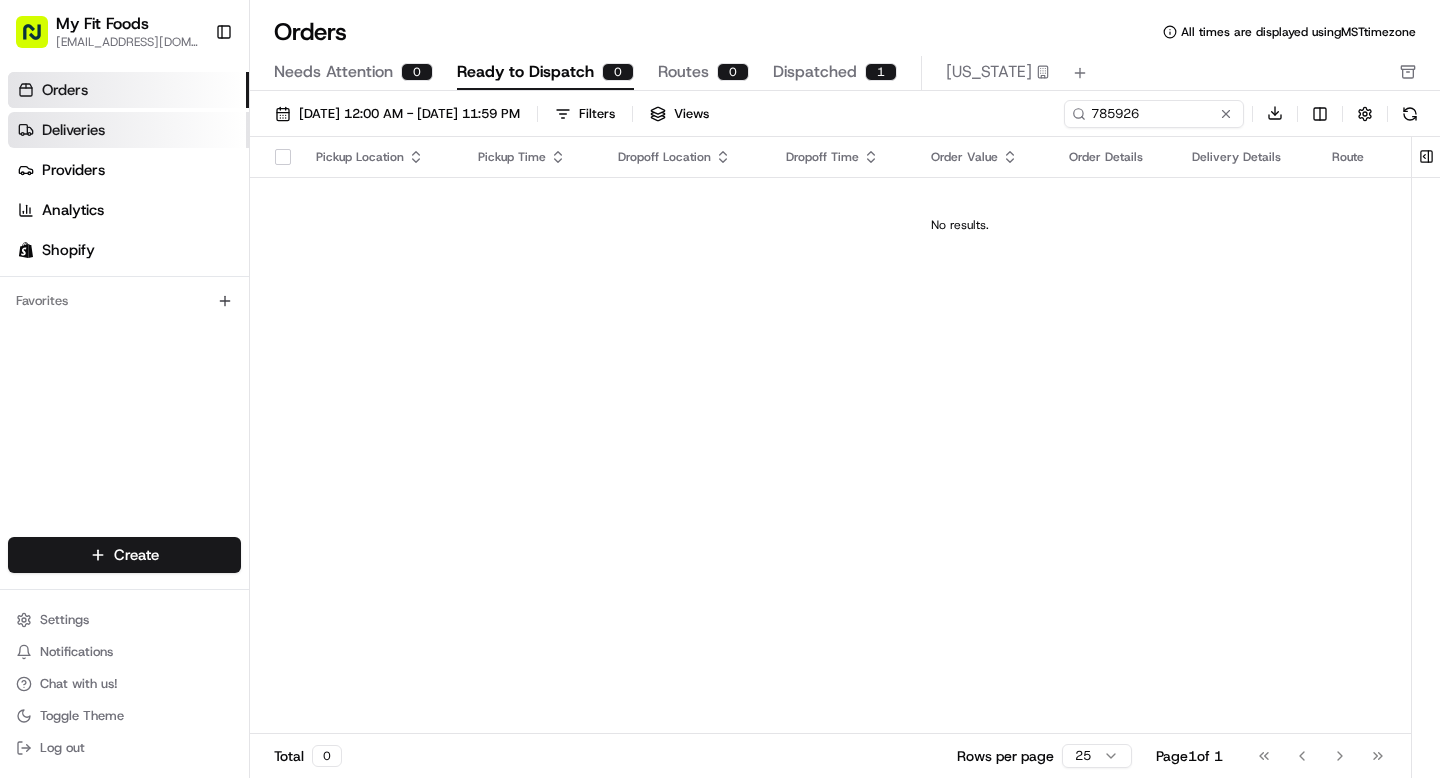 click on "Deliveries" at bounding box center [128, 130] 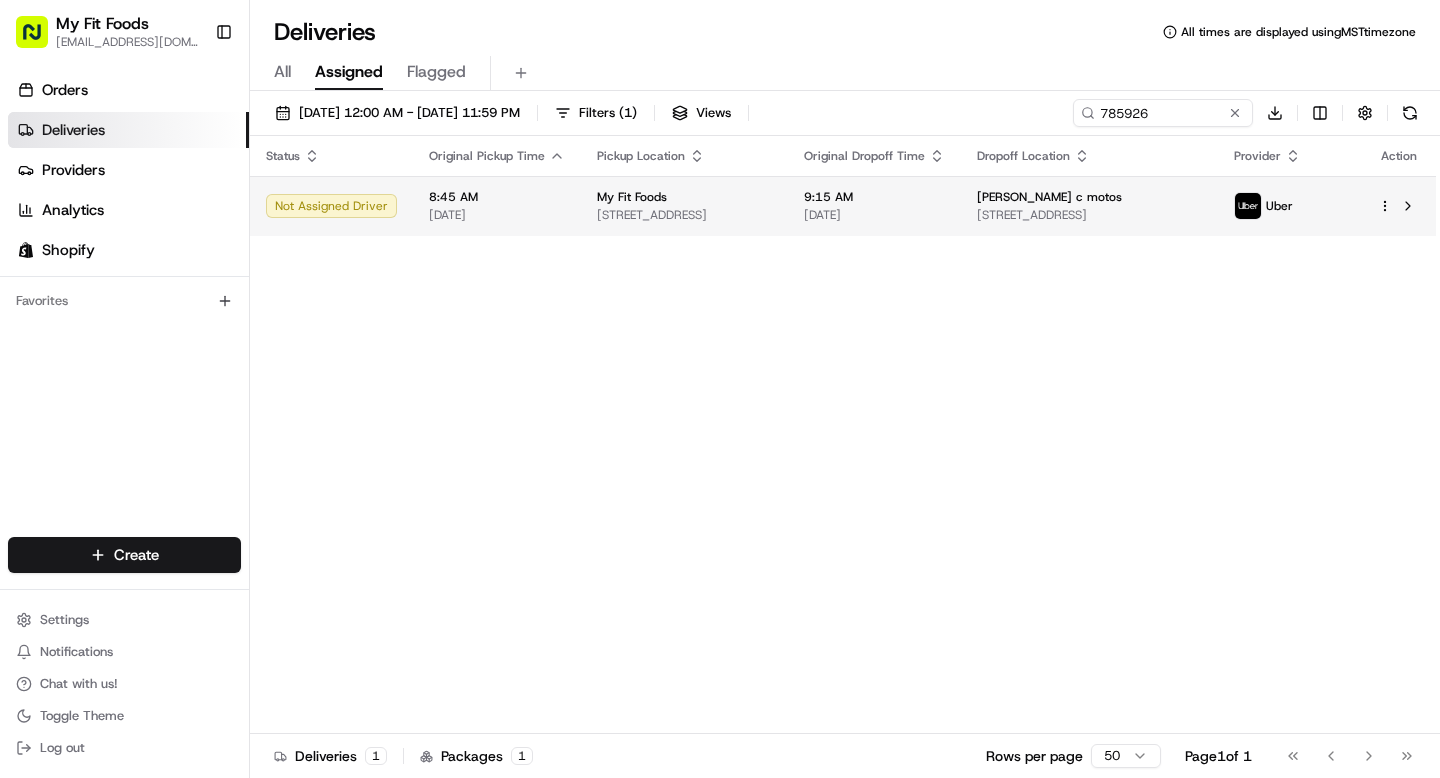 click on "My Fit Foods [EMAIL_ADDRESS][DOMAIN_NAME] Toggle Sidebar Orders Deliveries Providers Analytics Shopify Favorites Main Menu Members & Organization Organization Users Roles Preferences Customization Tracking Orchestration Automations Dispatch Strategy Optimization Strategy Locations Pickup Locations Dropoff Locations Shifts Billing Billing Refund Requests Integrations Notification Triggers Webhooks API Keys Request Logs Create Settings Notifications Chat with us! Toggle Theme Log out Deliveries All times are displayed using  MST  timezone All Assigned Flagged [DATE] 12:00 AM - [DATE] 11:59 PM Filters ( 1 ) Views 785926 Download Status Original Pickup Time Pickup Location Original Dropoff Time Dropoff Location Provider Action Not Assigned Driver 8:45 AM [DATE] My Fit Foods [STREET_ADDRESS] 9:15 AM [DATE] [PERSON_NAME] c motos [STREET_ADDRESS] [GEOGRAPHIC_DATA] Deliveries 1 Packages 1 Rows per page 50 Page  1  of   1" at bounding box center [720, 389] 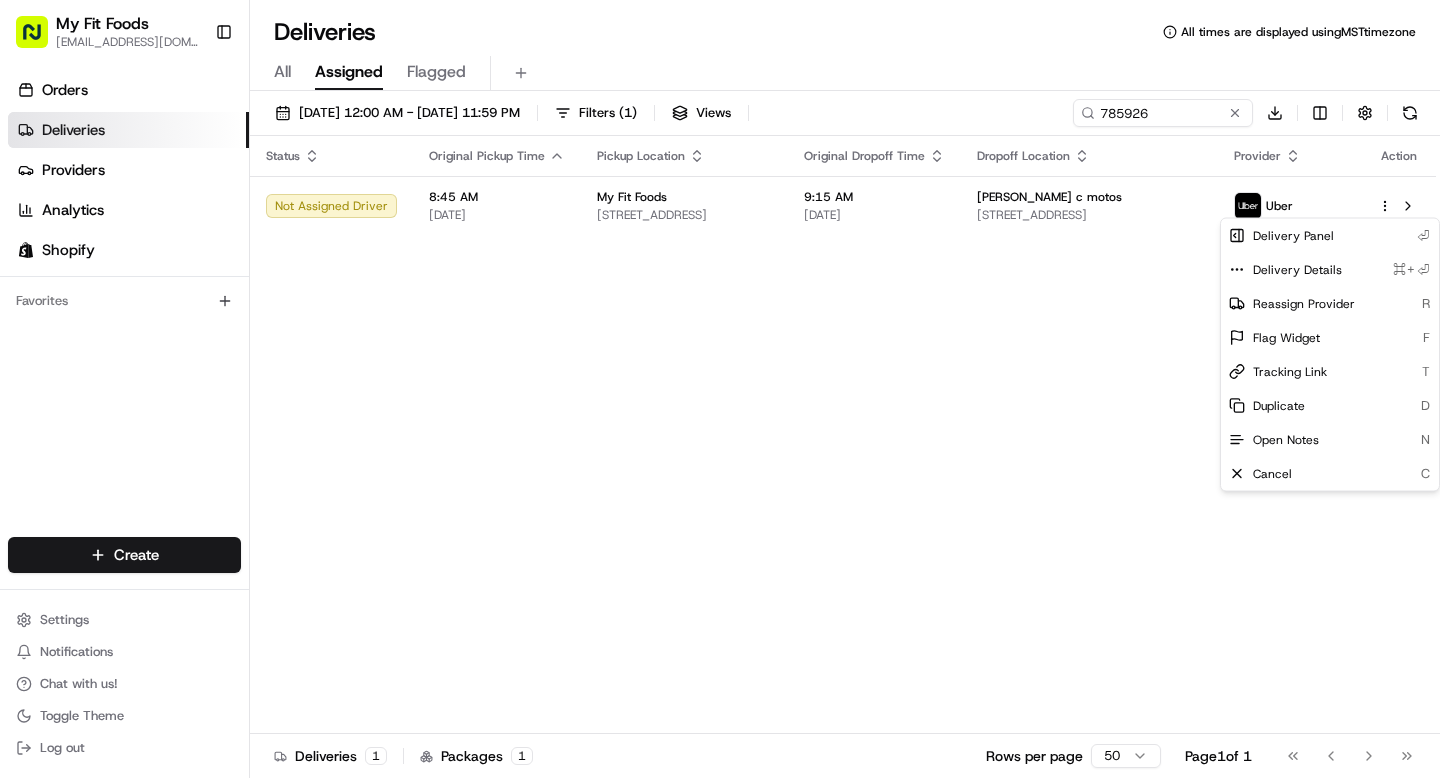 click on "My Fit Foods [EMAIL_ADDRESS][DOMAIN_NAME] Toggle Sidebar Orders Deliveries Providers Analytics Shopify Favorites Main Menu Members & Organization Organization Users Roles Preferences Customization Tracking Orchestration Automations Dispatch Strategy Optimization Strategy Locations Pickup Locations Dropoff Locations Shifts Billing Billing Refund Requests Integrations Notification Triggers Webhooks API Keys Request Logs Create Settings Notifications Chat with us! Toggle Theme Log out Deliveries All times are displayed using  MST  timezone All Assigned Flagged [DATE] 12:00 AM - [DATE] 11:59 PM Filters ( 1 ) Views 785926 Download Status Original Pickup Time Pickup Location Original Dropoff Time Dropoff Location Provider Action Not Assigned Driver 8:45 AM [DATE] My Fit Foods [STREET_ADDRESS] 9:15 AM [DATE] [PERSON_NAME] c motos [STREET_ADDRESS] [GEOGRAPHIC_DATA] Deliveries 1 Packages 1 Rows per page 50 Page  1  of   1 R" at bounding box center (720, 389) 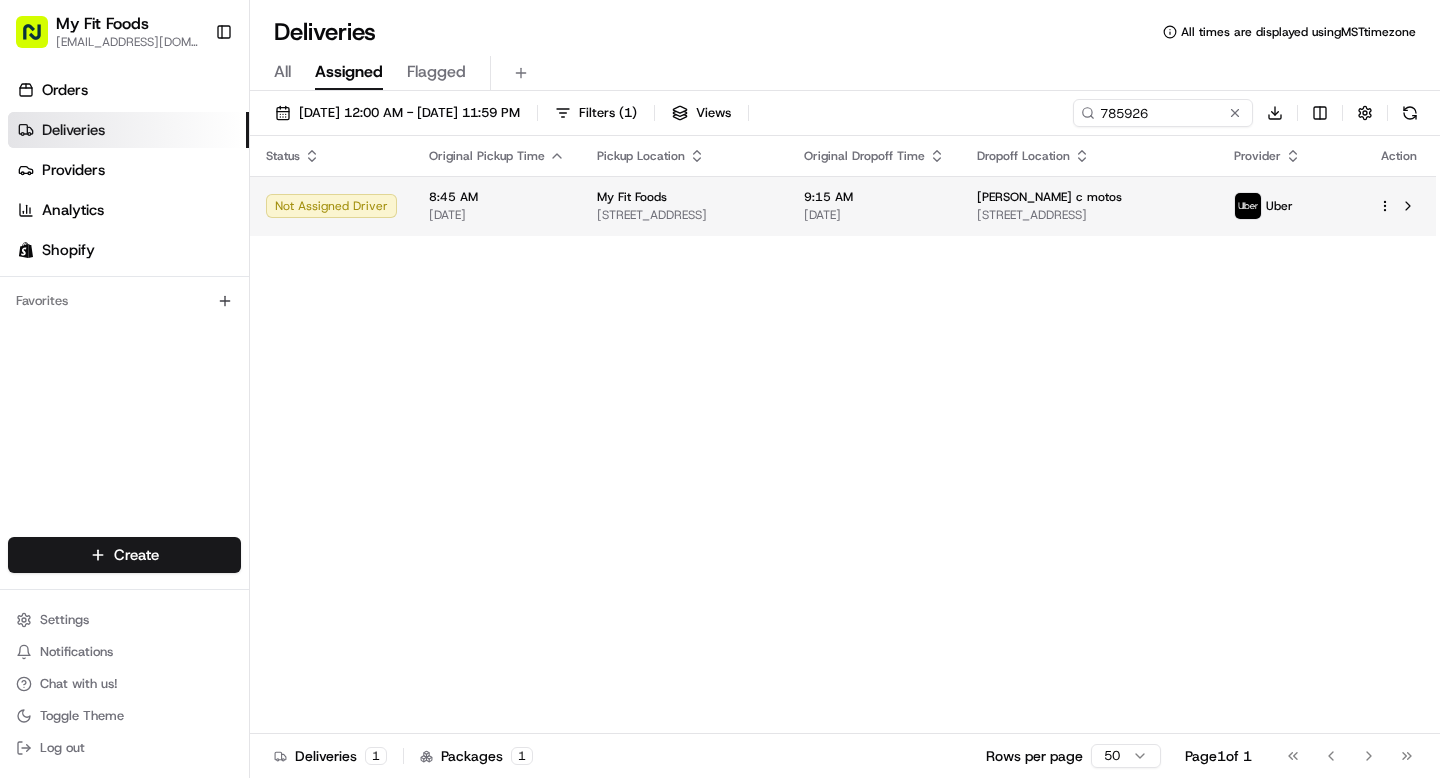 click on "[STREET_ADDRESS]" at bounding box center [1089, 215] 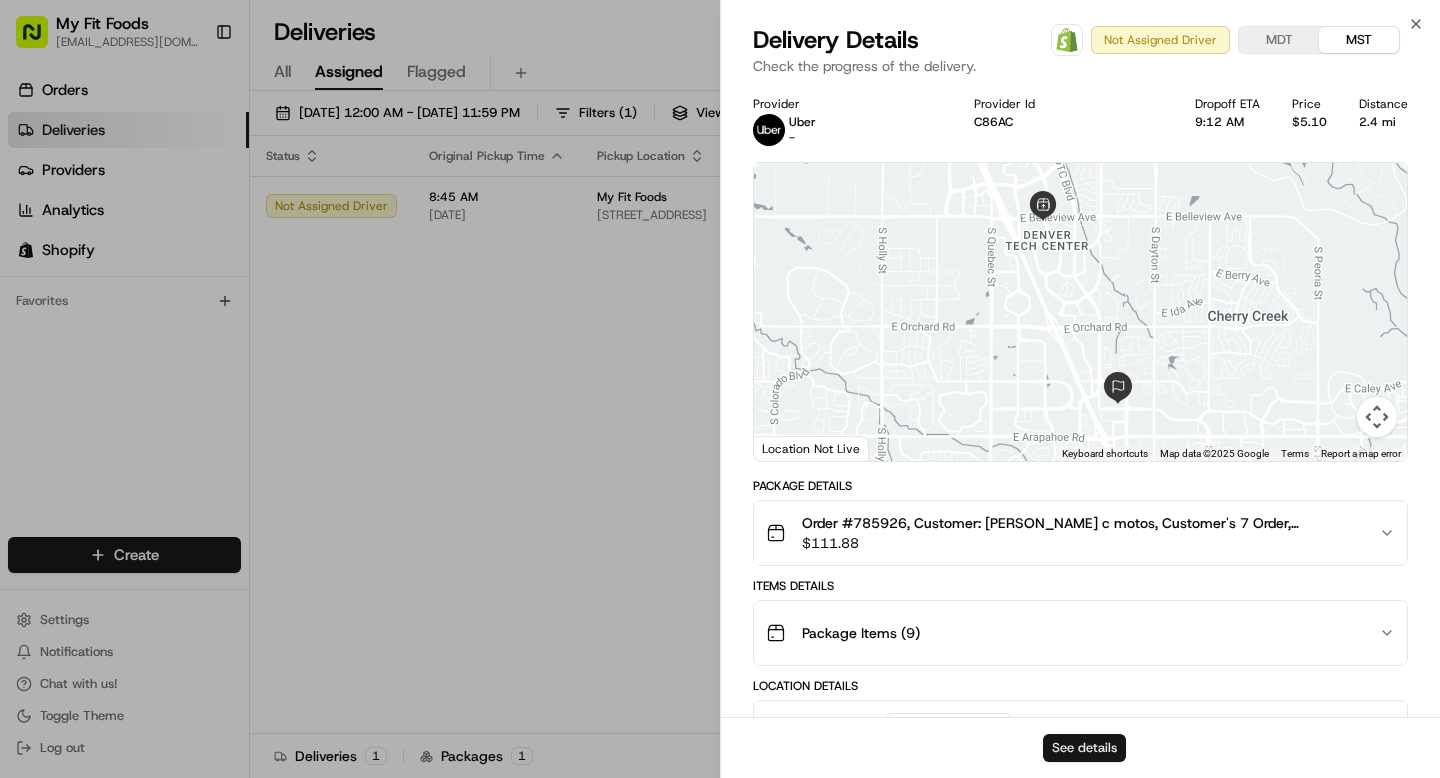 click on "See details" at bounding box center (1084, 748) 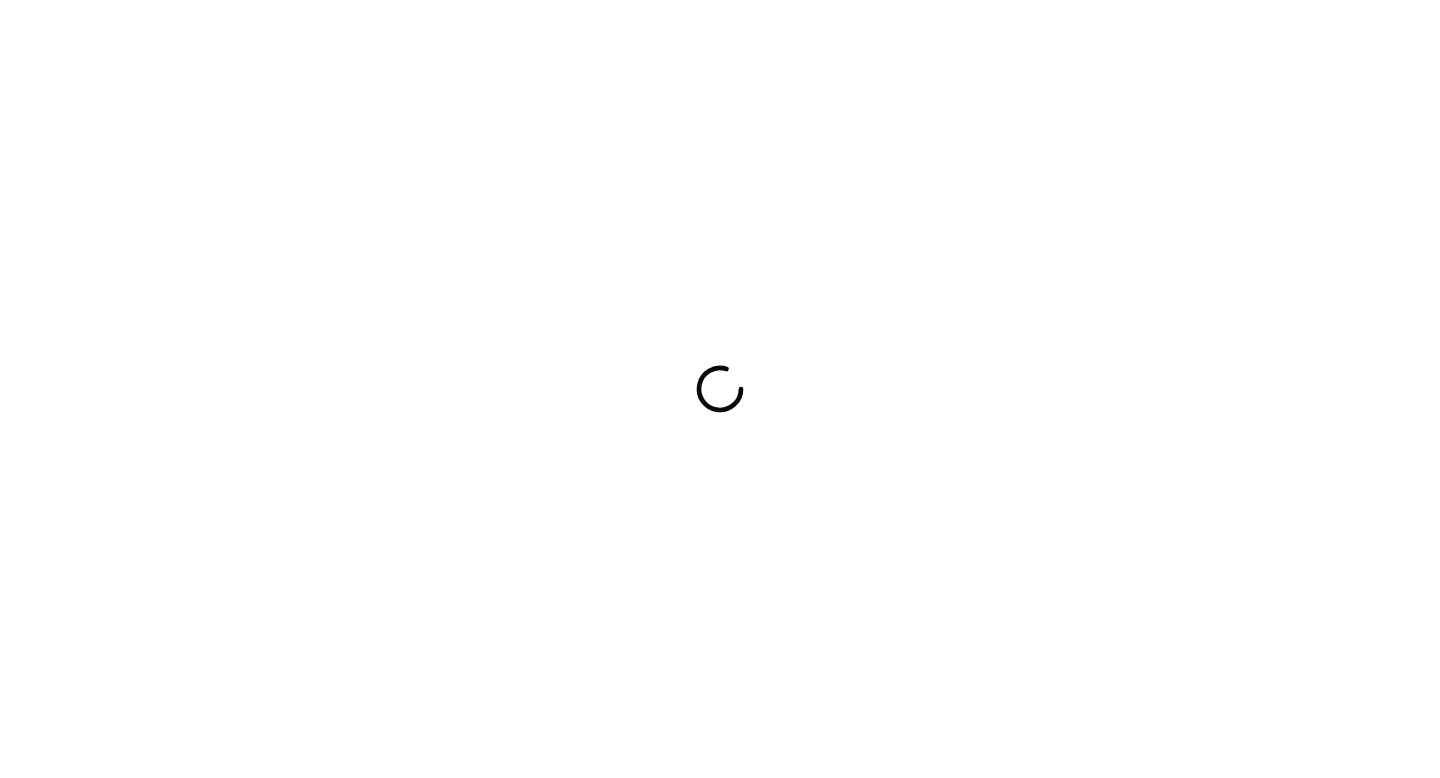 scroll, scrollTop: 0, scrollLeft: 0, axis: both 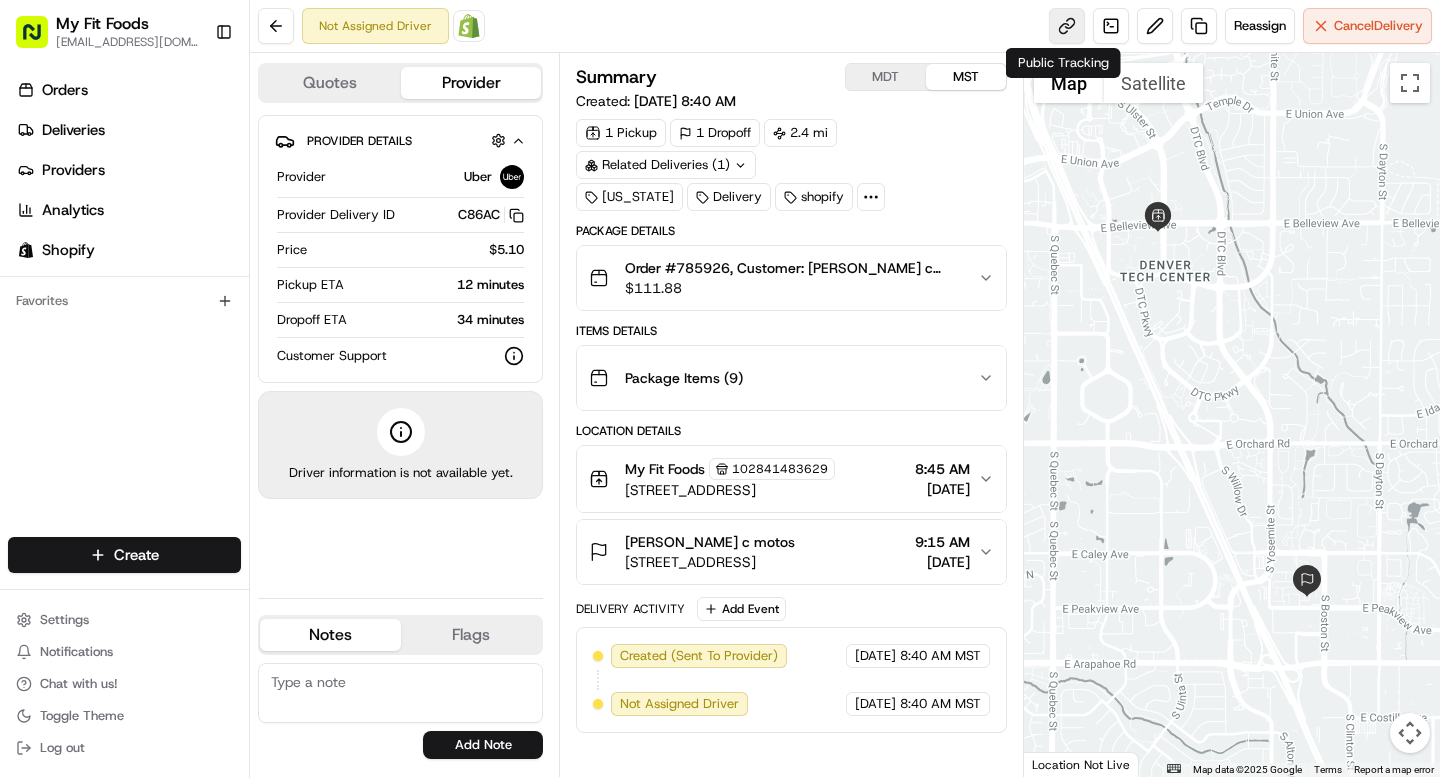 click at bounding box center (1067, 26) 